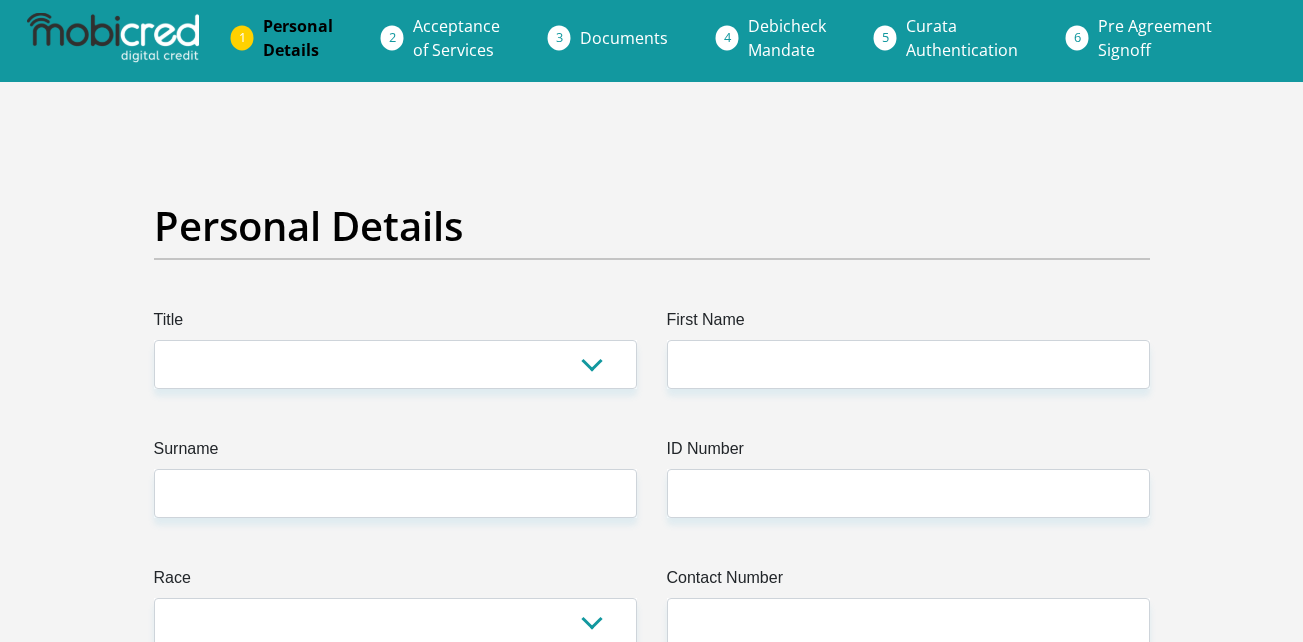 scroll, scrollTop: 0, scrollLeft: 0, axis: both 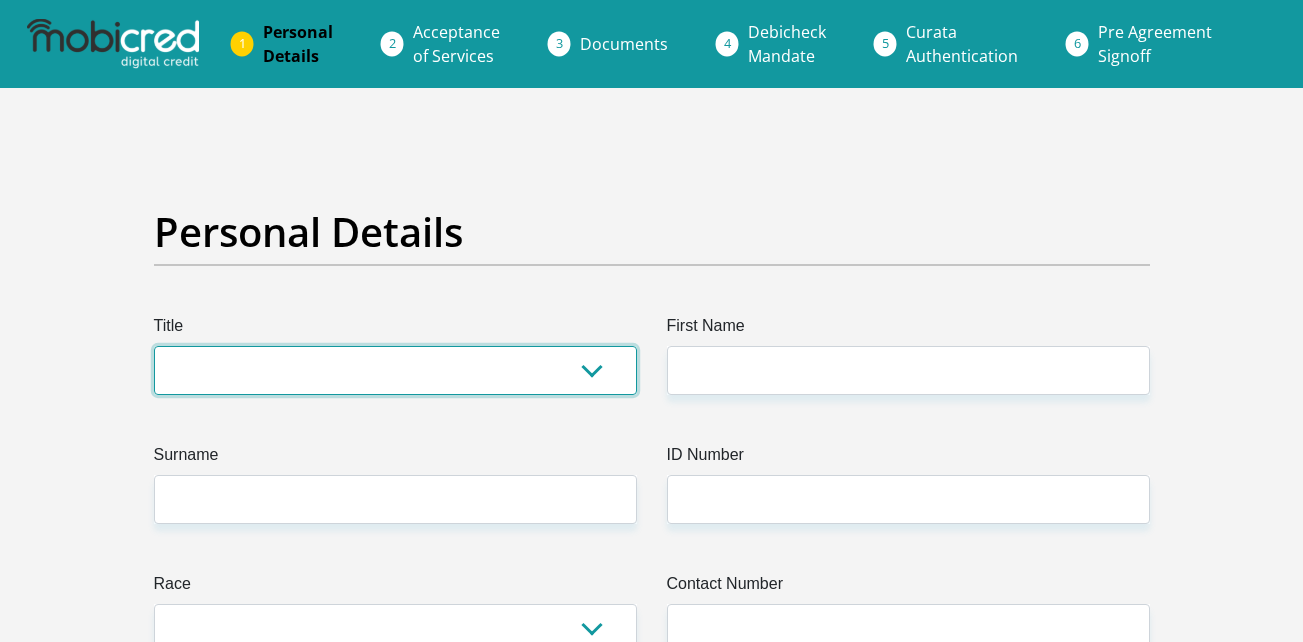 click on "Mr
Ms
Mrs
Dr
Other" at bounding box center (395, 370) 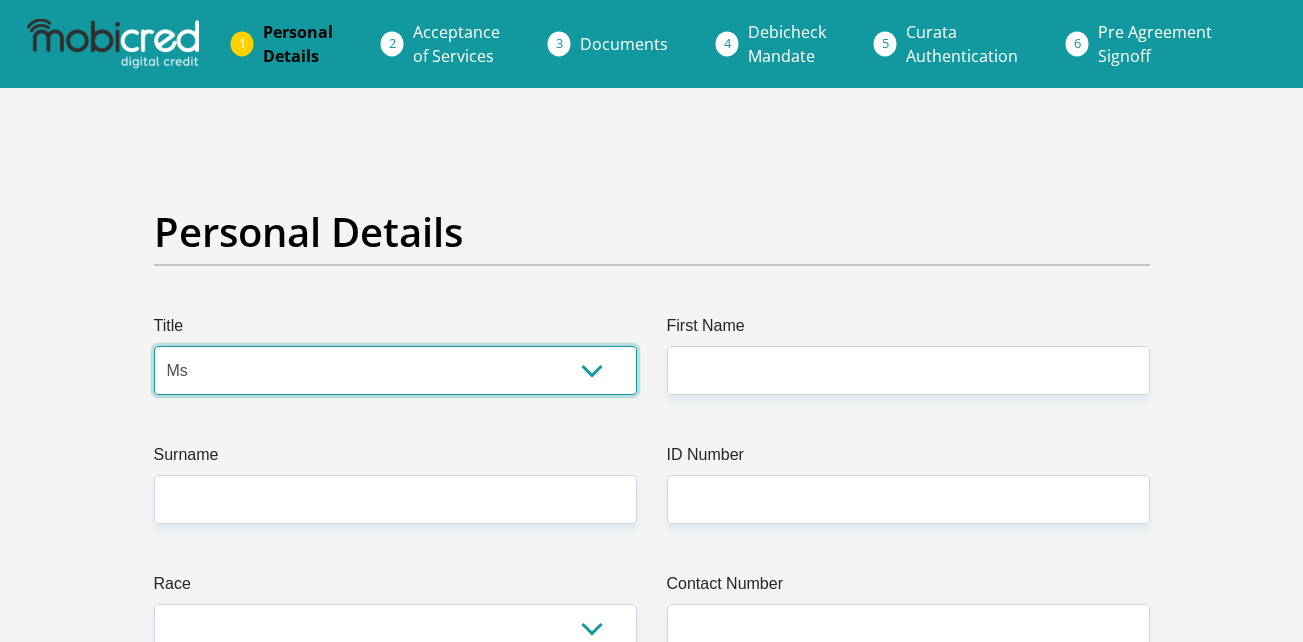click on "Mr
Ms
Mrs
Dr
Other" at bounding box center [395, 370] 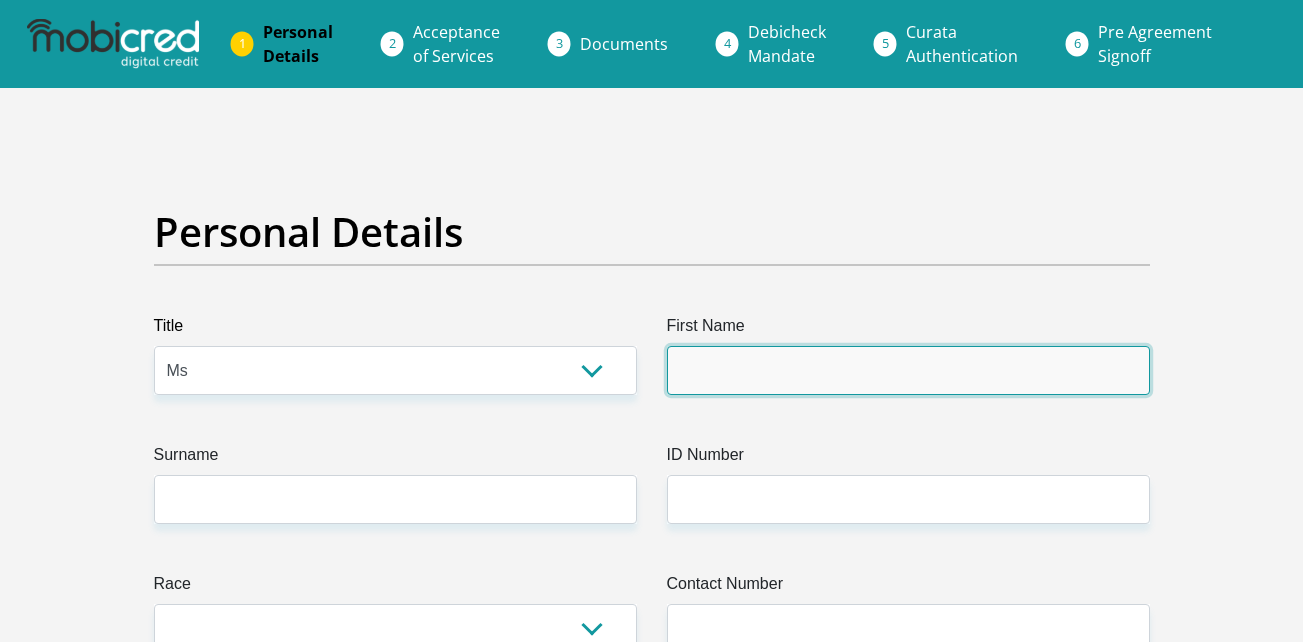 click on "First Name" at bounding box center (908, 370) 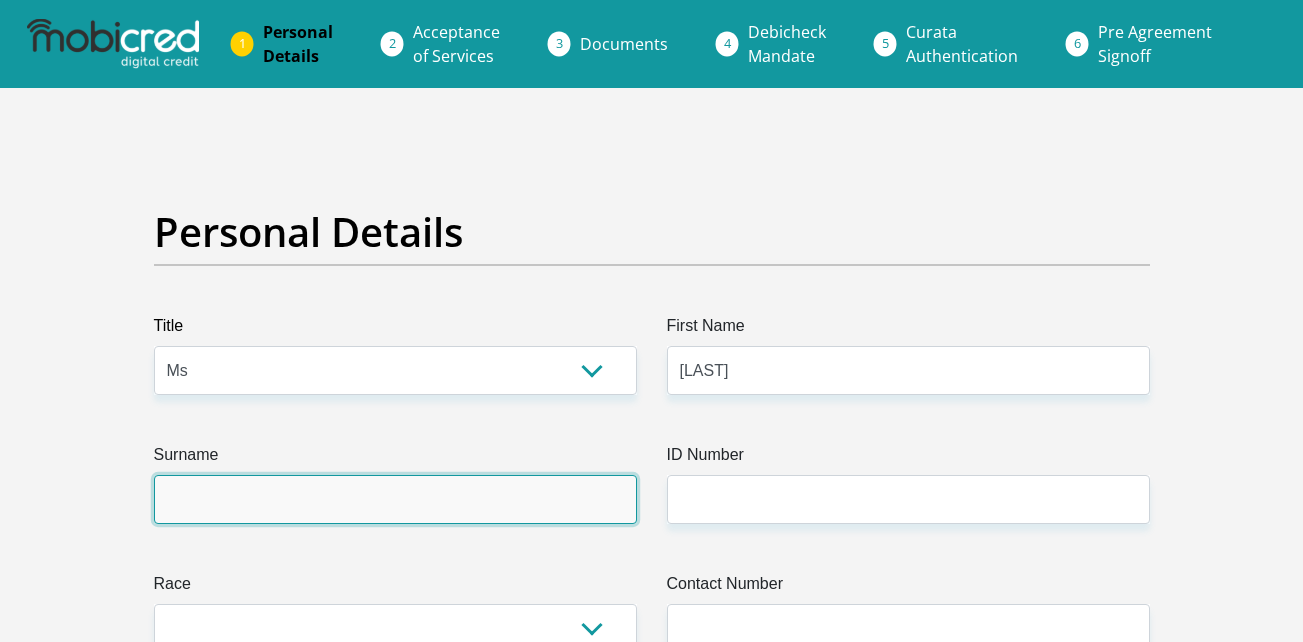 type on "[LAST]" 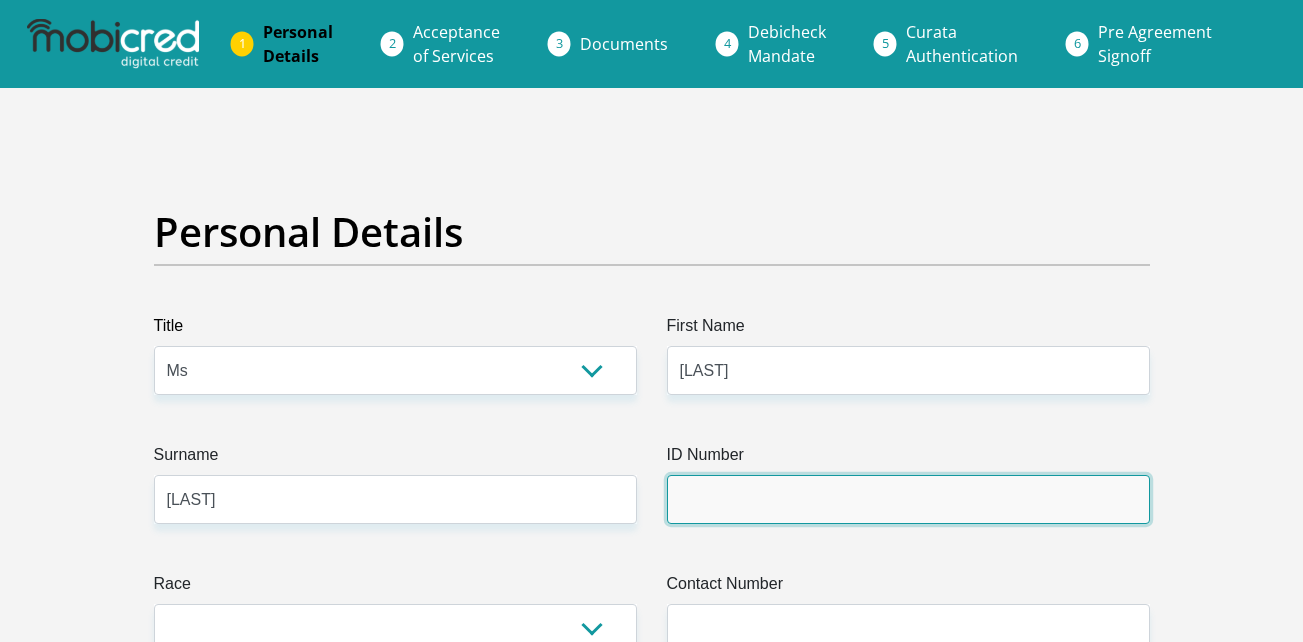 type on "[ALPHANUMERIC_STRING]" 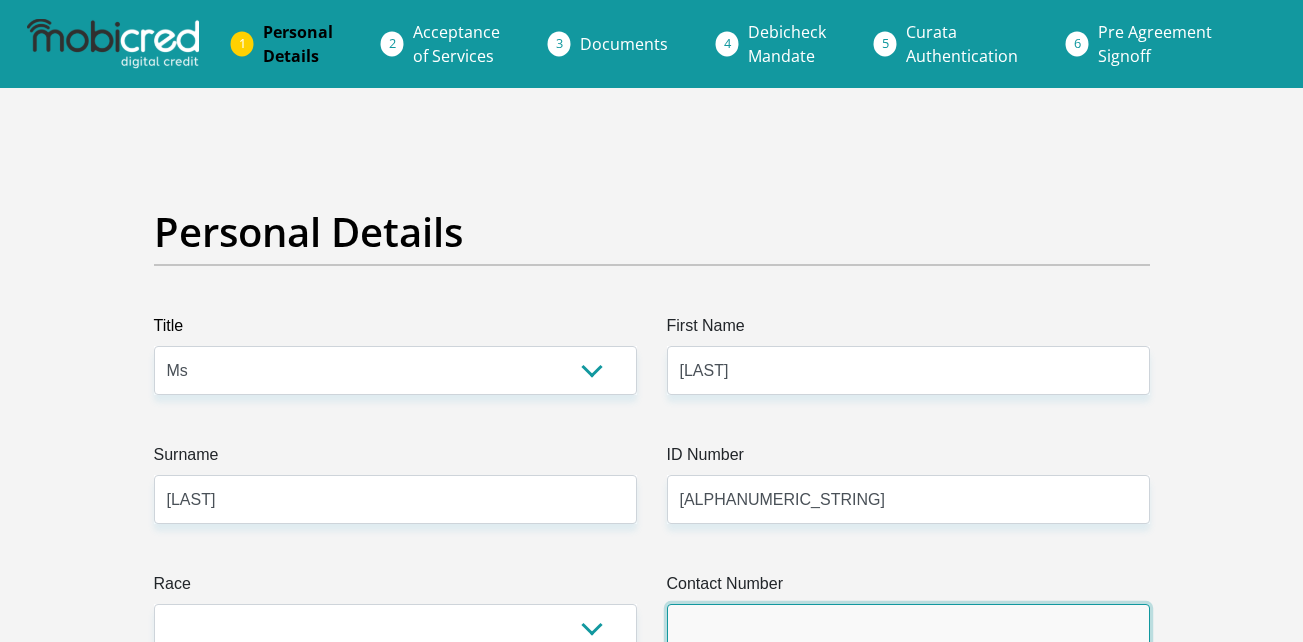 type on "[PHONE]" 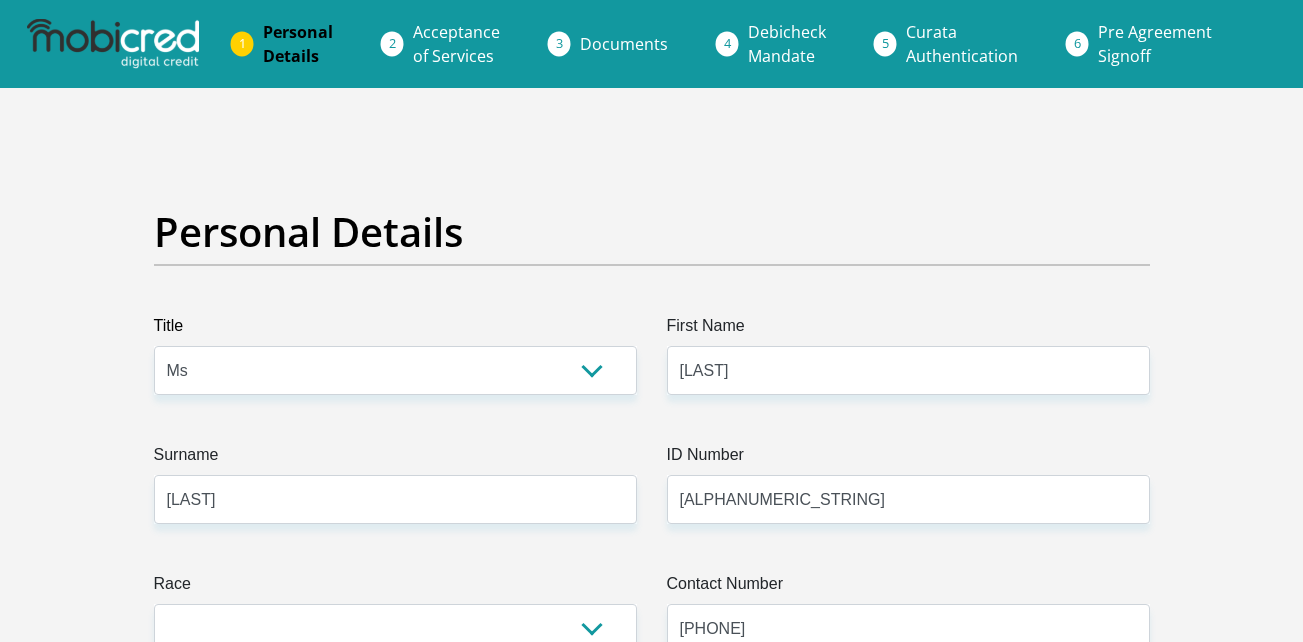 select on "ZAF" 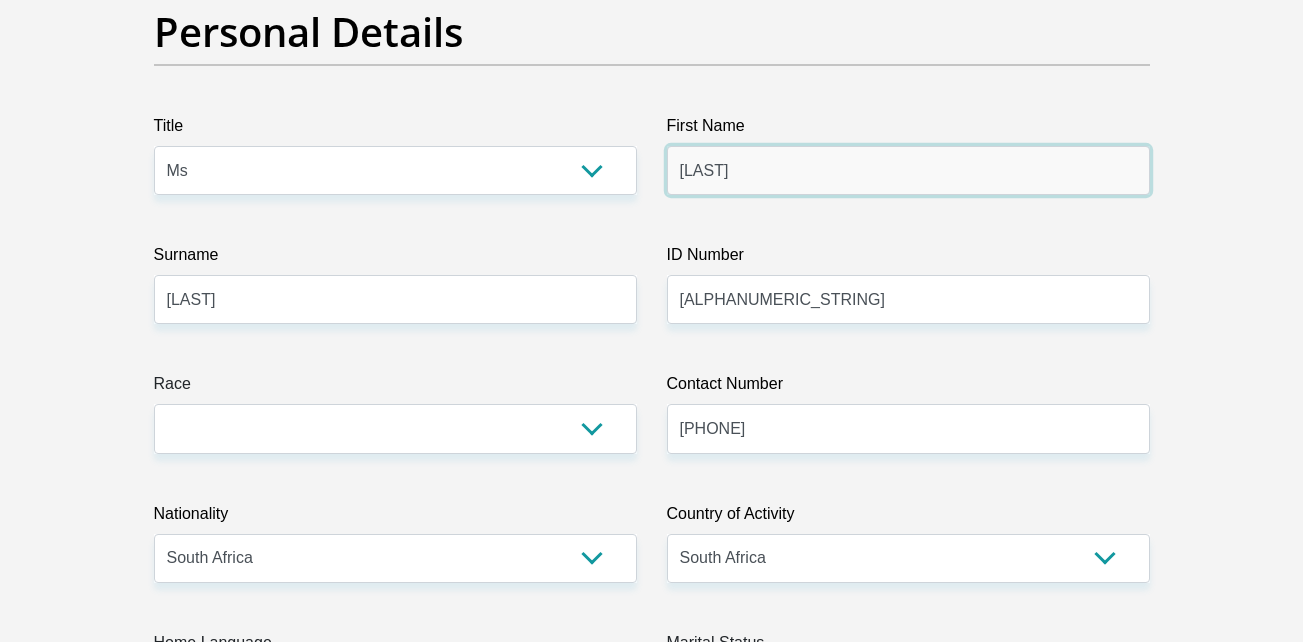 scroll, scrollTop: 300, scrollLeft: 0, axis: vertical 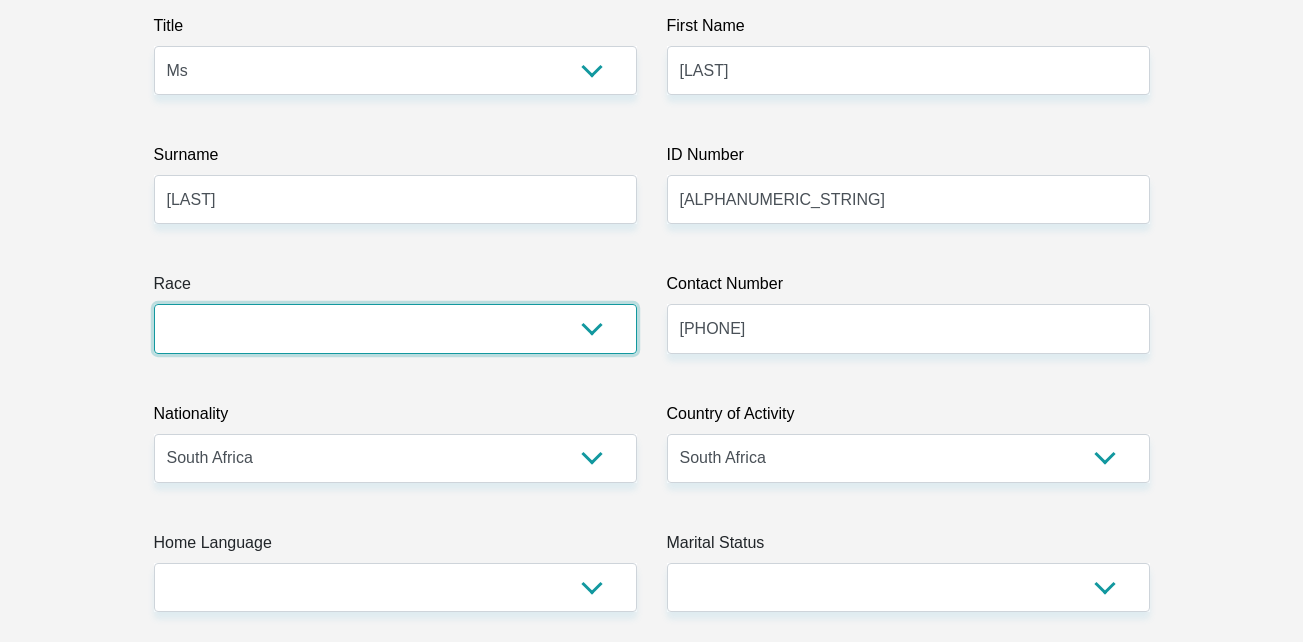 click on "Black
Coloured
Indian
White
Other" at bounding box center [395, 328] 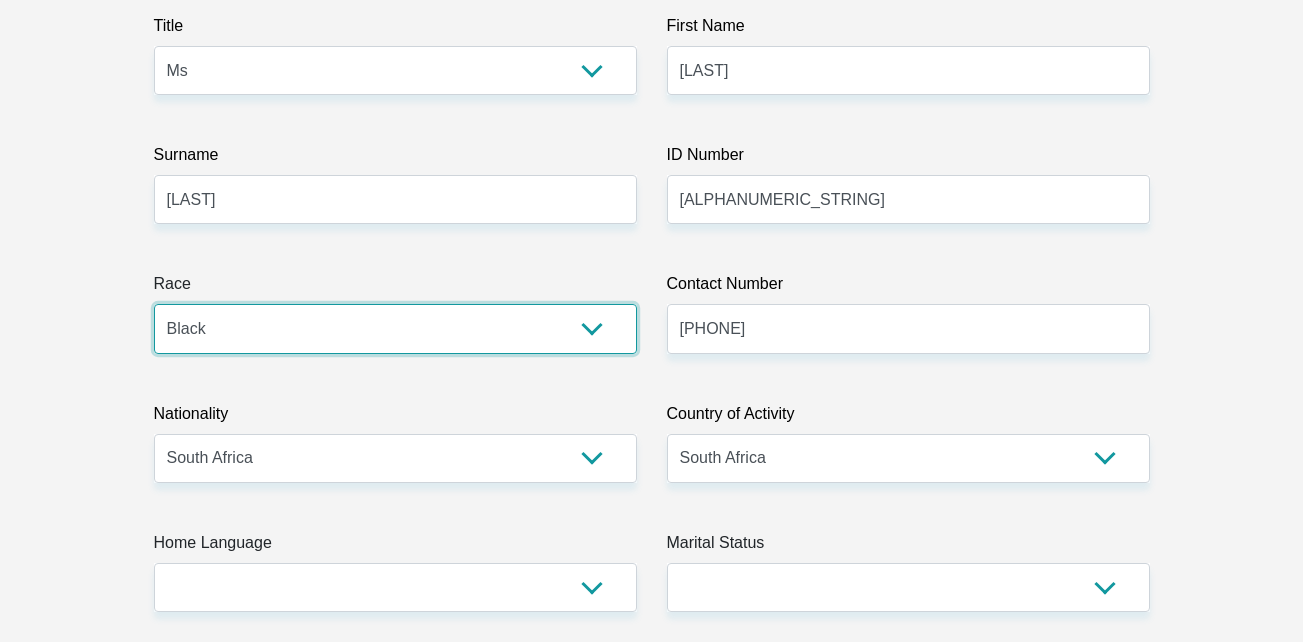 click on "Black
Coloured
Indian
White
Other" at bounding box center (395, 328) 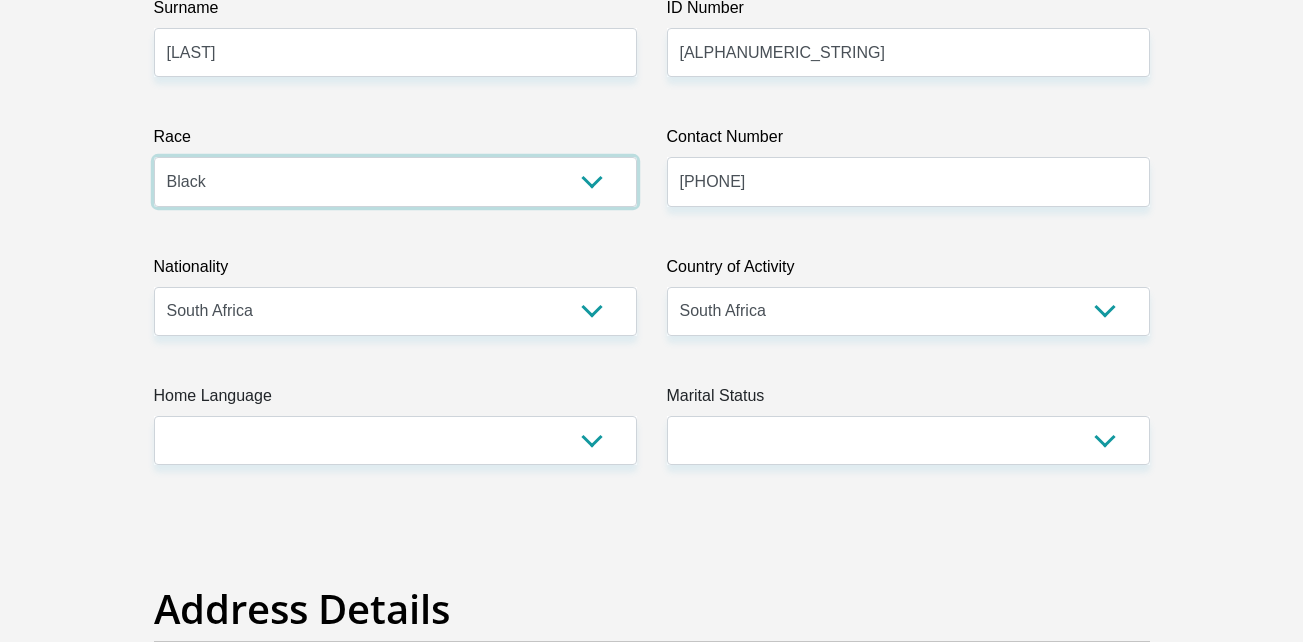 scroll, scrollTop: 500, scrollLeft: 0, axis: vertical 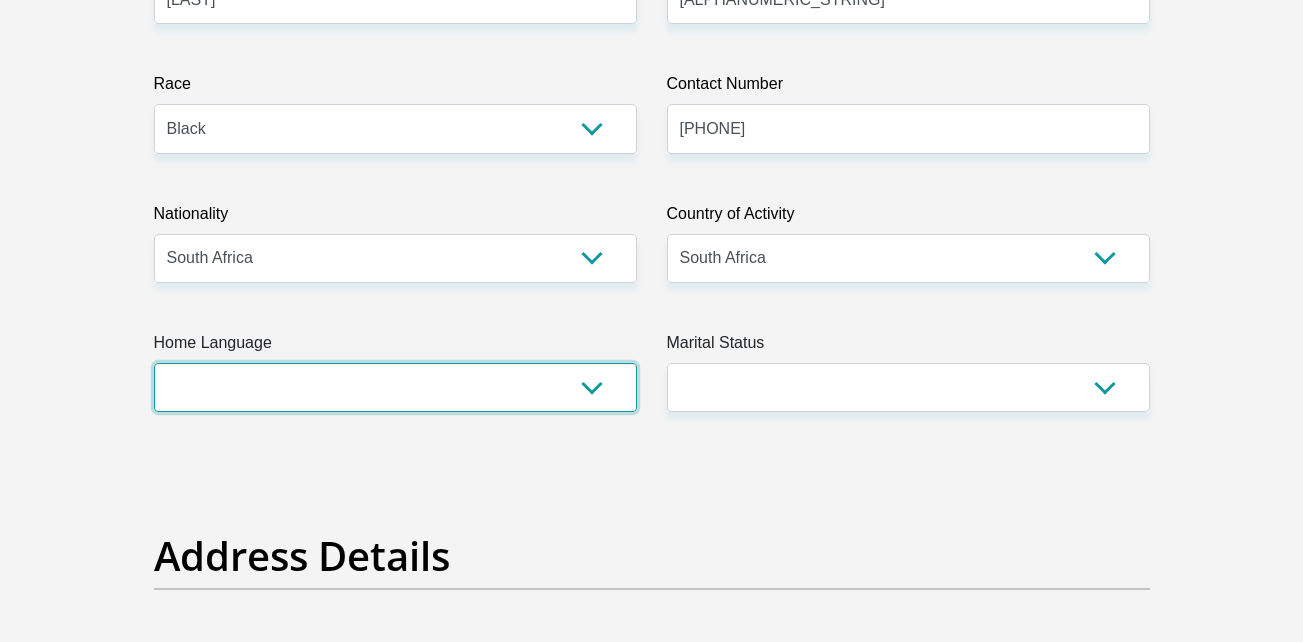 click on "Afrikaans
English
Sepedi
South Ndebele
Southern Sotho
Swati
Tsonga
Tswana
Venda
Xhosa
Zulu
Other" at bounding box center (395, 387) 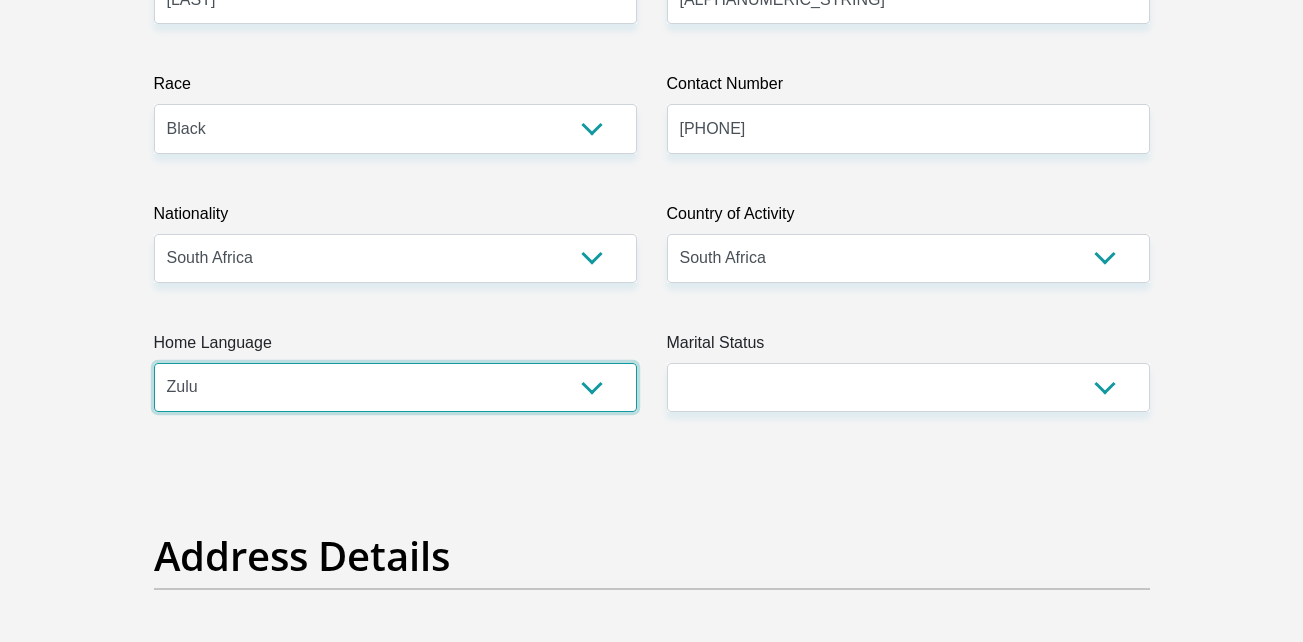 click on "Afrikaans
English
Sepedi
South Ndebele
Southern Sotho
Swati
Tsonga
Tswana
Venda
Xhosa
Zulu
Other" at bounding box center [395, 387] 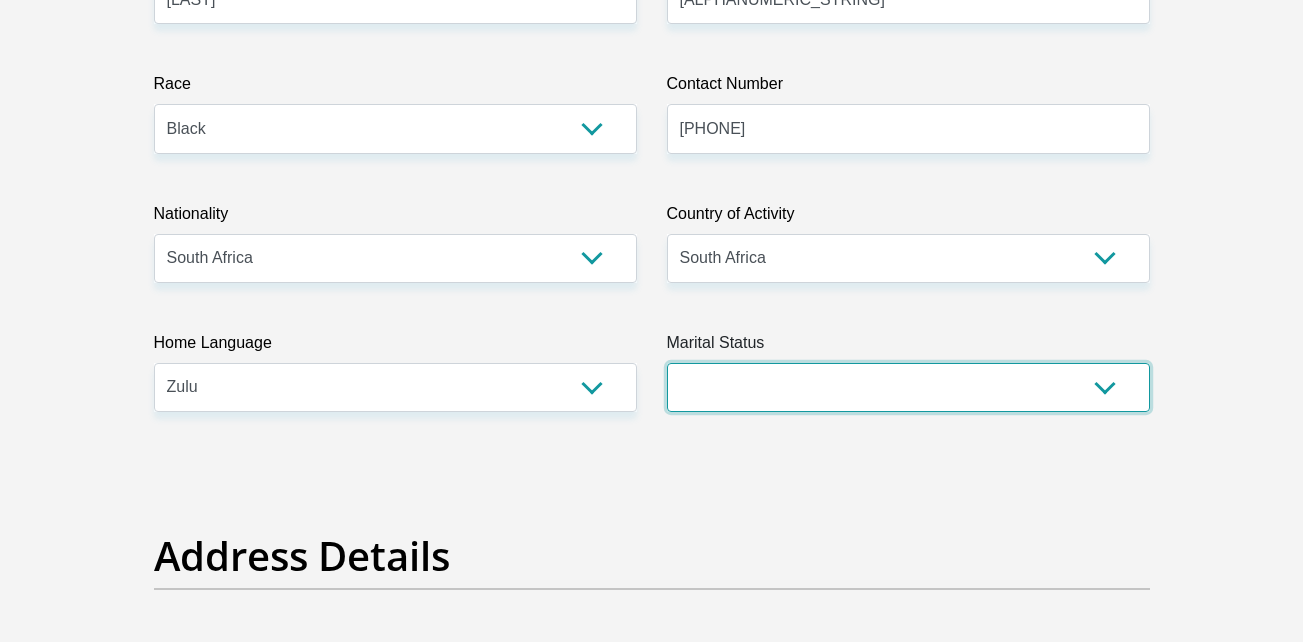 click on "Married ANC
Single
Divorced
Widowed
Married COP or Customary Law" at bounding box center (908, 387) 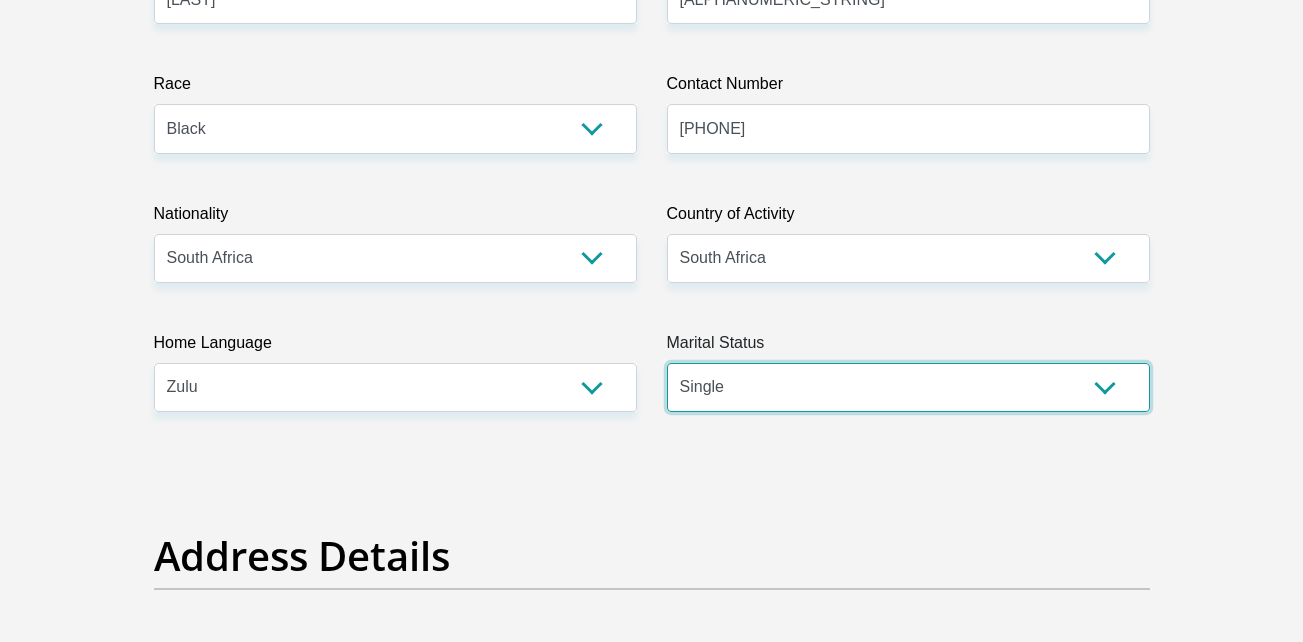 click on "Married ANC
Single
Divorced
Widowed
Married COP or Customary Law" at bounding box center (908, 387) 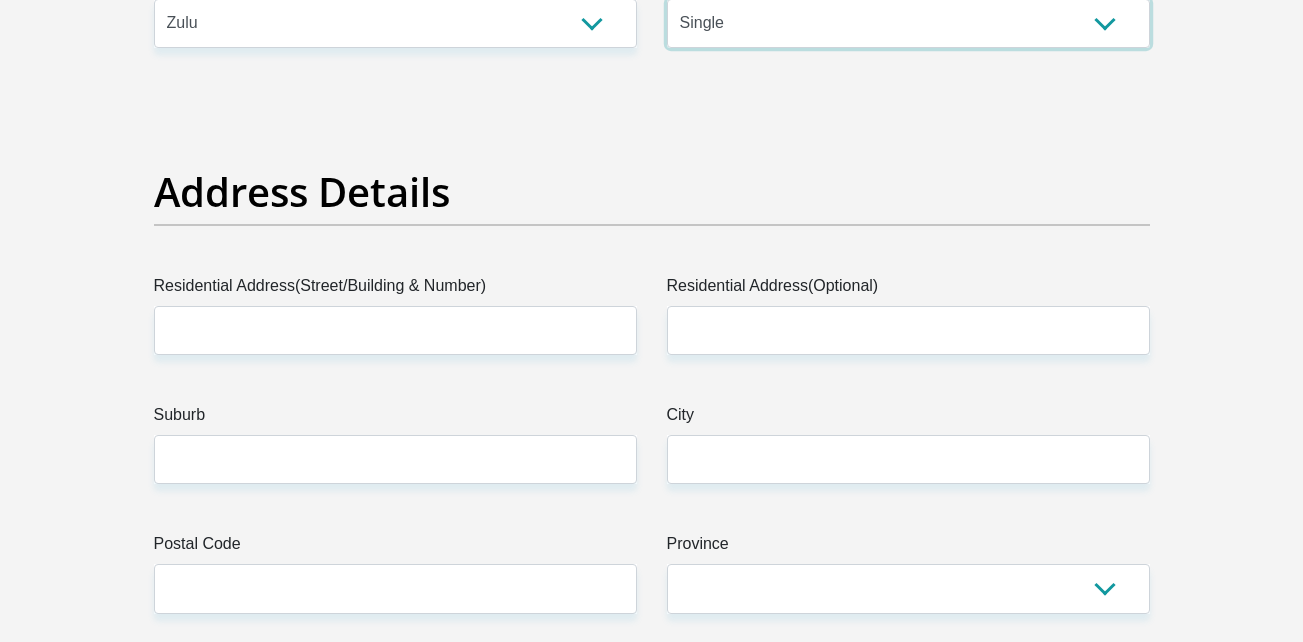 scroll, scrollTop: 900, scrollLeft: 0, axis: vertical 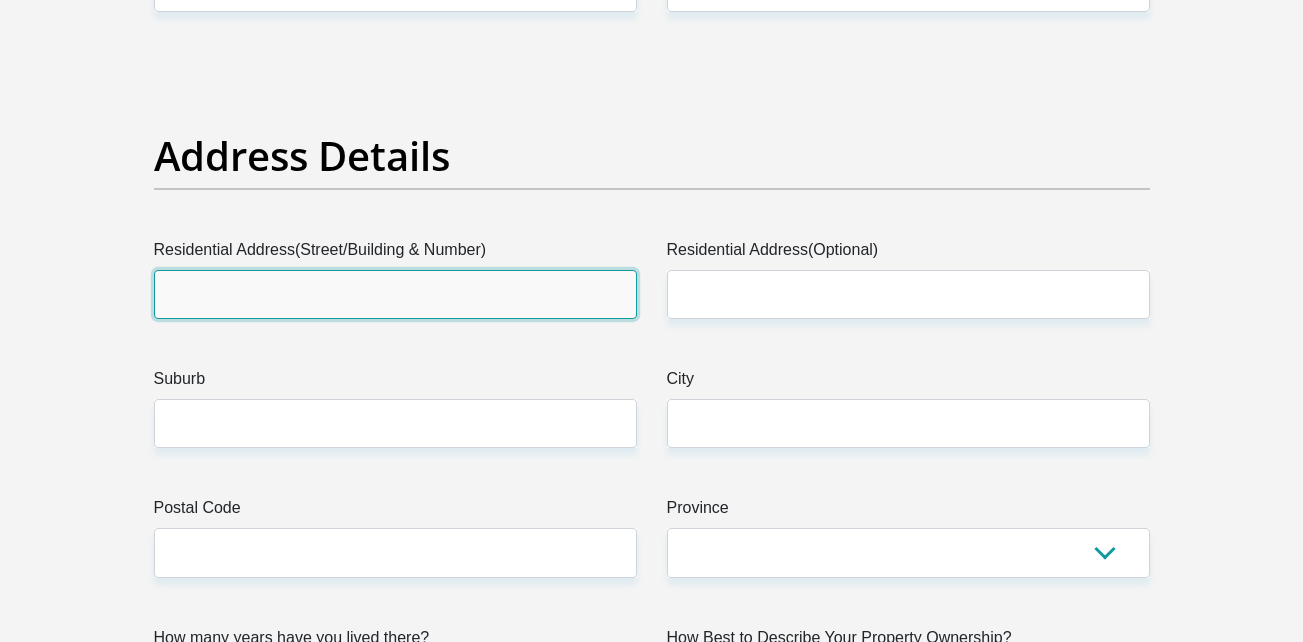 click on "Residential Address(Street/Building & Number)" at bounding box center [395, 294] 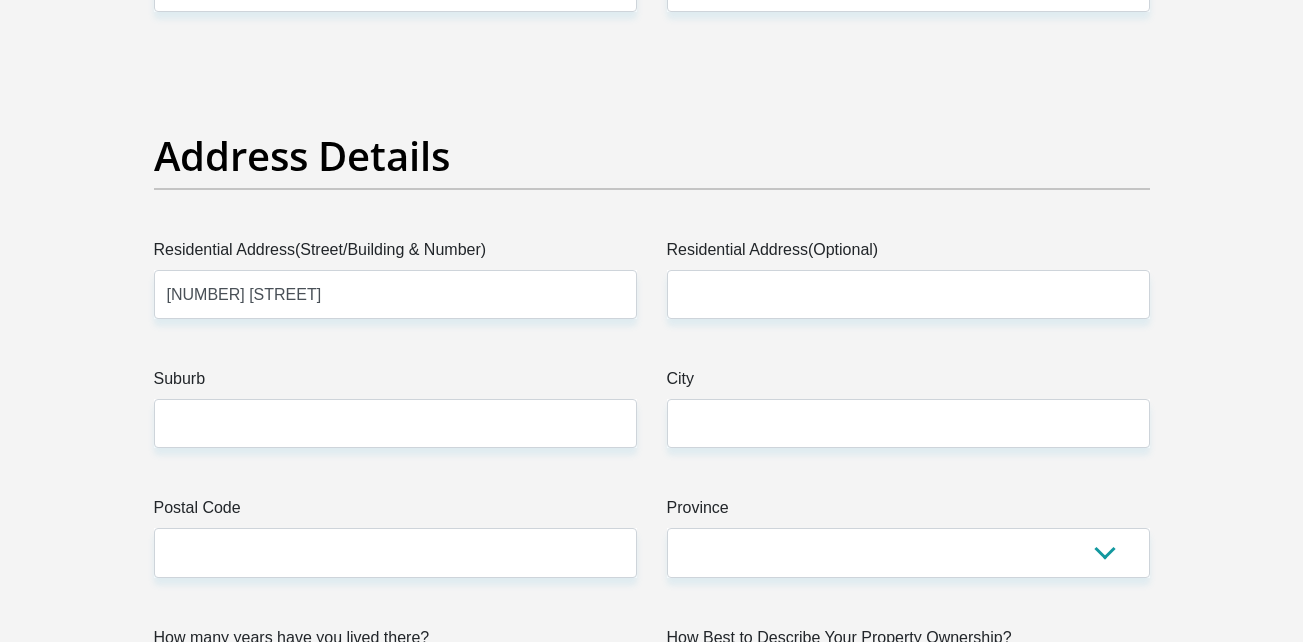 type on "NTUZUMA" 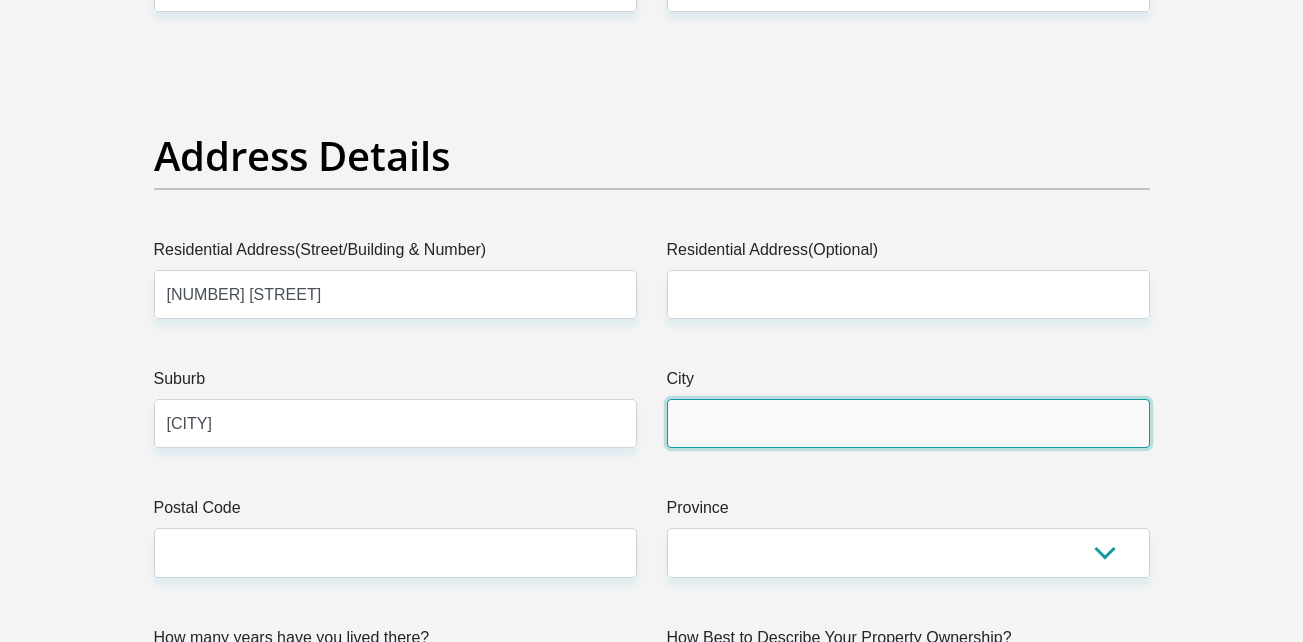 type on "NTUZUMA" 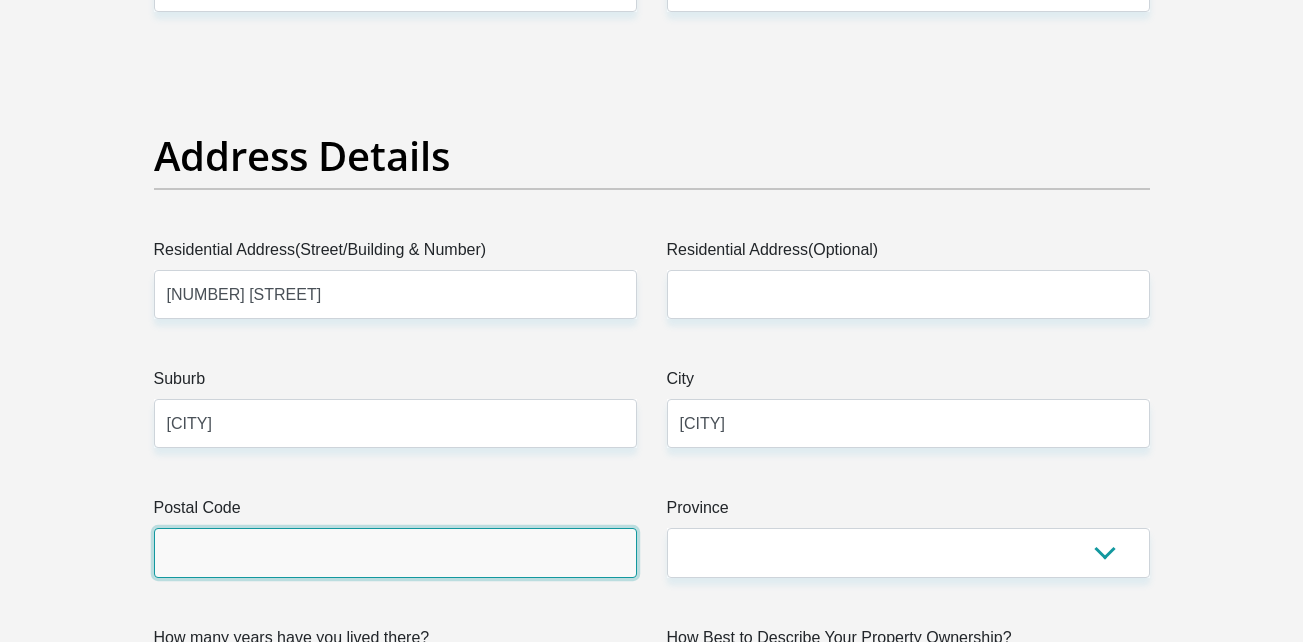 type on "4359" 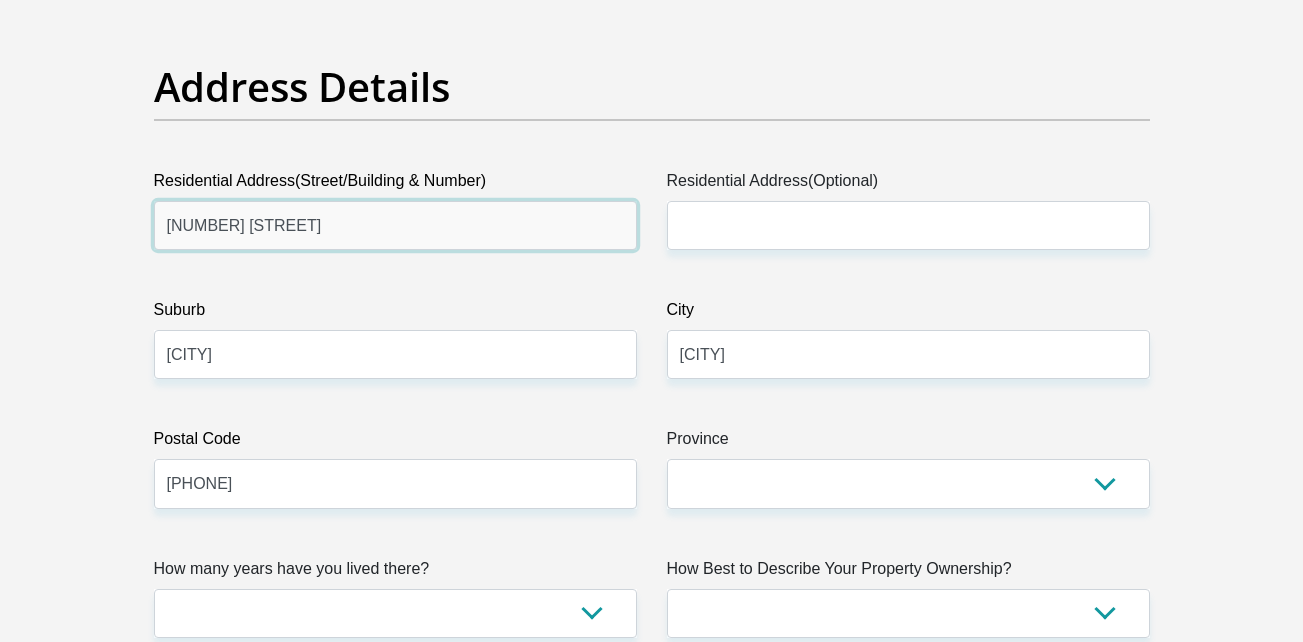 scroll, scrollTop: 1100, scrollLeft: 0, axis: vertical 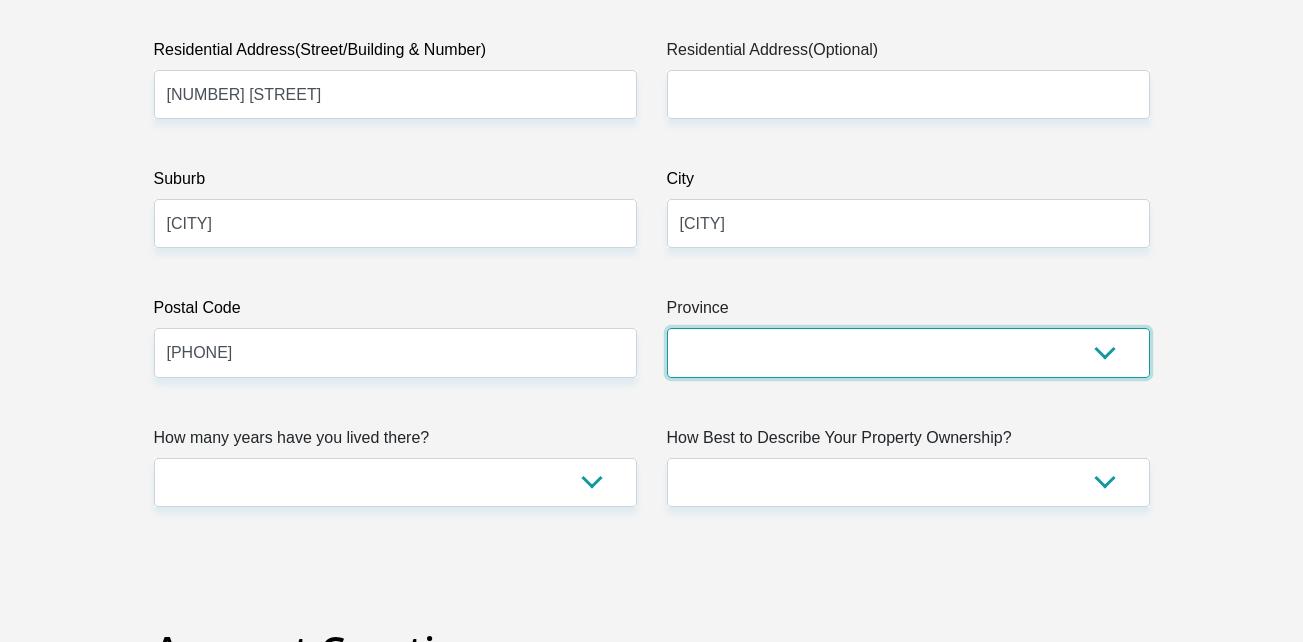 click on "Eastern Cape
Free State
Gauteng
KwaZulu-Natal
Limpopo
Mpumalanga
Northern Cape
North West
Western Cape" at bounding box center [908, 352] 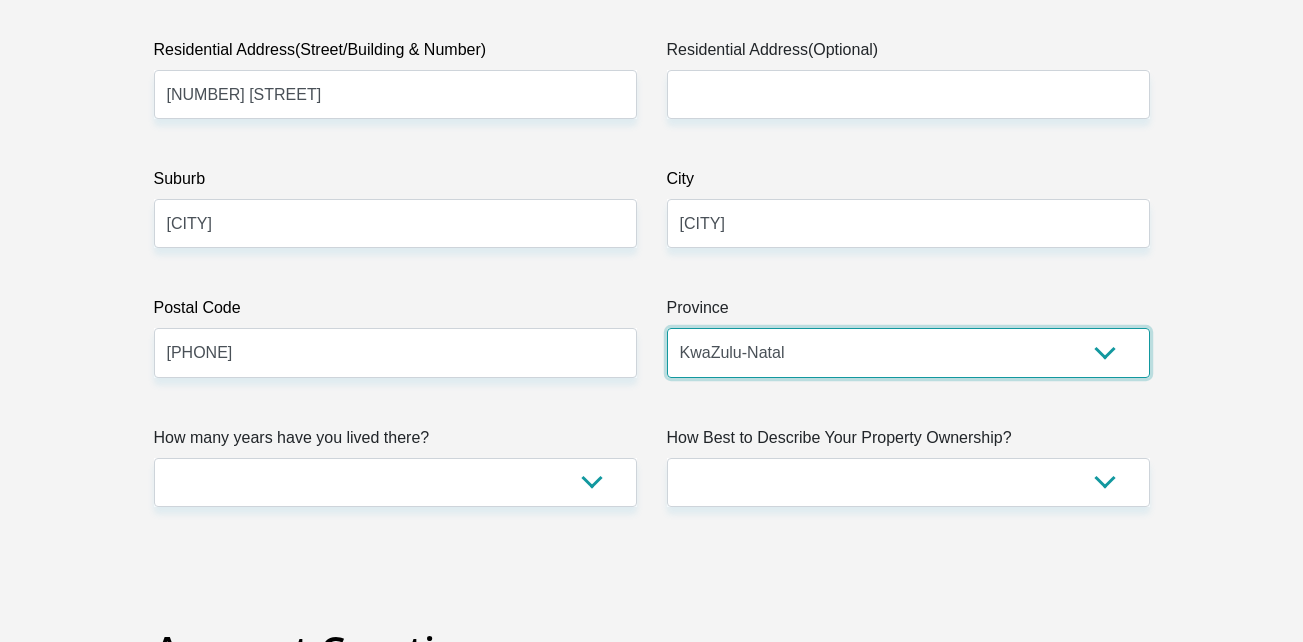 click on "Eastern Cape
Free State
Gauteng
KwaZulu-Natal
Limpopo
Mpumalanga
Northern Cape
North West
Western Cape" at bounding box center (908, 352) 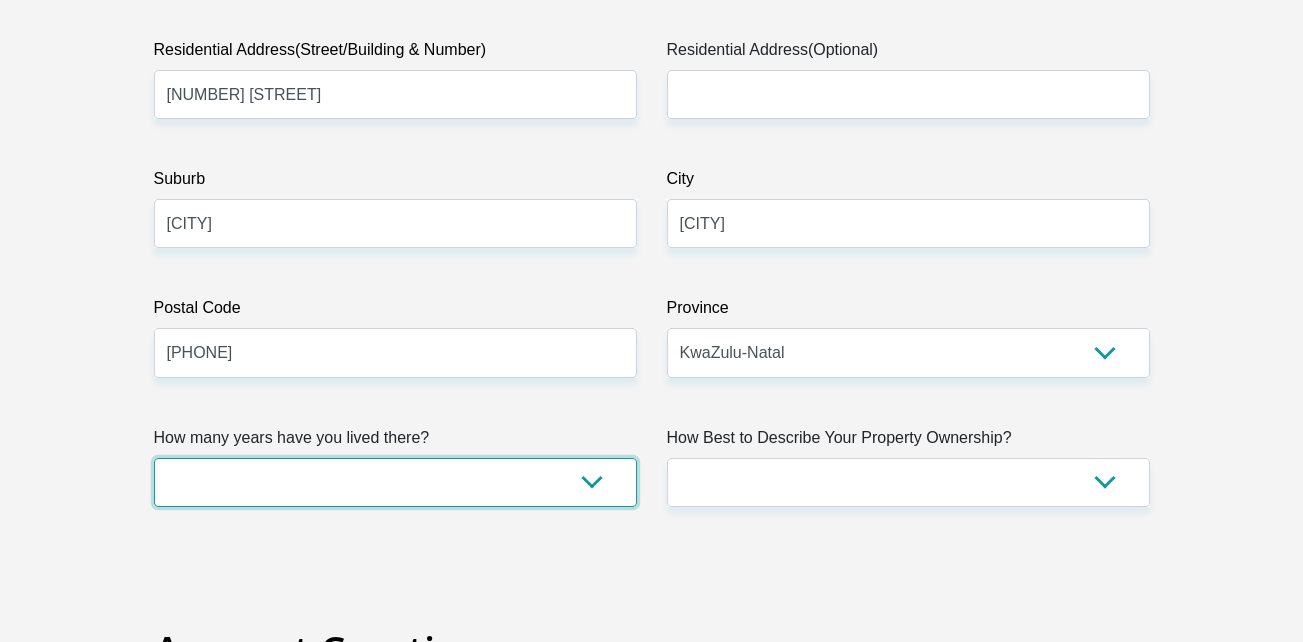 click on "less than 1 year
1-3 years
3-5 years
5+ years" at bounding box center (395, 482) 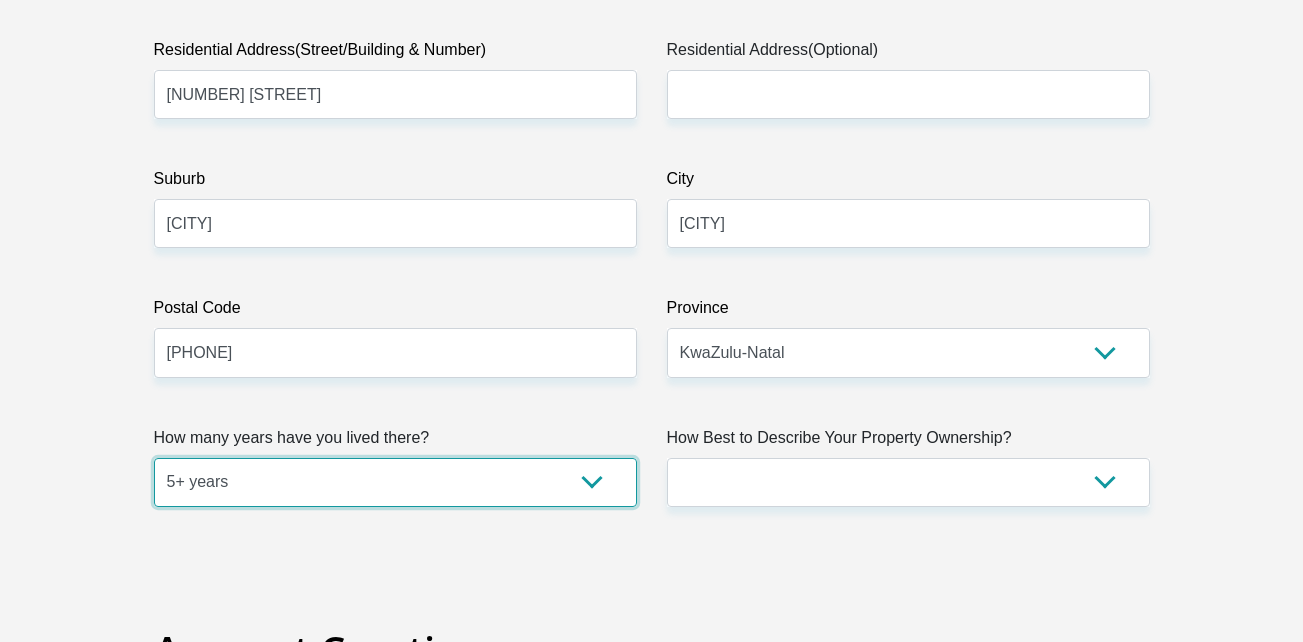 click on "less than 1 year
1-3 years
3-5 years
5+ years" at bounding box center [395, 482] 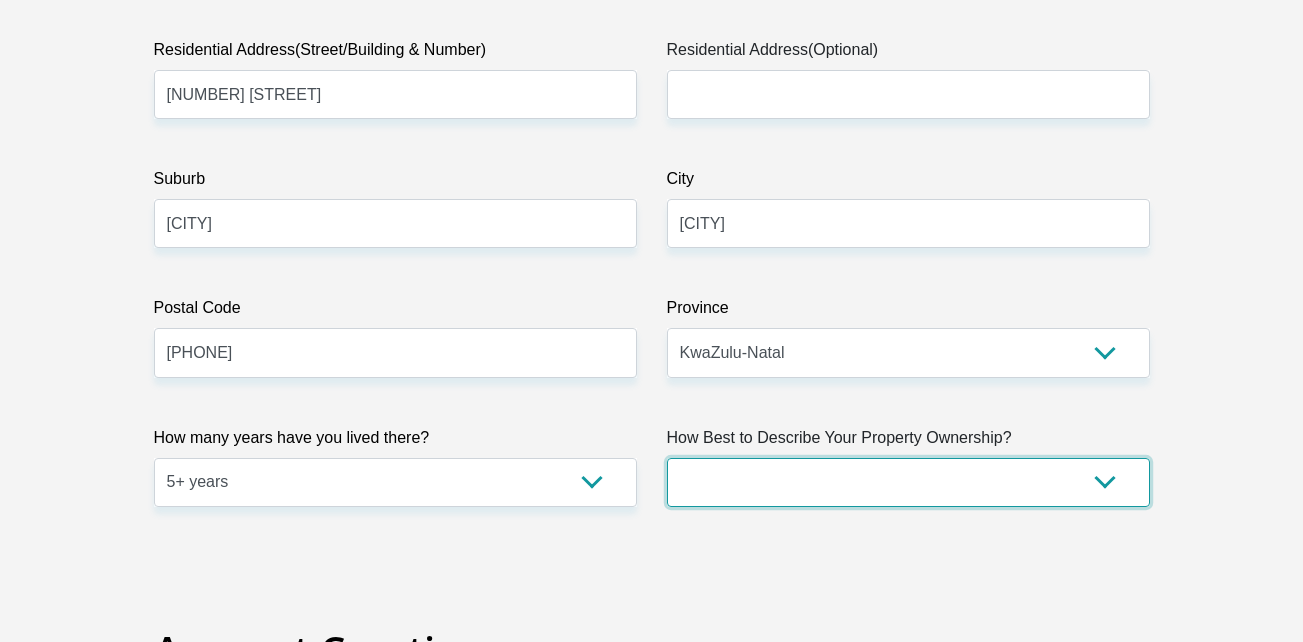 click on "Owned
Rented
Family Owned
Company Dwelling" at bounding box center [908, 482] 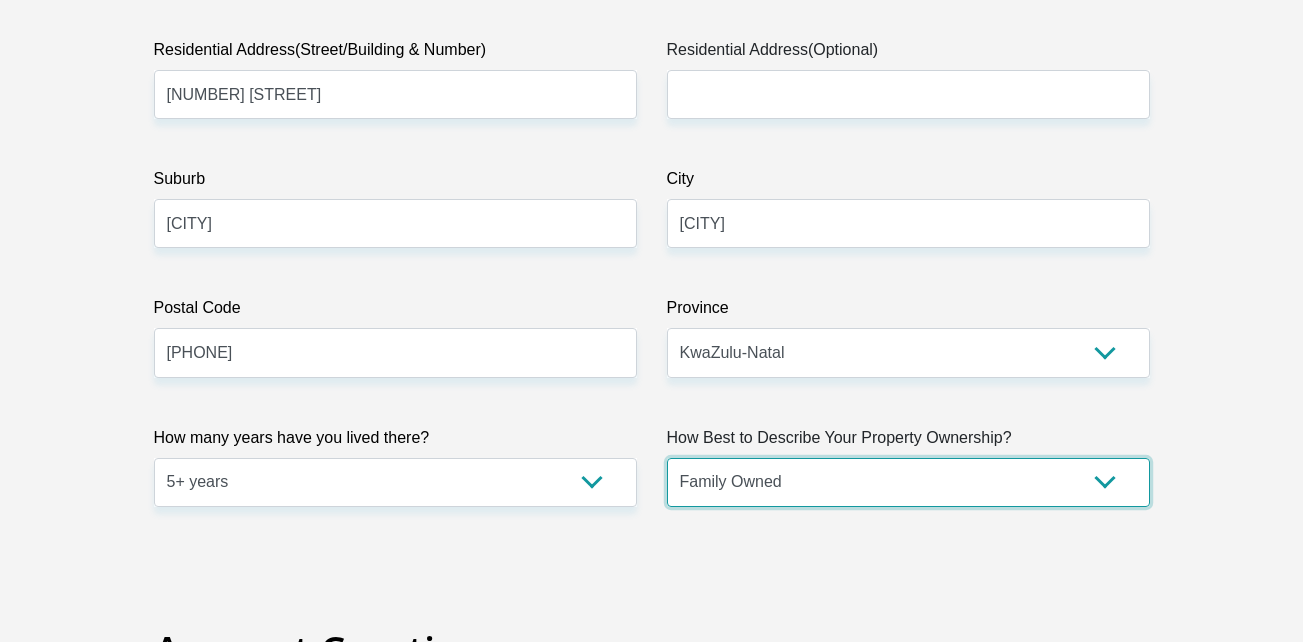 click on "Owned
Rented
Family Owned
Company Dwelling" at bounding box center (908, 482) 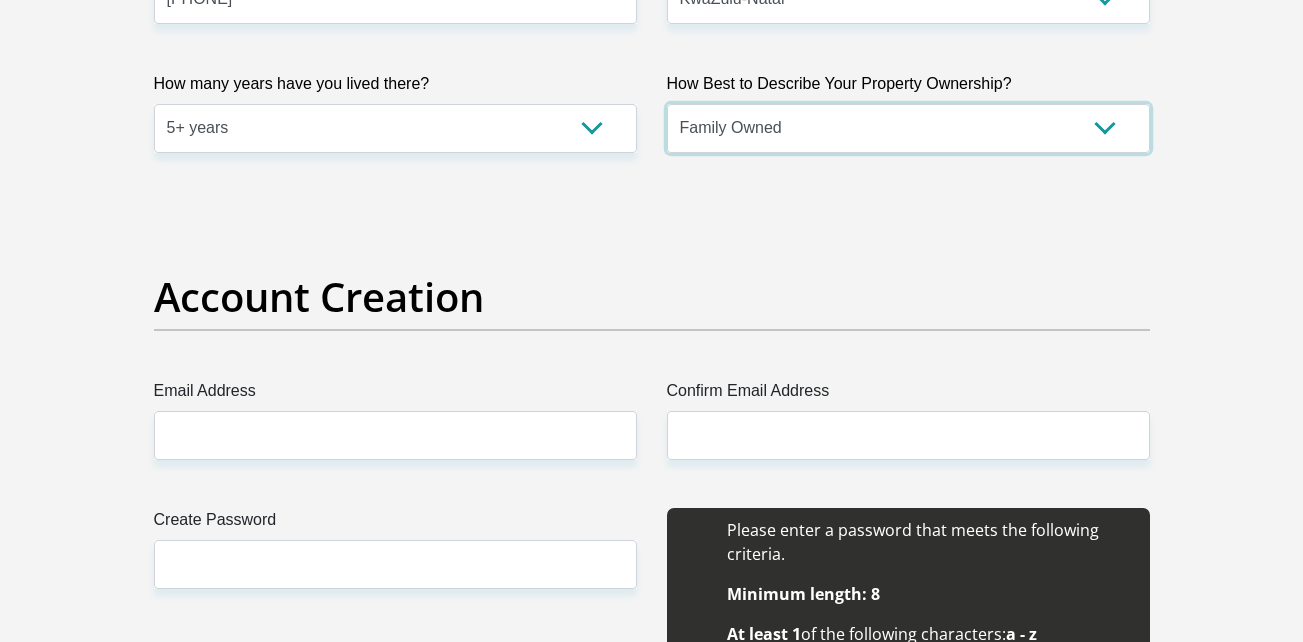scroll, scrollTop: 1500, scrollLeft: 0, axis: vertical 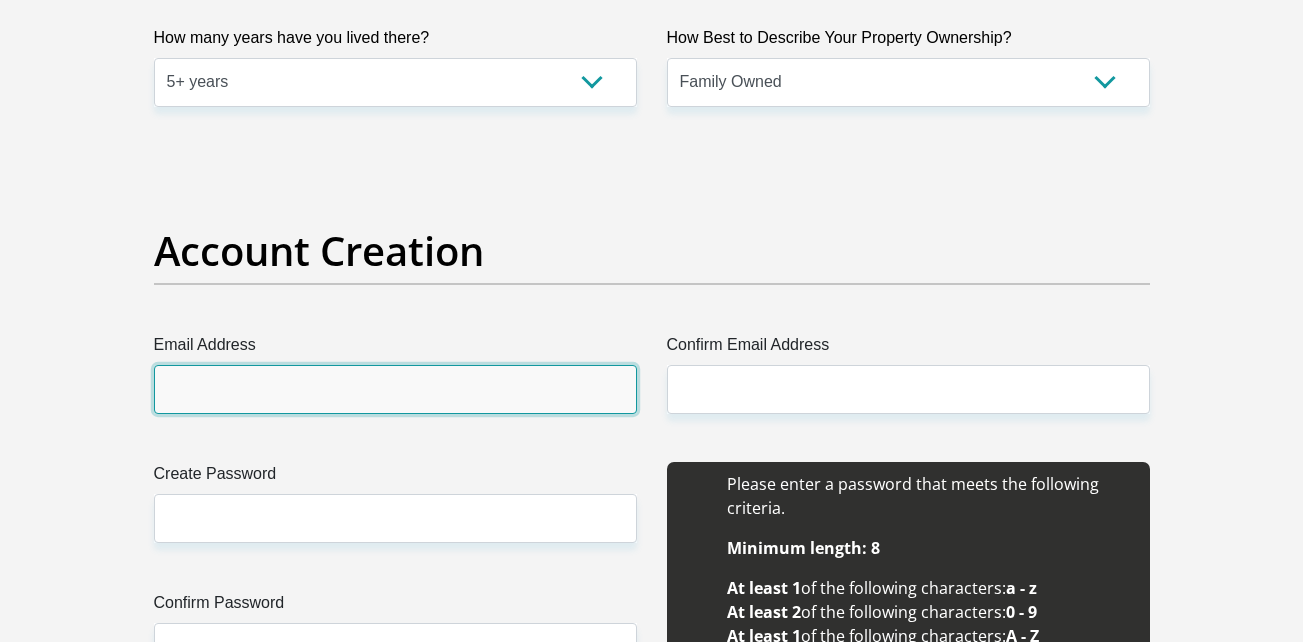 click on "Email Address" at bounding box center (395, 389) 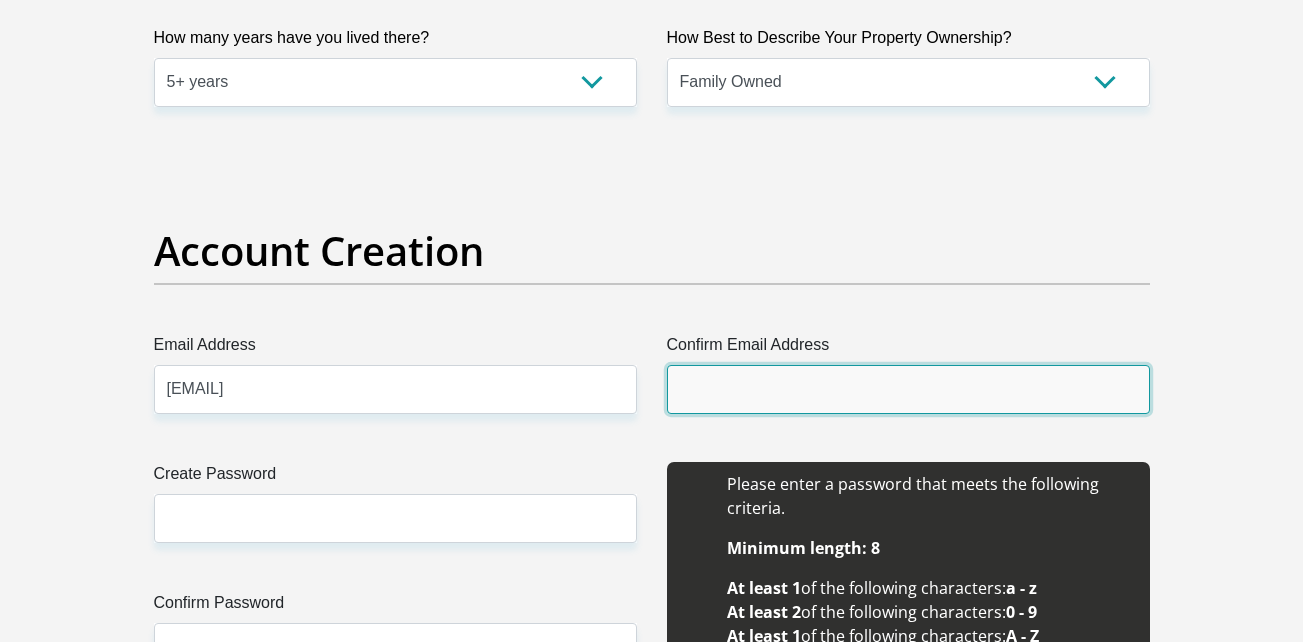 type on "cindymkhize179@gmail.com" 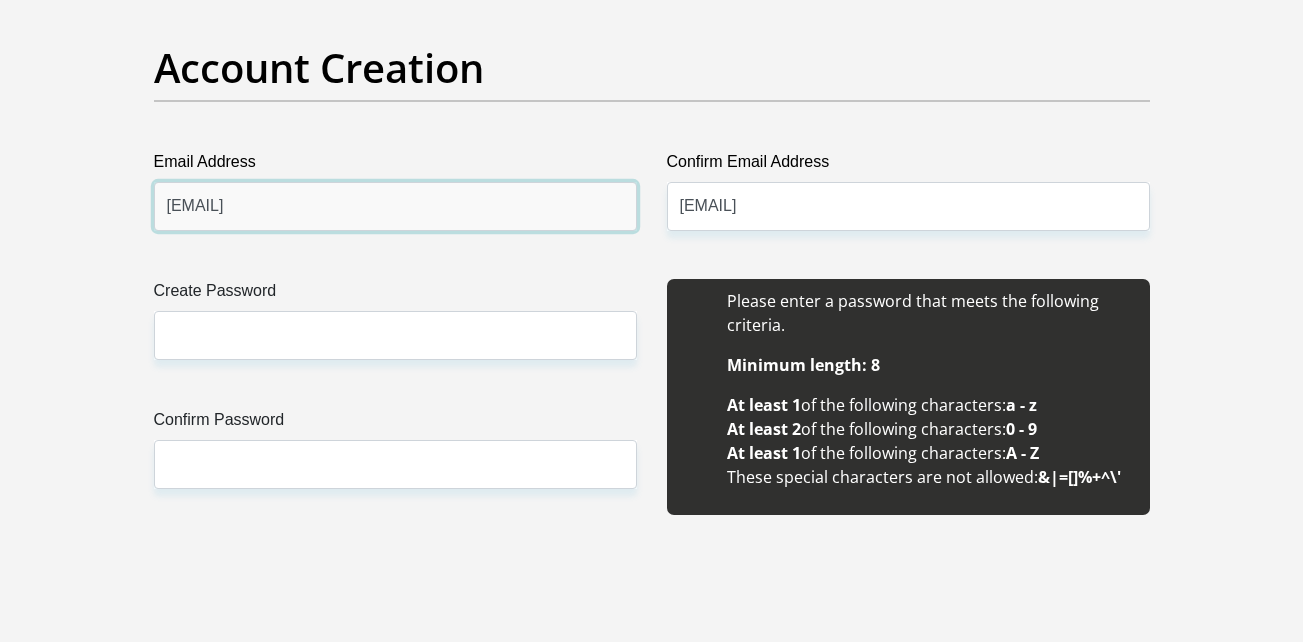 scroll, scrollTop: 1700, scrollLeft: 0, axis: vertical 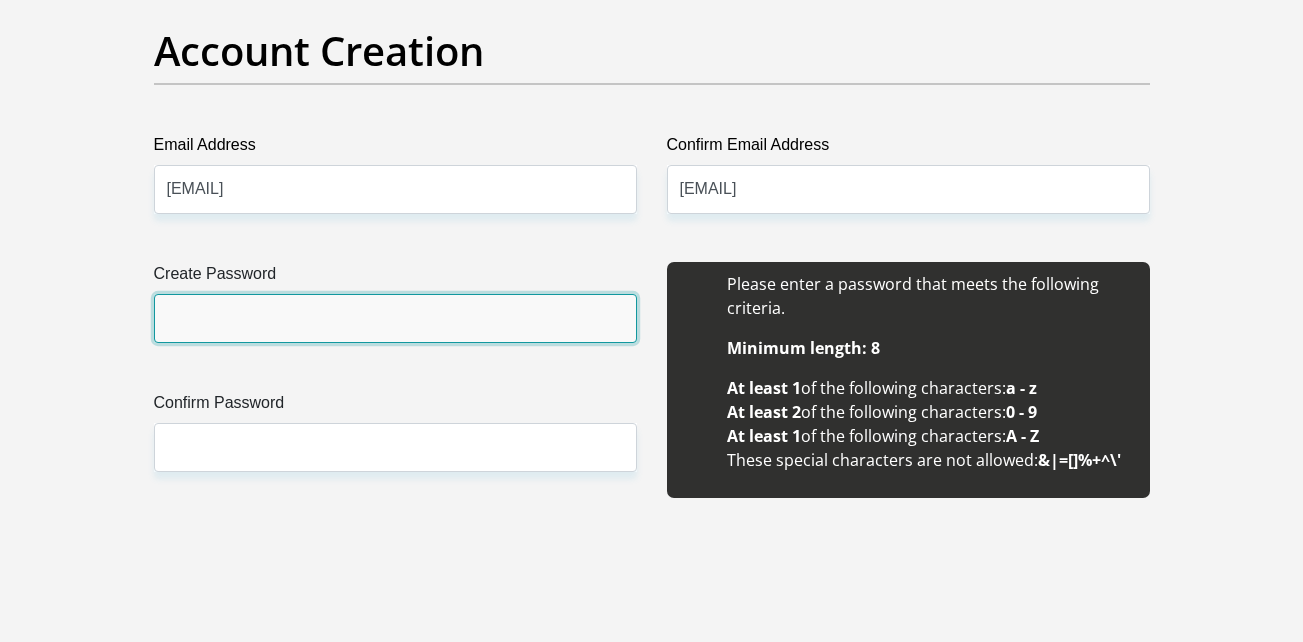click on "Create Password" at bounding box center [395, 318] 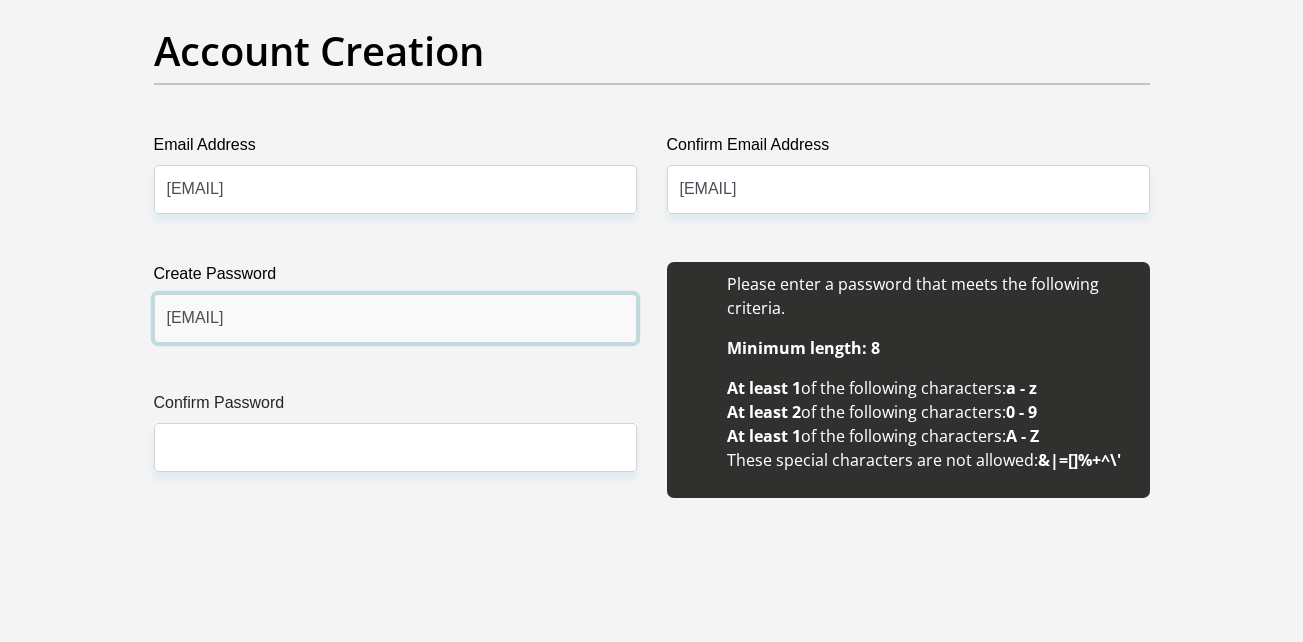 type on "Yolanda@1986" 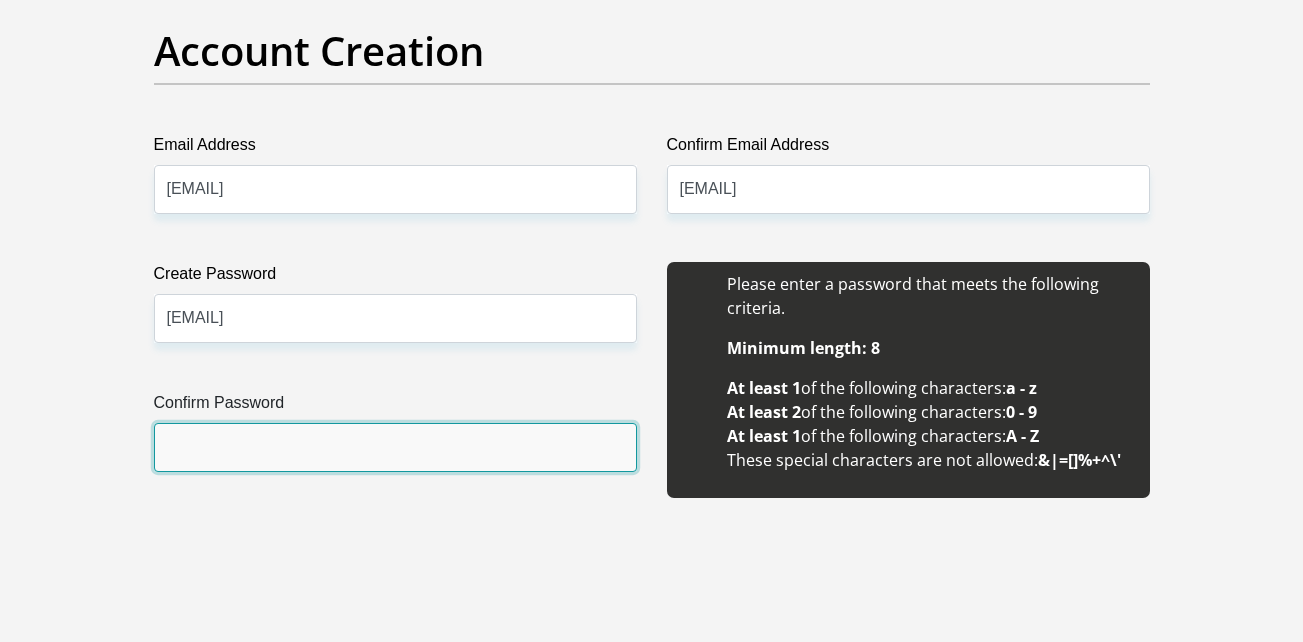 click on "Confirm Password" at bounding box center [395, 447] 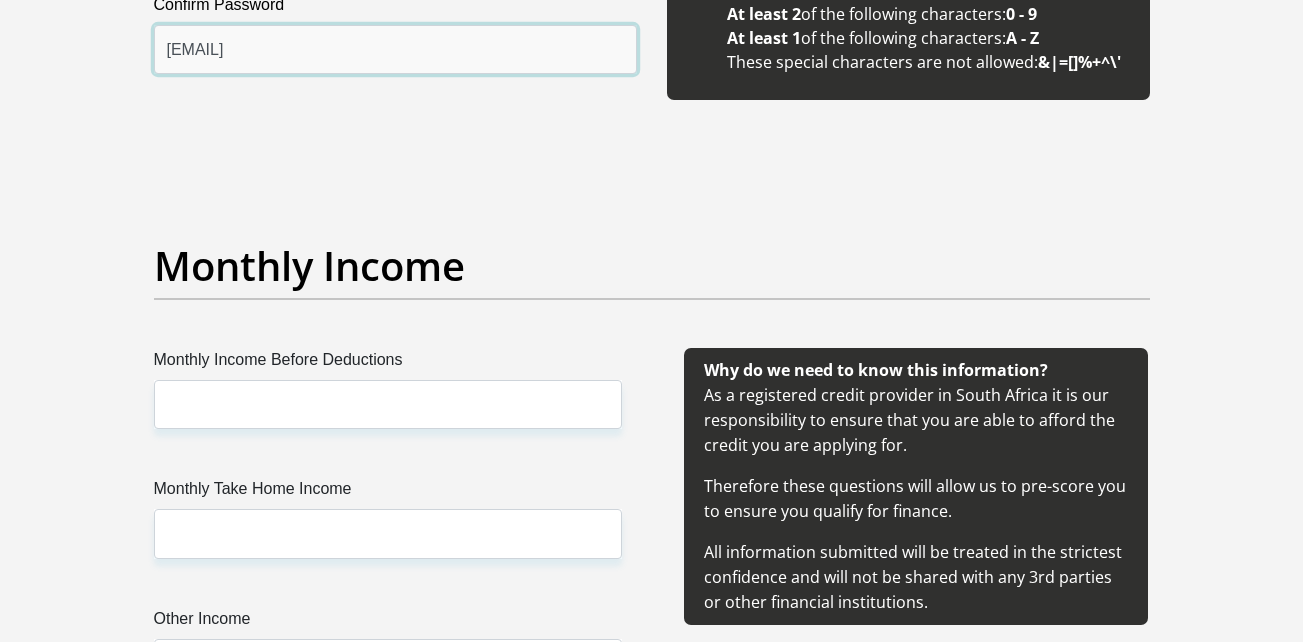scroll, scrollTop: 2100, scrollLeft: 0, axis: vertical 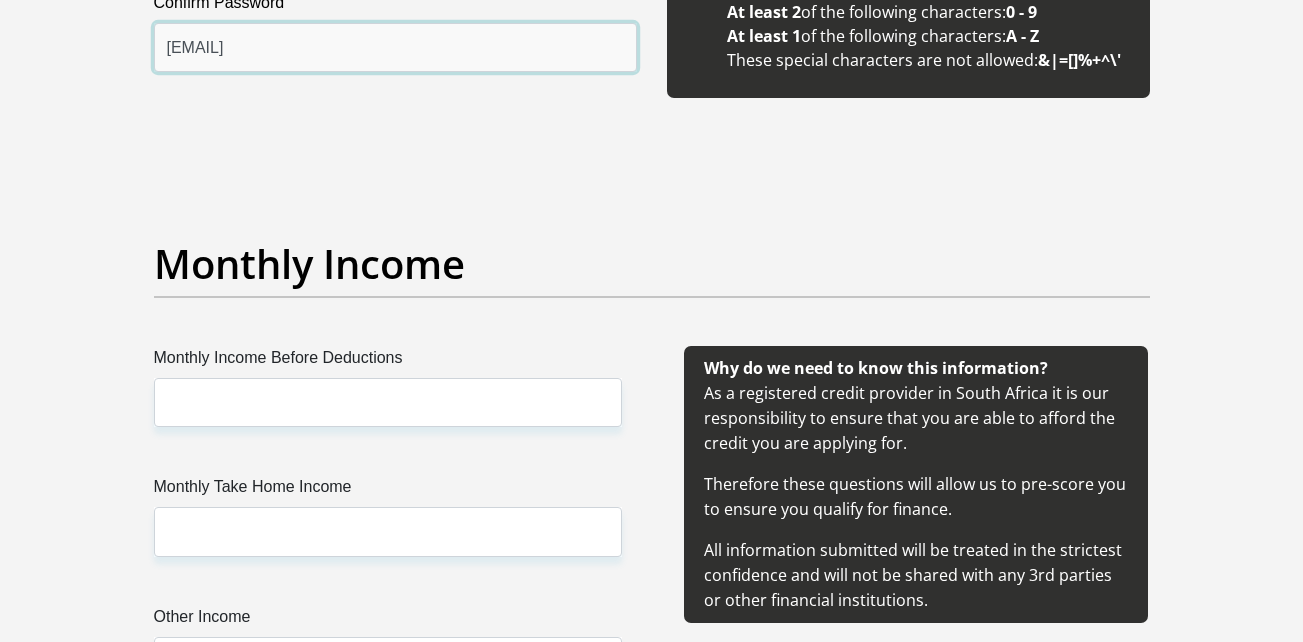 type on "Yolanda@1986" 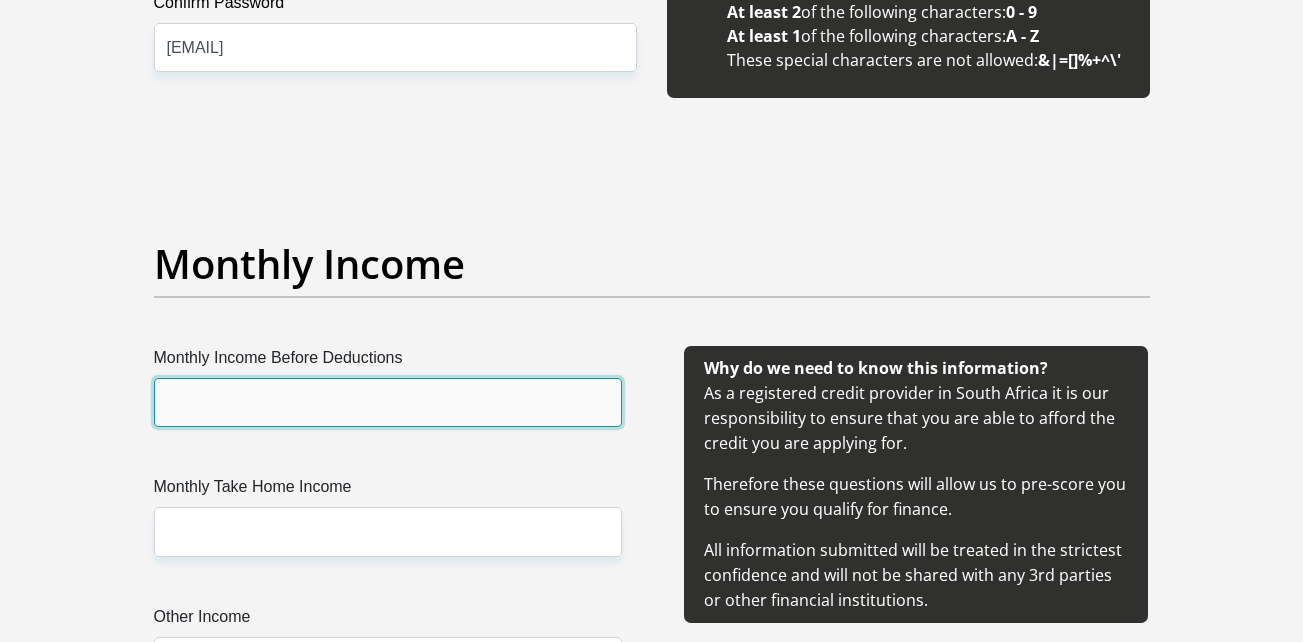 click on "Monthly Income Before Deductions" at bounding box center (388, 402) 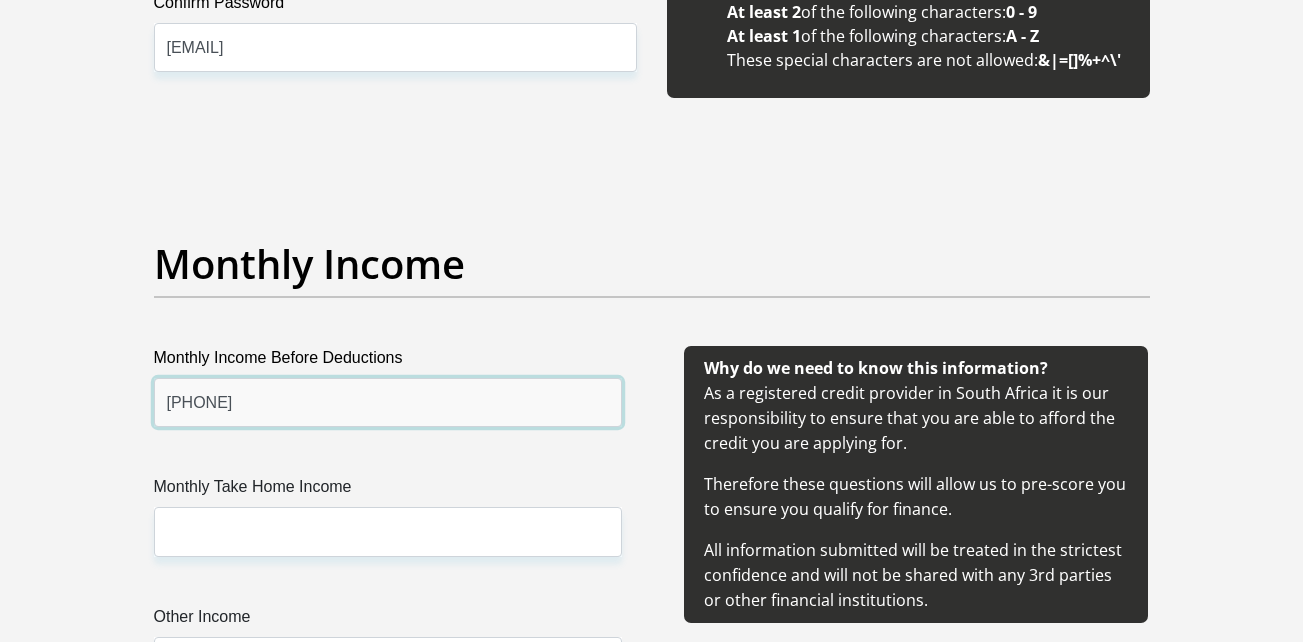 type on "8600" 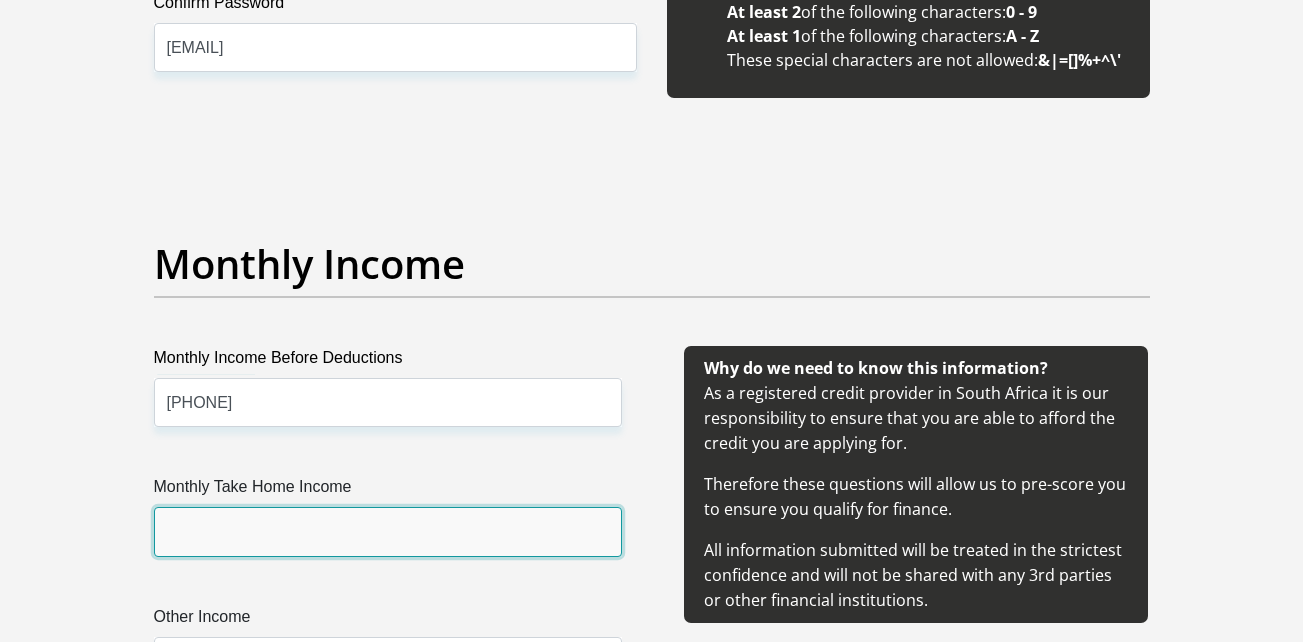 click on "Monthly Take Home Income" at bounding box center [388, 531] 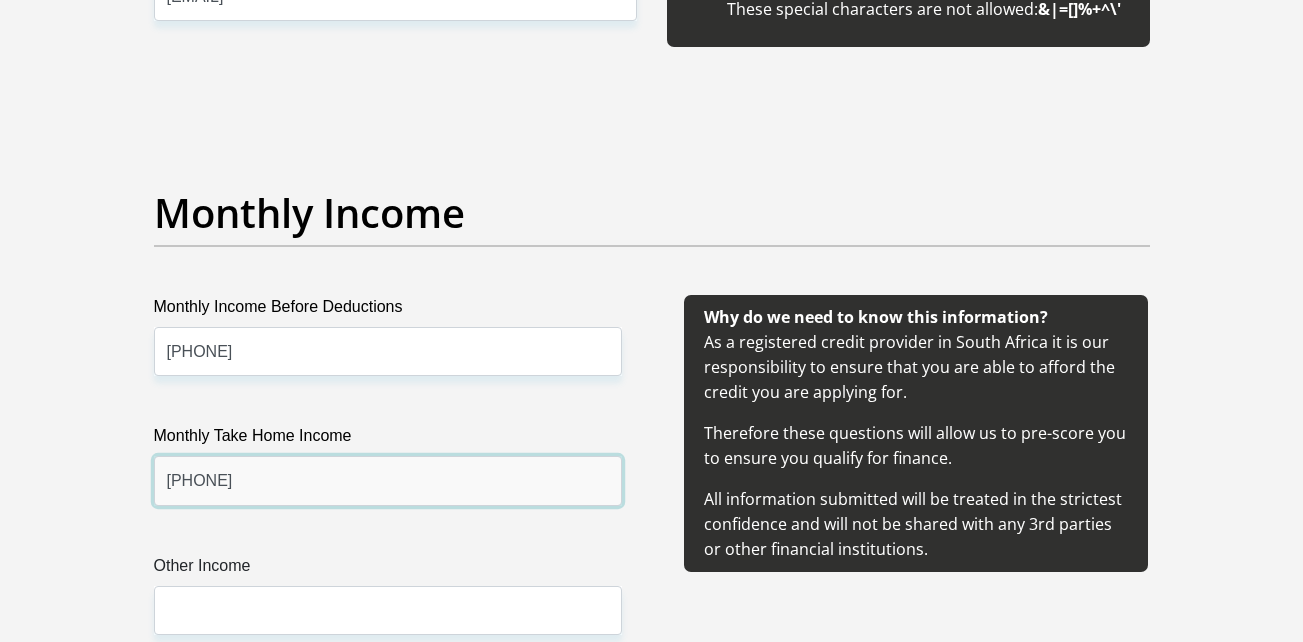 scroll, scrollTop: 2300, scrollLeft: 0, axis: vertical 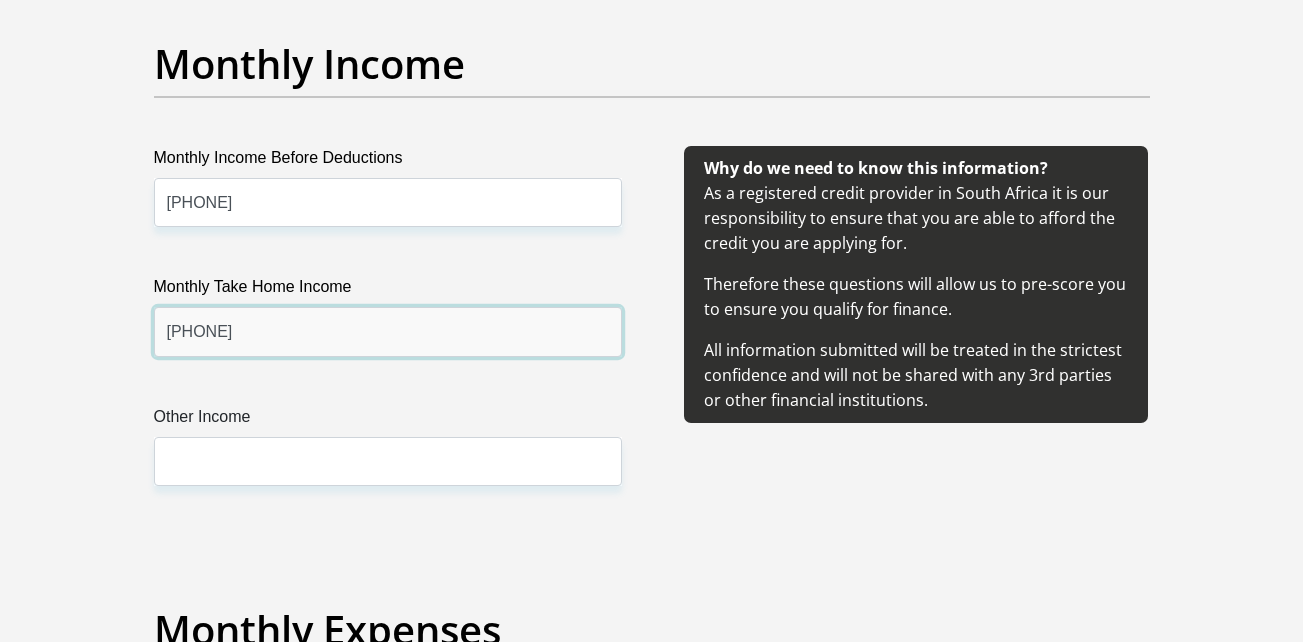 type on "8100" 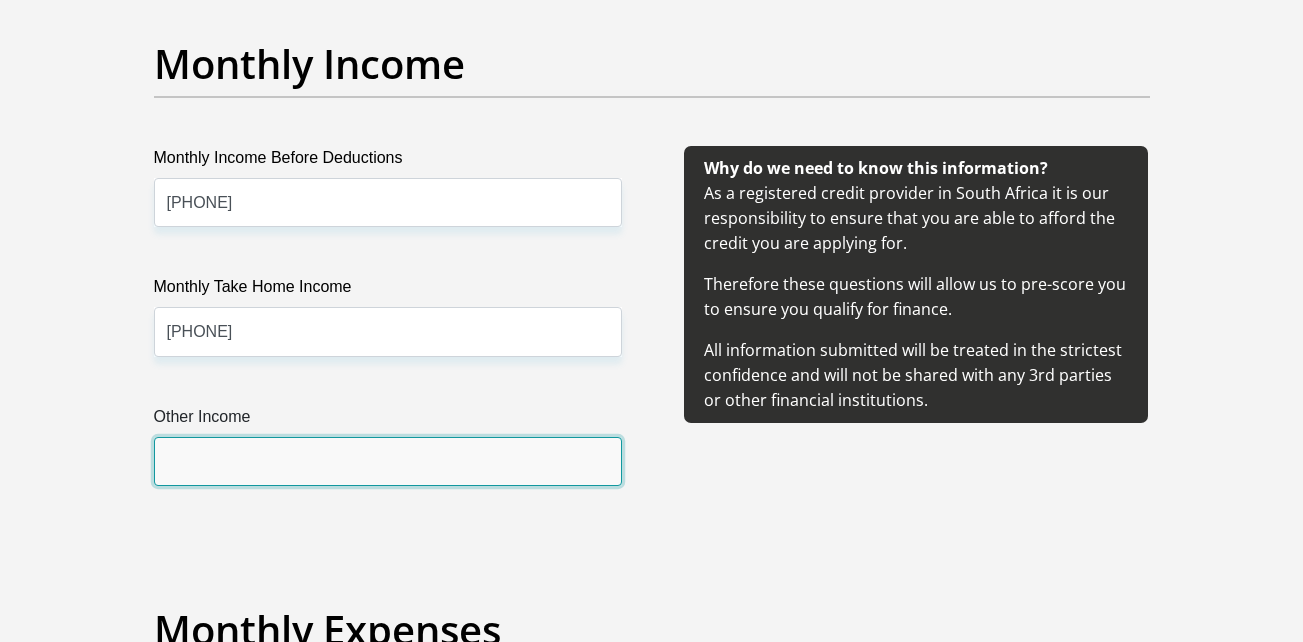 click on "Other Income" at bounding box center [388, 461] 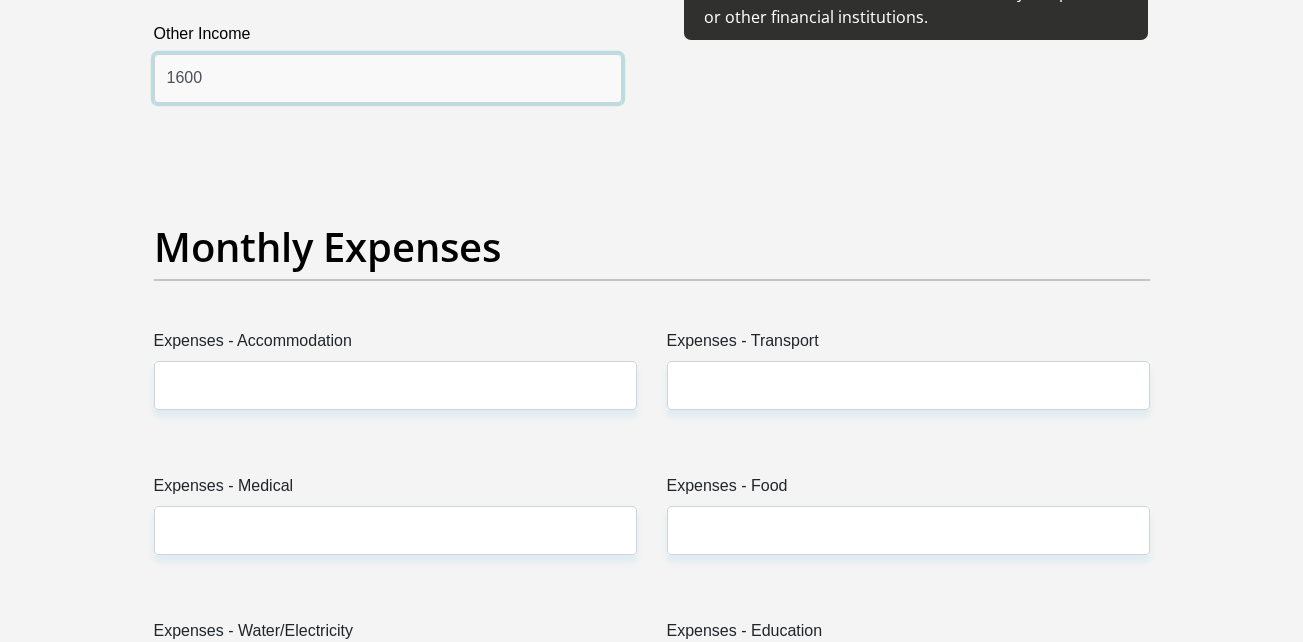 scroll, scrollTop: 2700, scrollLeft: 0, axis: vertical 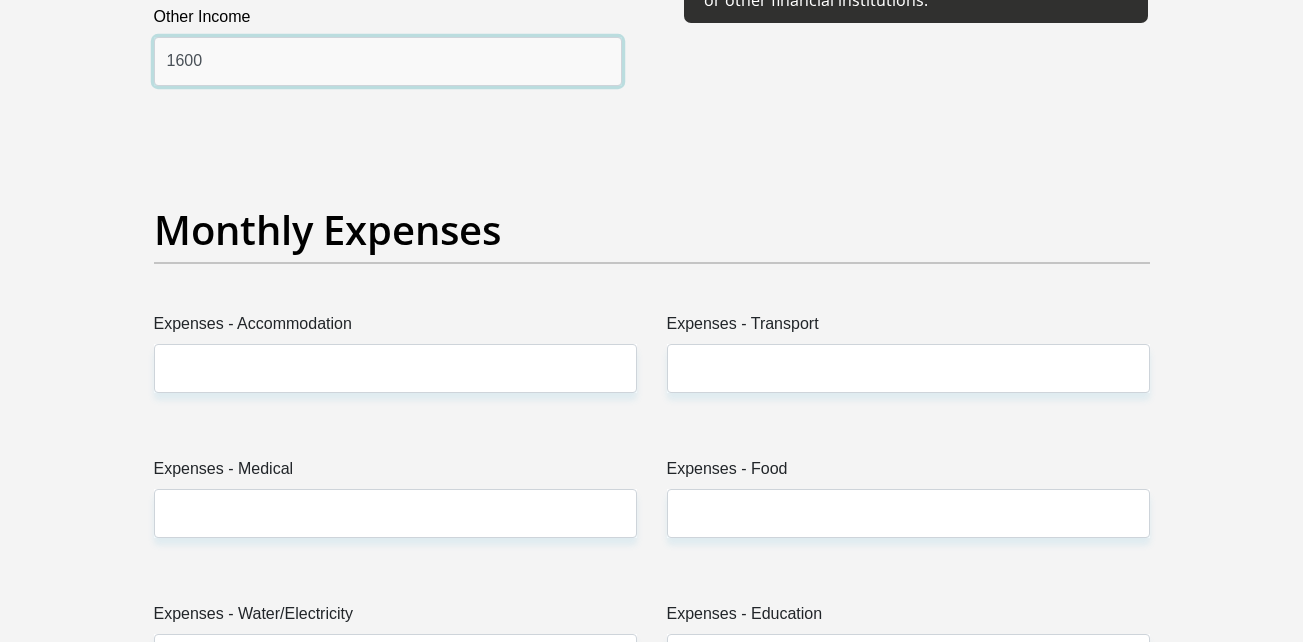 type on "1600" 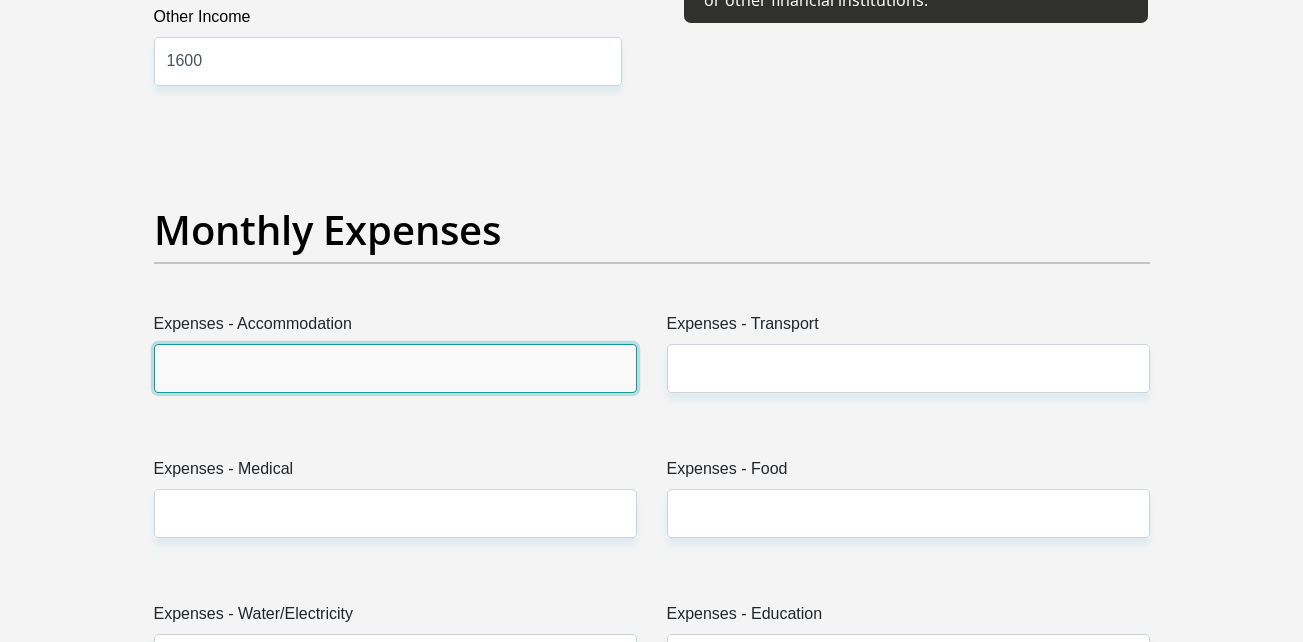 click on "Expenses - Accommodation" at bounding box center (395, 368) 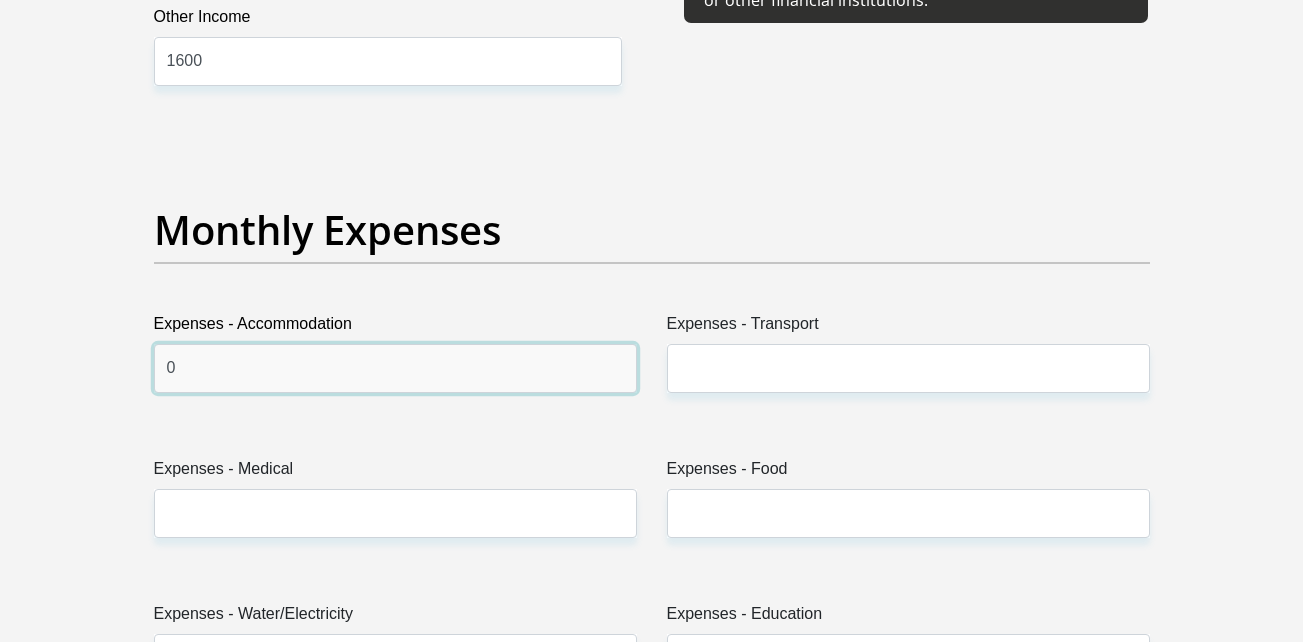 type on "0" 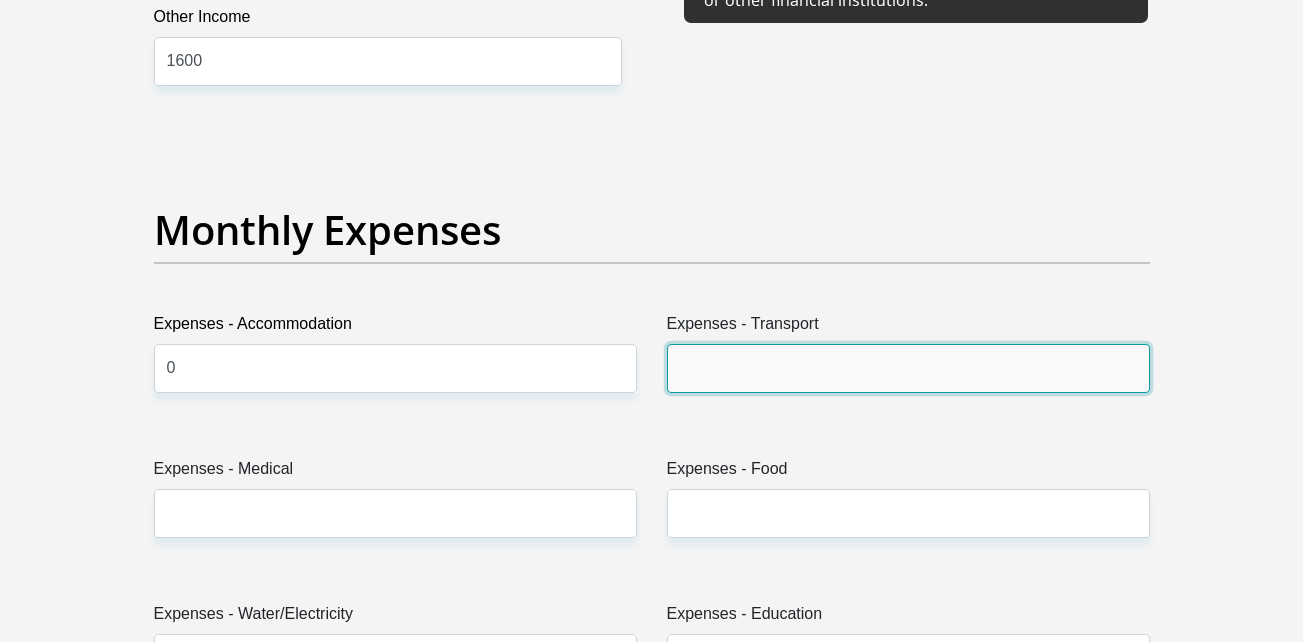 click on "Expenses - Transport" at bounding box center [908, 368] 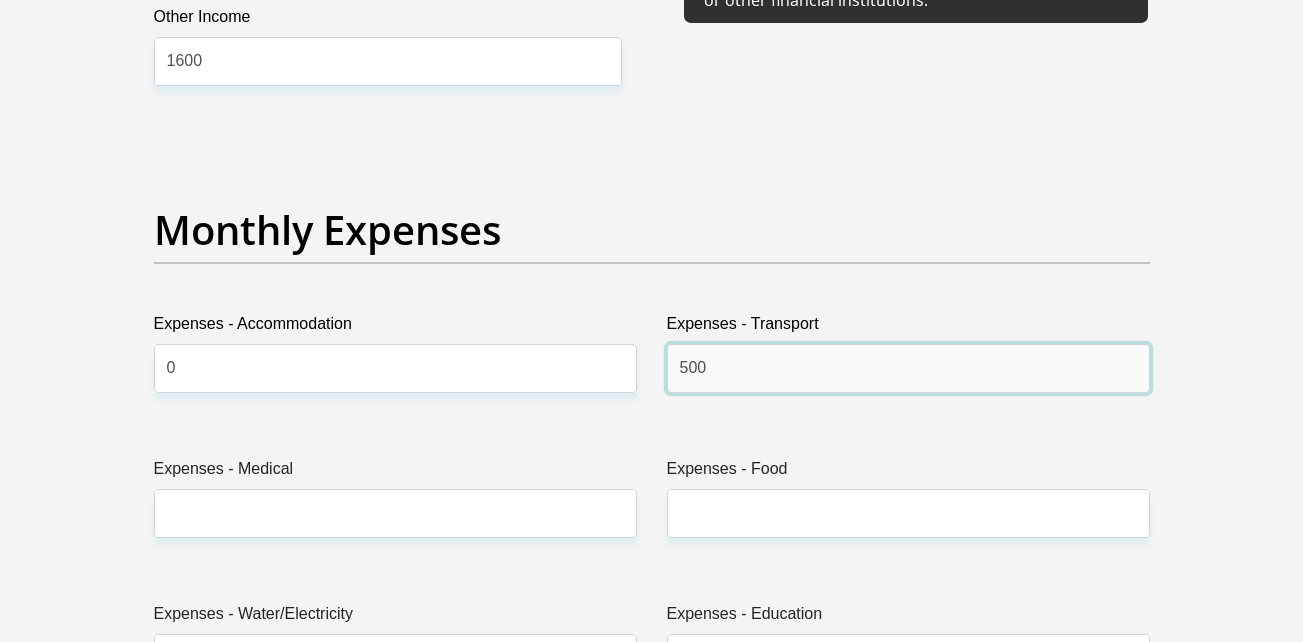 type on "500" 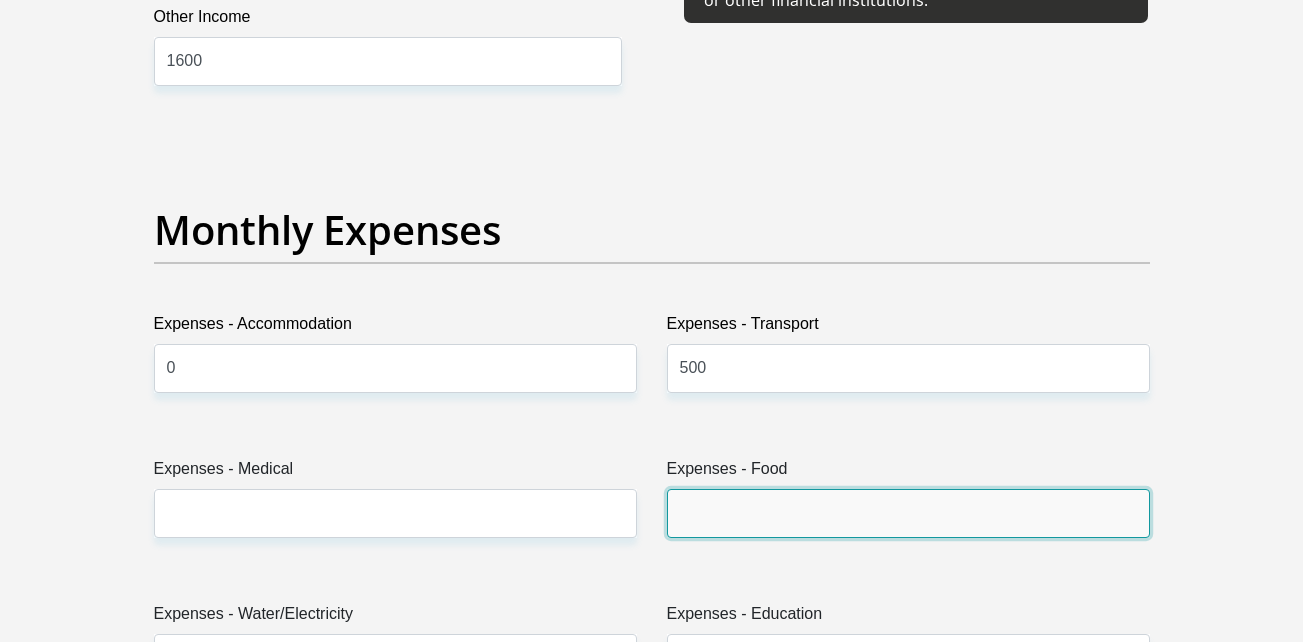click on "Expenses - Food" at bounding box center (908, 513) 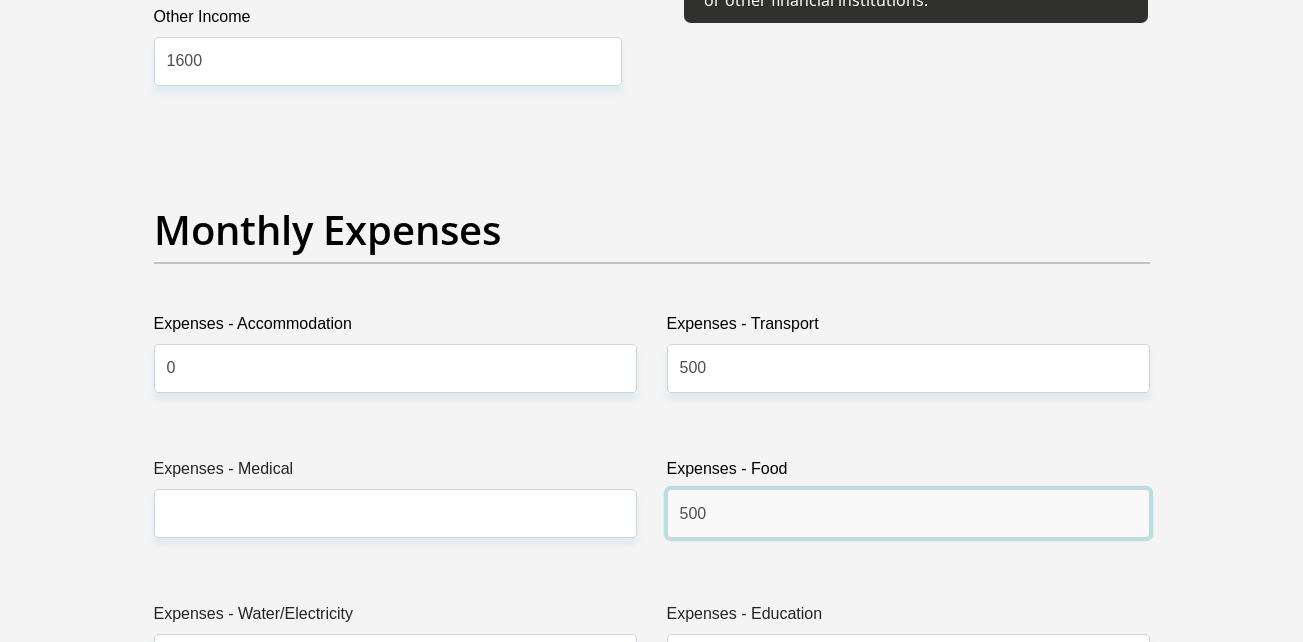 type on "500" 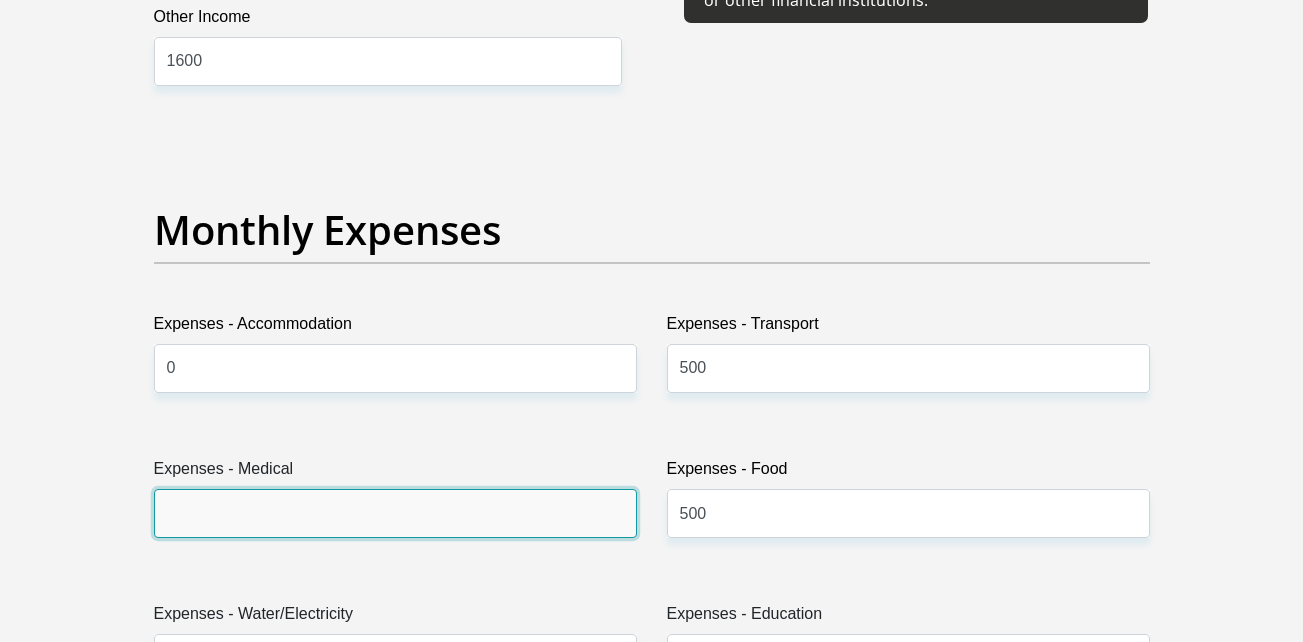 click on "Expenses - Medical" at bounding box center [395, 513] 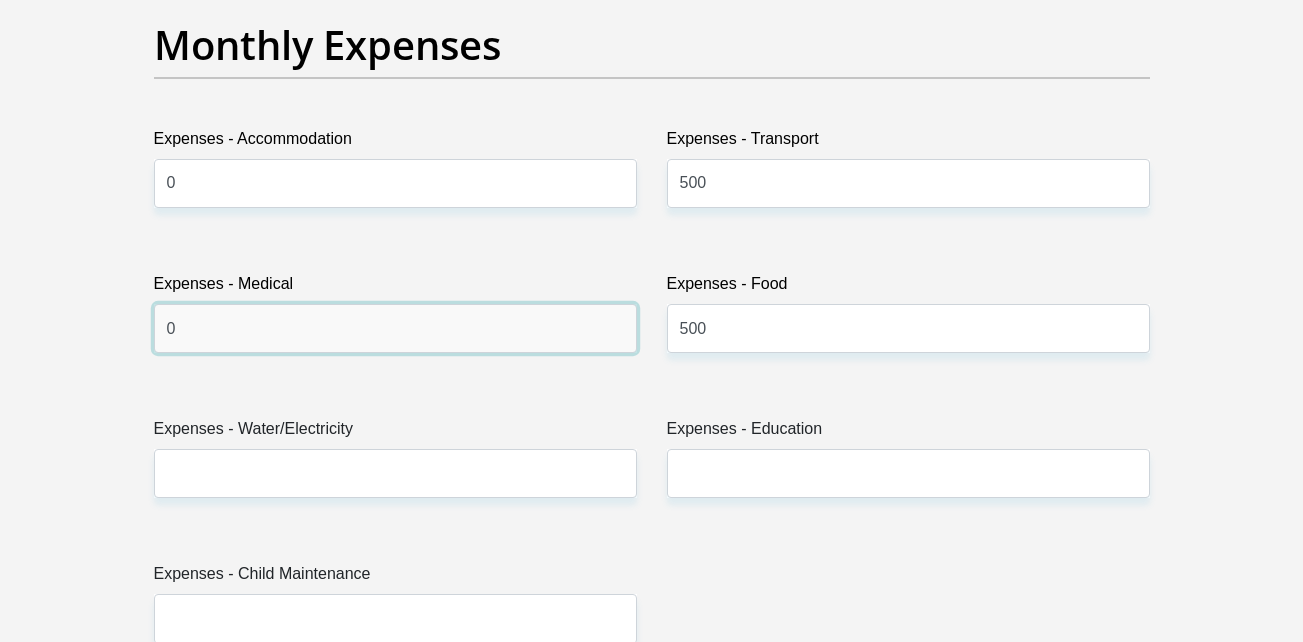 scroll, scrollTop: 2900, scrollLeft: 0, axis: vertical 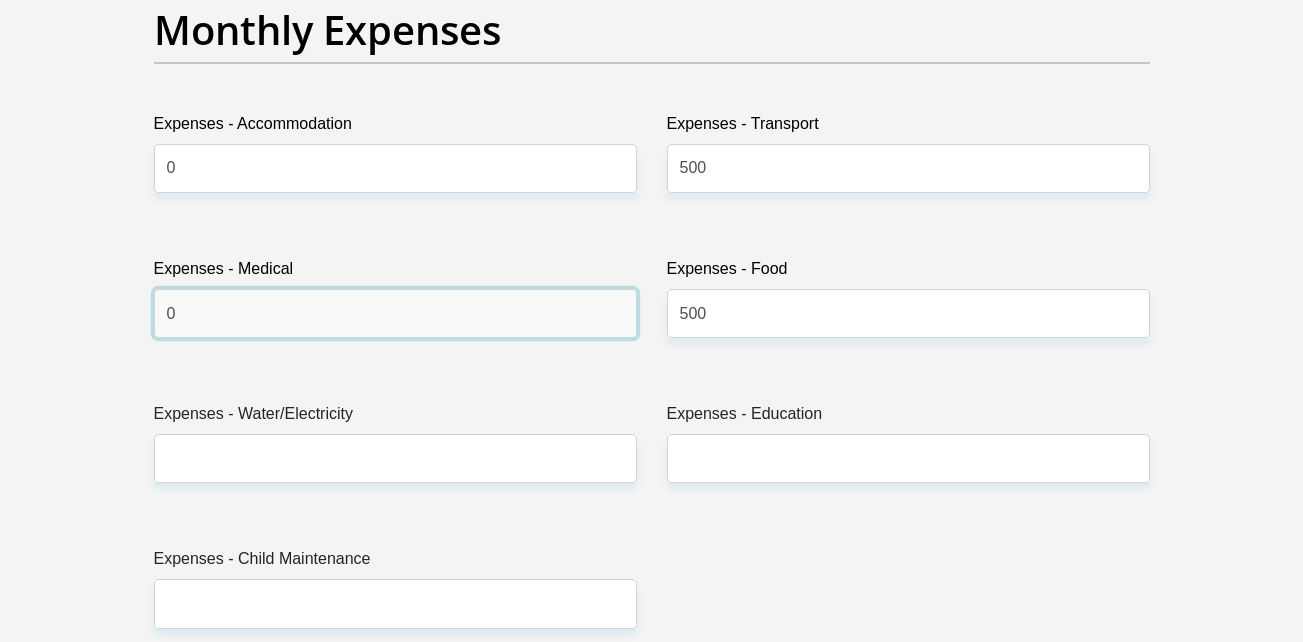 type on "0" 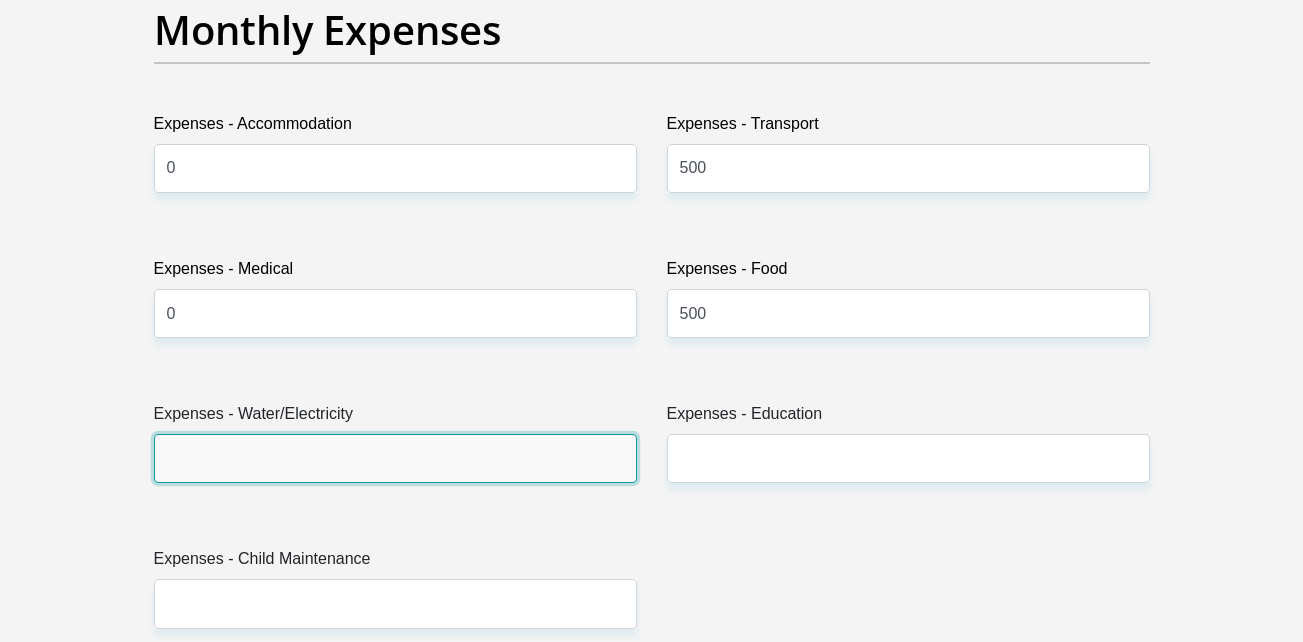 click on "Expenses - Water/Electricity" at bounding box center [395, 458] 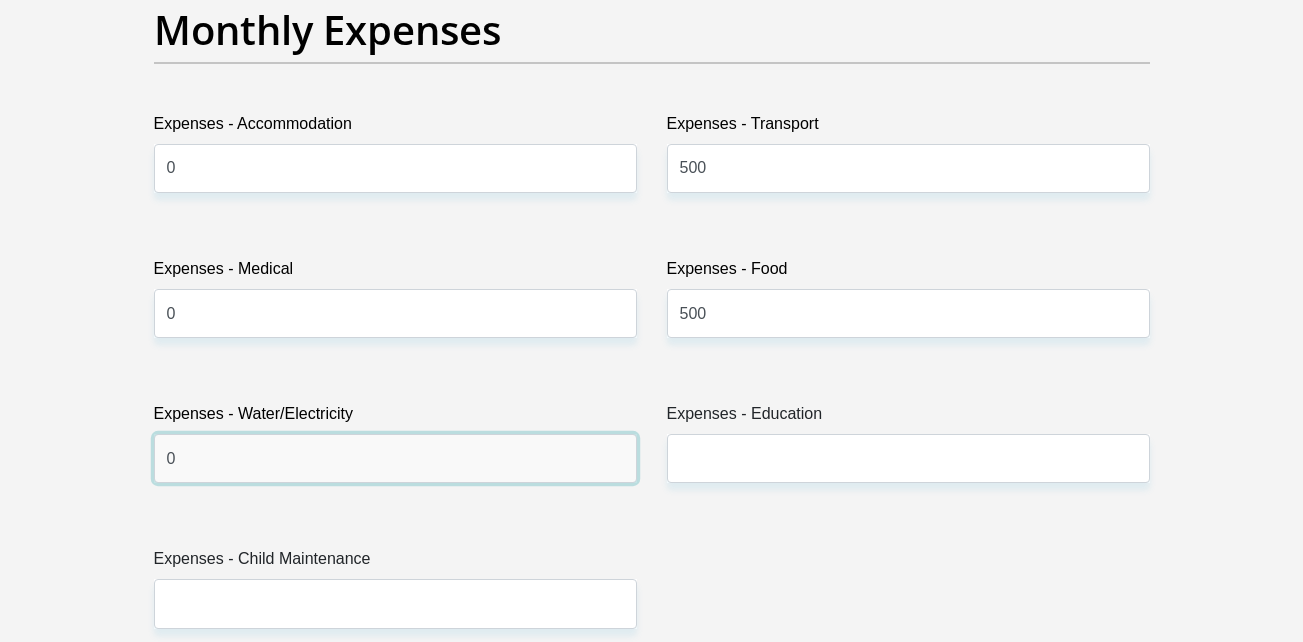 click on "0" at bounding box center [395, 458] 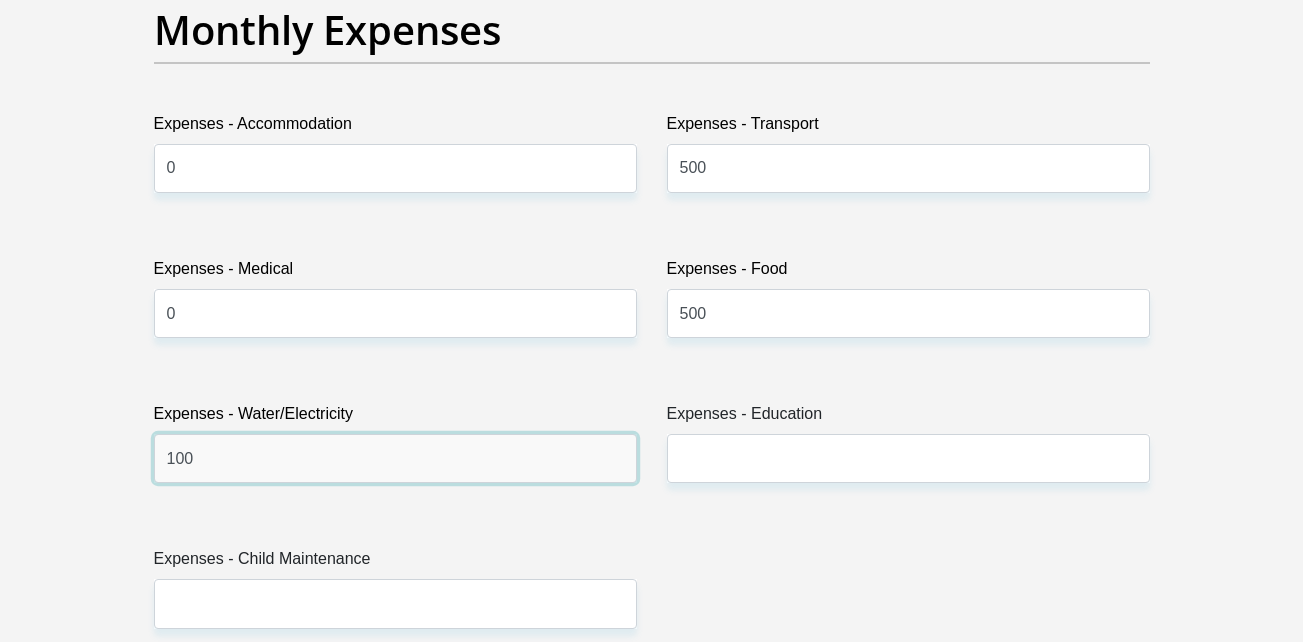 type on "100" 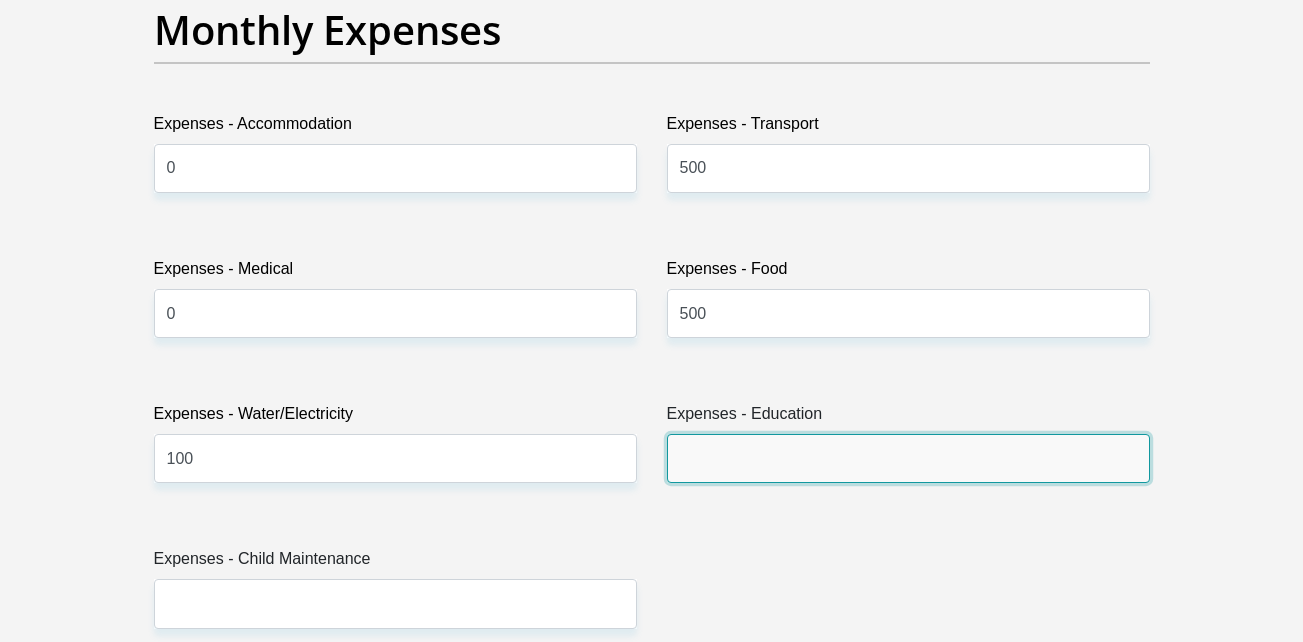 click on "Expenses - Education" at bounding box center (908, 458) 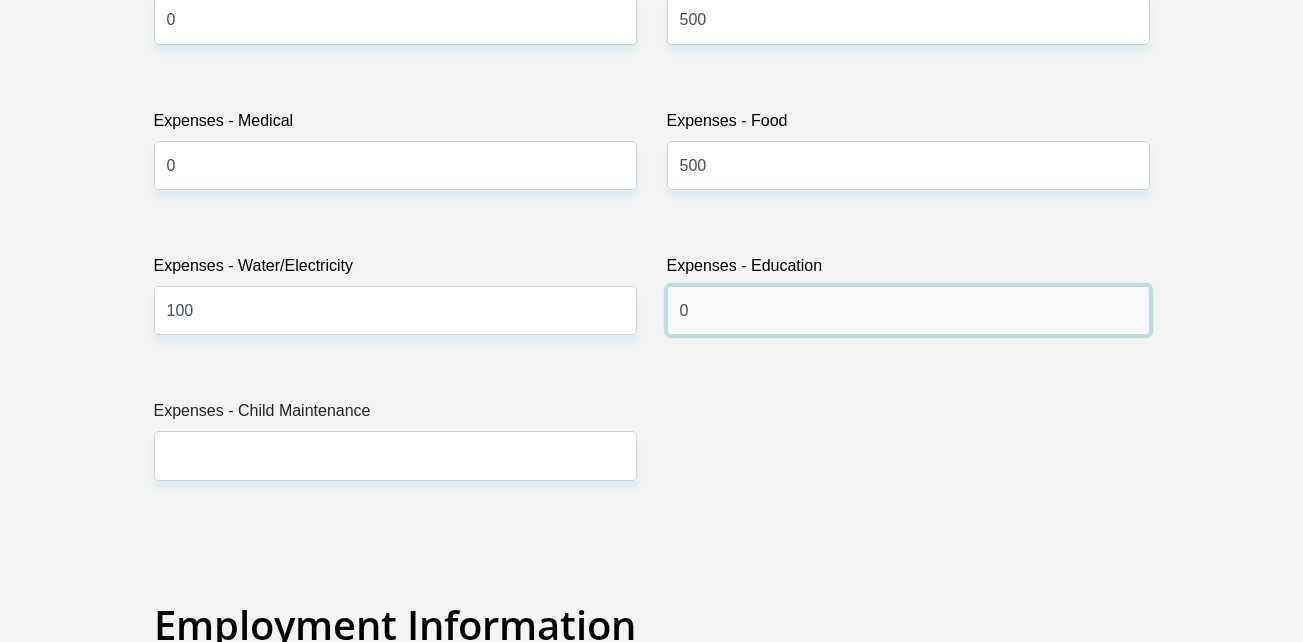 scroll, scrollTop: 3100, scrollLeft: 0, axis: vertical 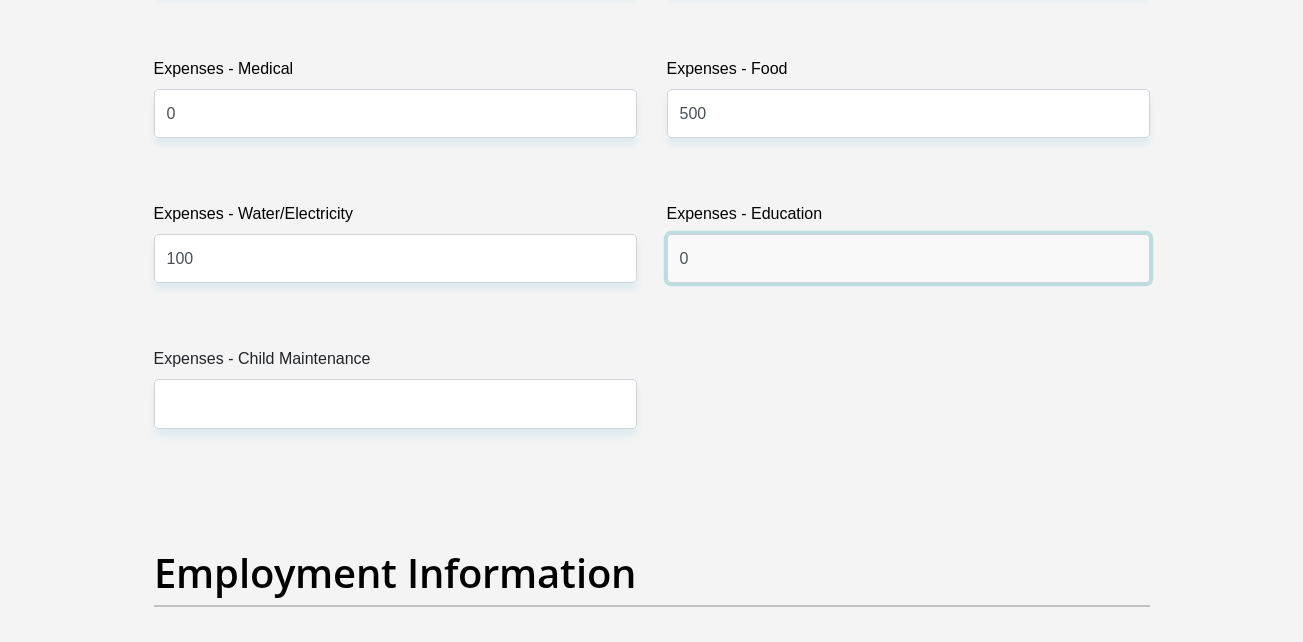 type on "0" 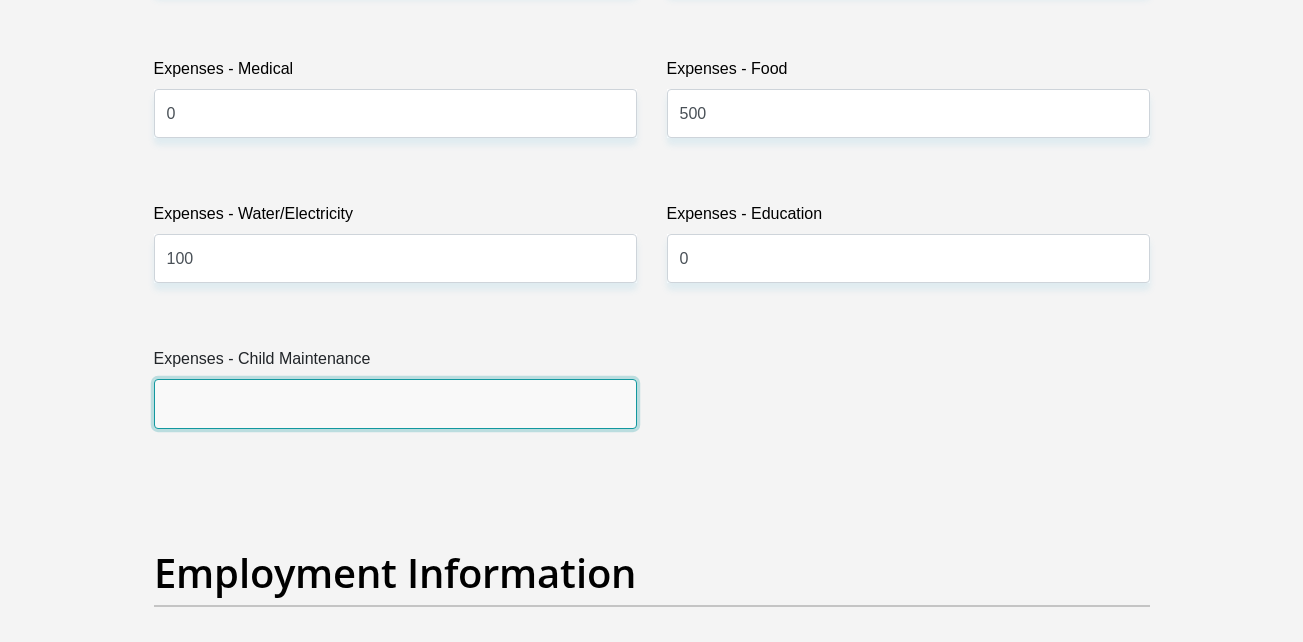 click on "Expenses - Child Maintenance" at bounding box center [395, 403] 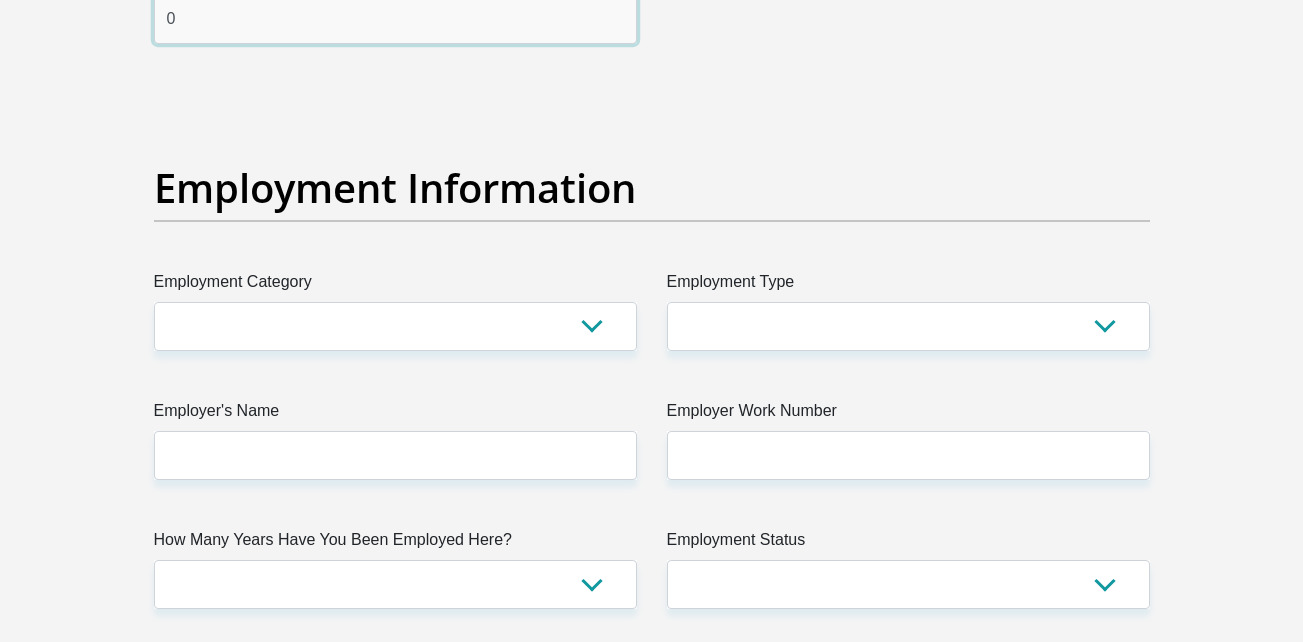 scroll, scrollTop: 3500, scrollLeft: 0, axis: vertical 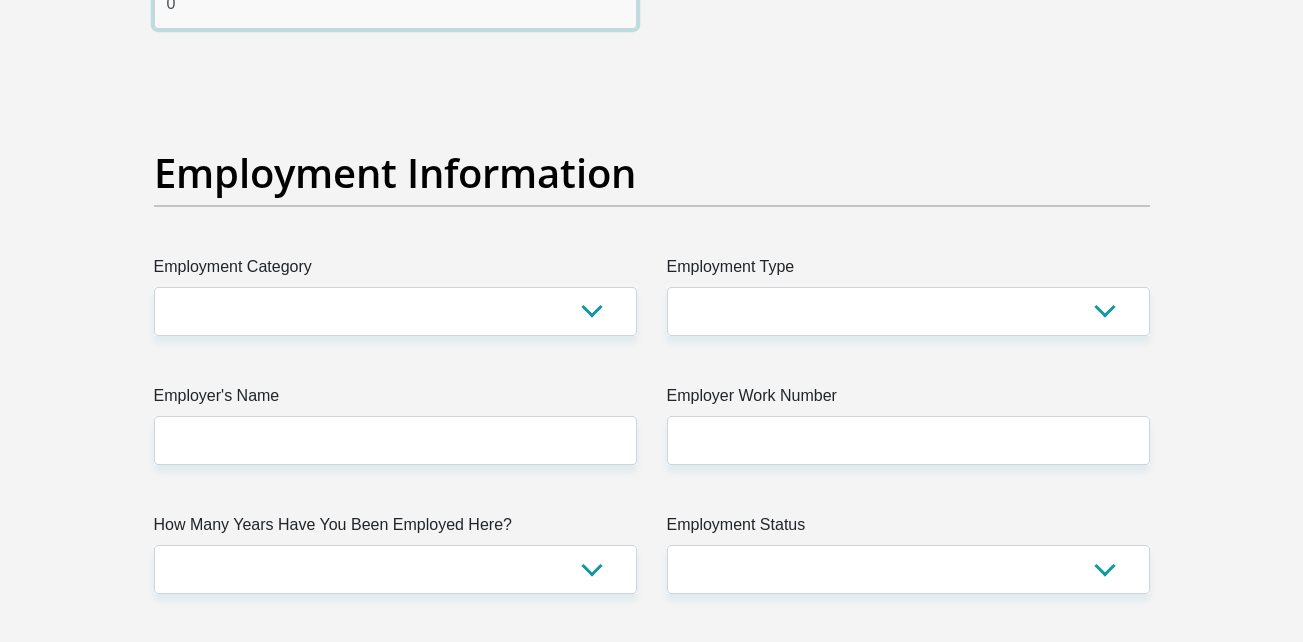 type on "0" 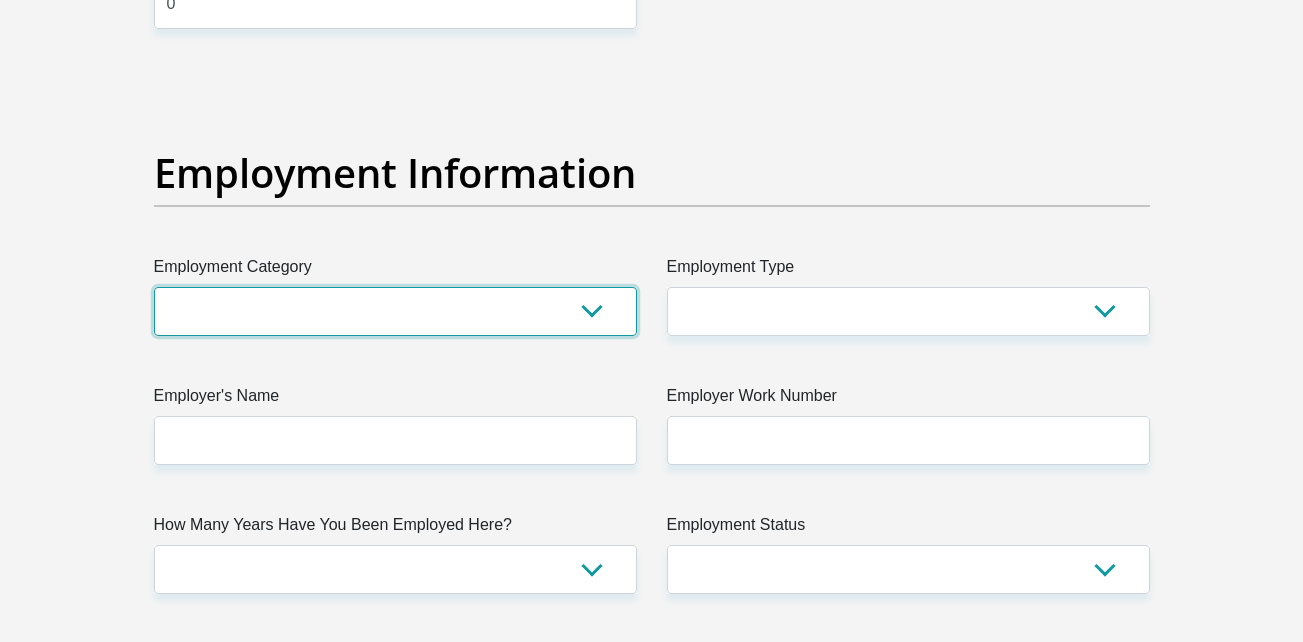 click on "AGRICULTURE
ALCOHOL & TOBACCO
CONSTRUCTION MATERIALS
METALLURGY
EQUIPMENT FOR RENEWABLE ENERGY
SPECIALIZED CONTRACTORS
CAR
GAMING (INCL. INTERNET
OTHER WHOLESALE
UNLICENSED PHARMACEUTICALS
CURRENCY EXCHANGE HOUSES
OTHER FINANCIAL INSTITUTIONS & INSURANCE
REAL ESTATE AGENTS
OIL & GAS
OTHER MATERIALS (E.G. IRON ORE)
PRECIOUS STONES & PRECIOUS METALS
POLITICAL ORGANIZATIONS
RELIGIOUS ORGANIZATIONS(NOT SECTS)
ACTI. HAVING BUSINESS DEAL WITH PUBLIC ADMINISTRATION
LAUNDROMATS" at bounding box center (395, 311) 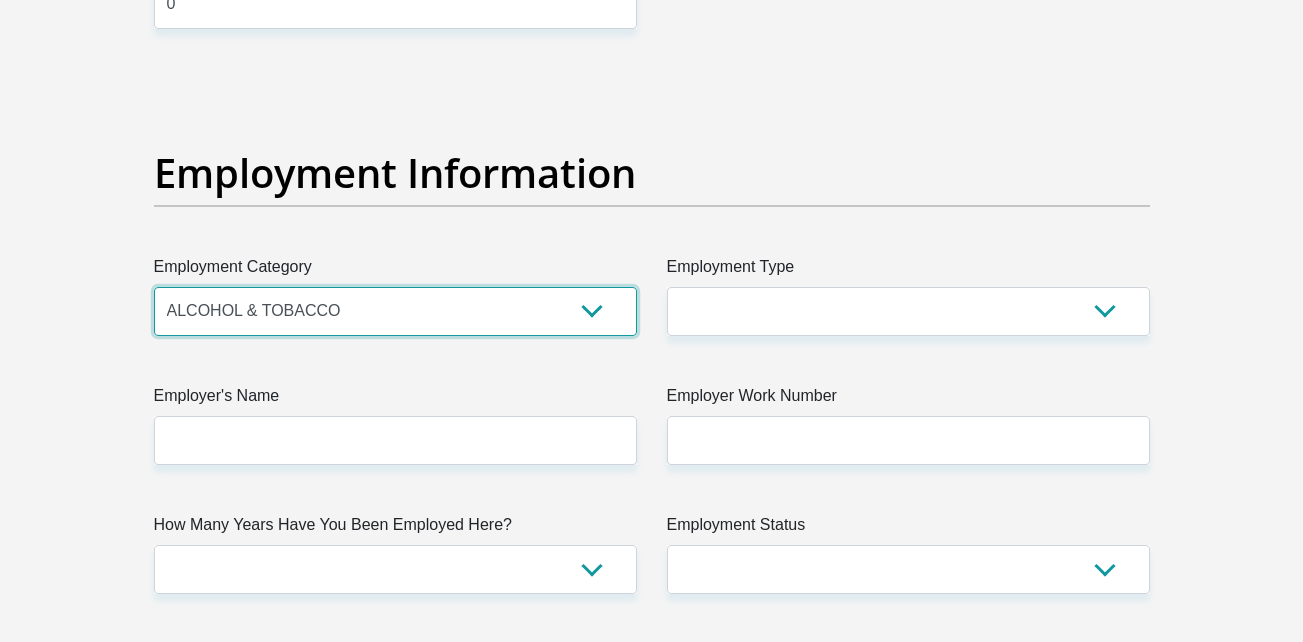 click on "AGRICULTURE
ALCOHOL & TOBACCO
CONSTRUCTION MATERIALS
METALLURGY
EQUIPMENT FOR RENEWABLE ENERGY
SPECIALIZED CONTRACTORS
CAR
GAMING (INCL. INTERNET
OTHER WHOLESALE
UNLICENSED PHARMACEUTICALS
CURRENCY EXCHANGE HOUSES
OTHER FINANCIAL INSTITUTIONS & INSURANCE
REAL ESTATE AGENTS
OIL & GAS
OTHER MATERIALS (E.G. IRON ORE)
PRECIOUS STONES & PRECIOUS METALS
POLITICAL ORGANIZATIONS
RELIGIOUS ORGANIZATIONS(NOT SECTS)
ACTI. HAVING BUSINESS DEAL WITH PUBLIC ADMINISTRATION
LAUNDROMATS" at bounding box center (395, 311) 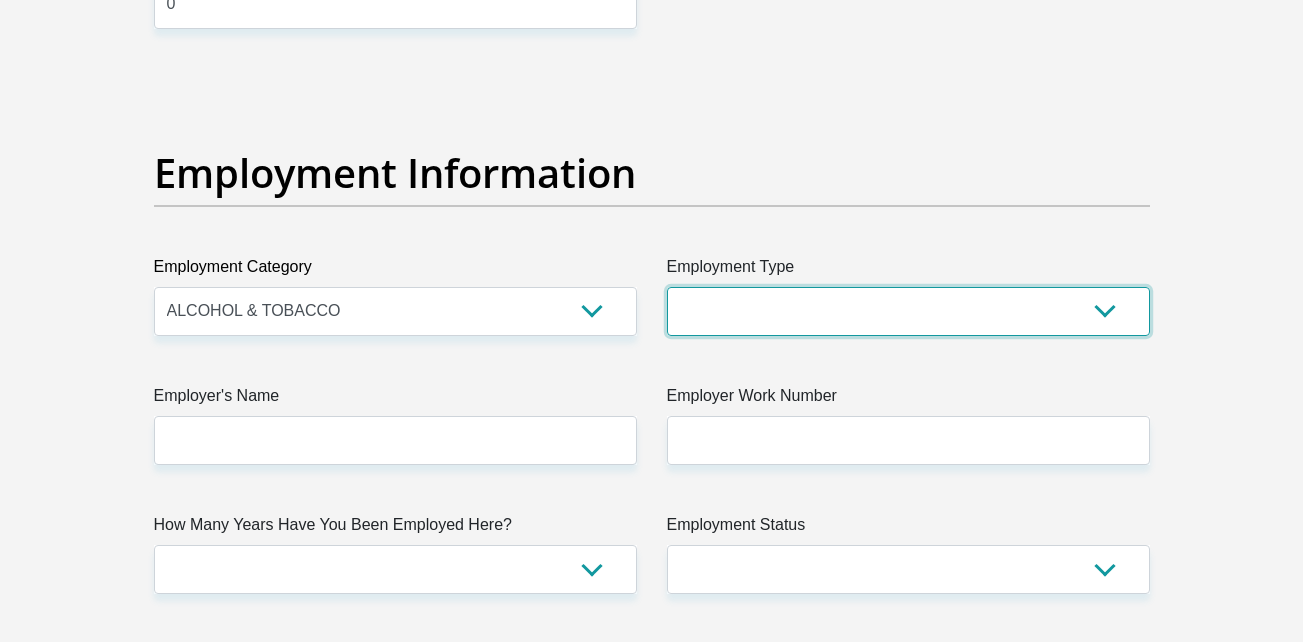 click on "College/Lecturer
Craft Seller
Creative
Driver
Executive
Farmer
Forces - Non Commissioned
Forces - Officer
Hawker
Housewife
Labourer
Licenced Professional
Manager
Miner
Non Licenced Professional
Office Staff/Clerk
Outside Worker
Pensioner
Permanent Teacher
Production/Manufacturing
Sales
Self-Employed
Semi-Professional Worker
Service Industry  Social Worker  Student" at bounding box center (908, 311) 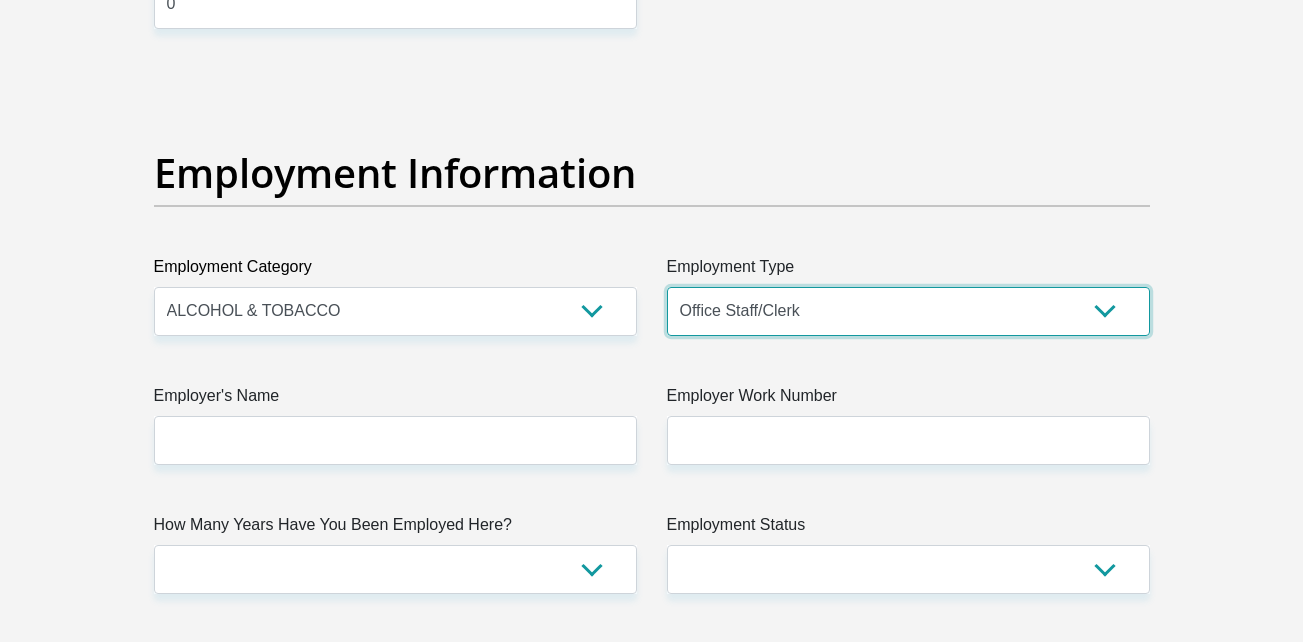 click on "College/Lecturer
Craft Seller
Creative
Driver
Executive
Farmer
Forces - Non Commissioned
Forces - Officer
Hawker
Housewife
Labourer
Licenced Professional
Manager
Miner
Non Licenced Professional
Office Staff/Clerk
Outside Worker
Pensioner
Permanent Teacher
Production/Manufacturing
Sales
Self-Employed
Semi-Professional Worker
Service Industry  Social Worker  Student" at bounding box center [908, 311] 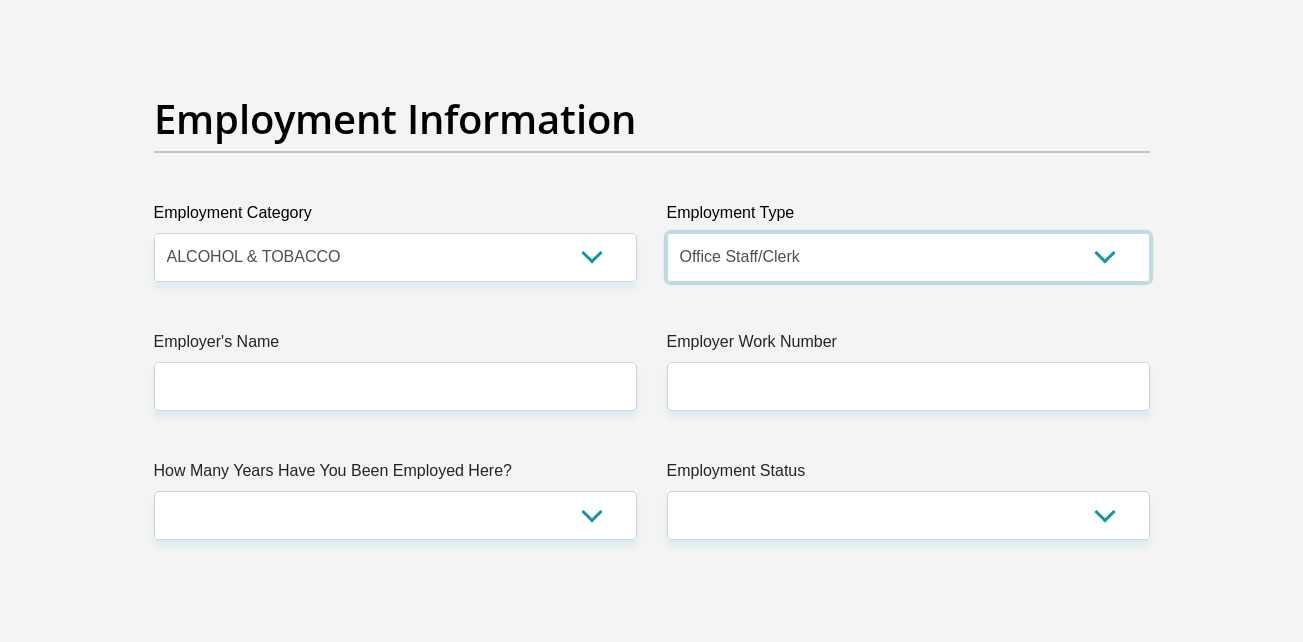 scroll, scrollTop: 3600, scrollLeft: 0, axis: vertical 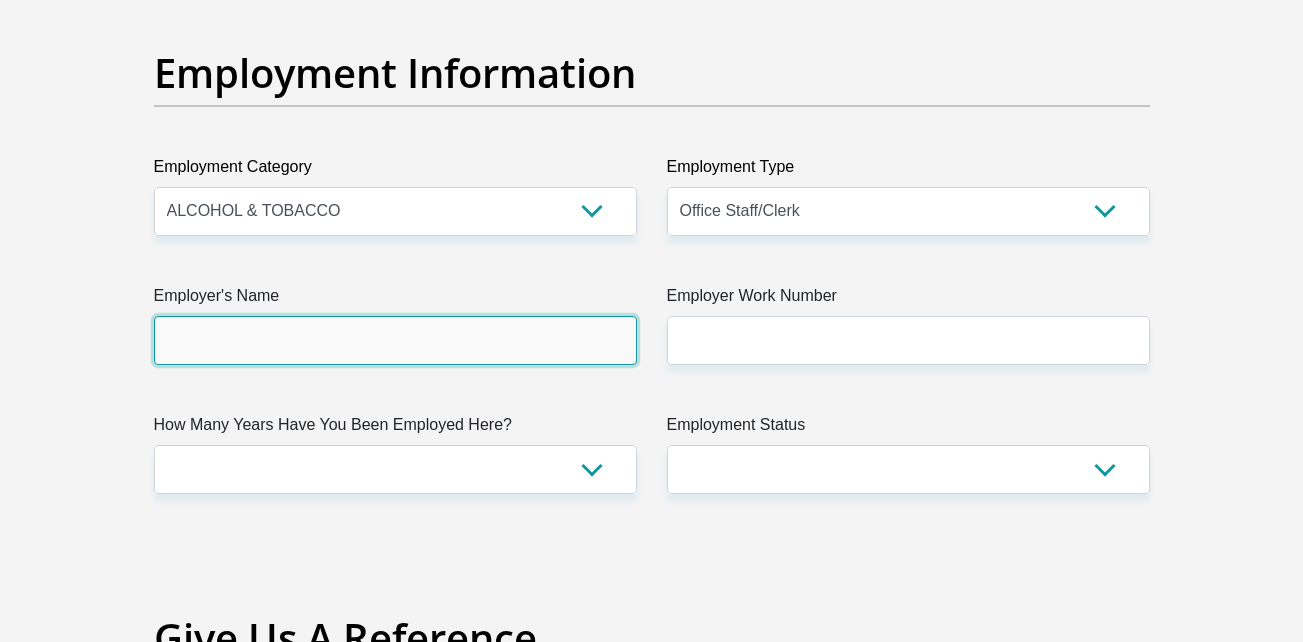 click on "Employer's Name" at bounding box center [395, 340] 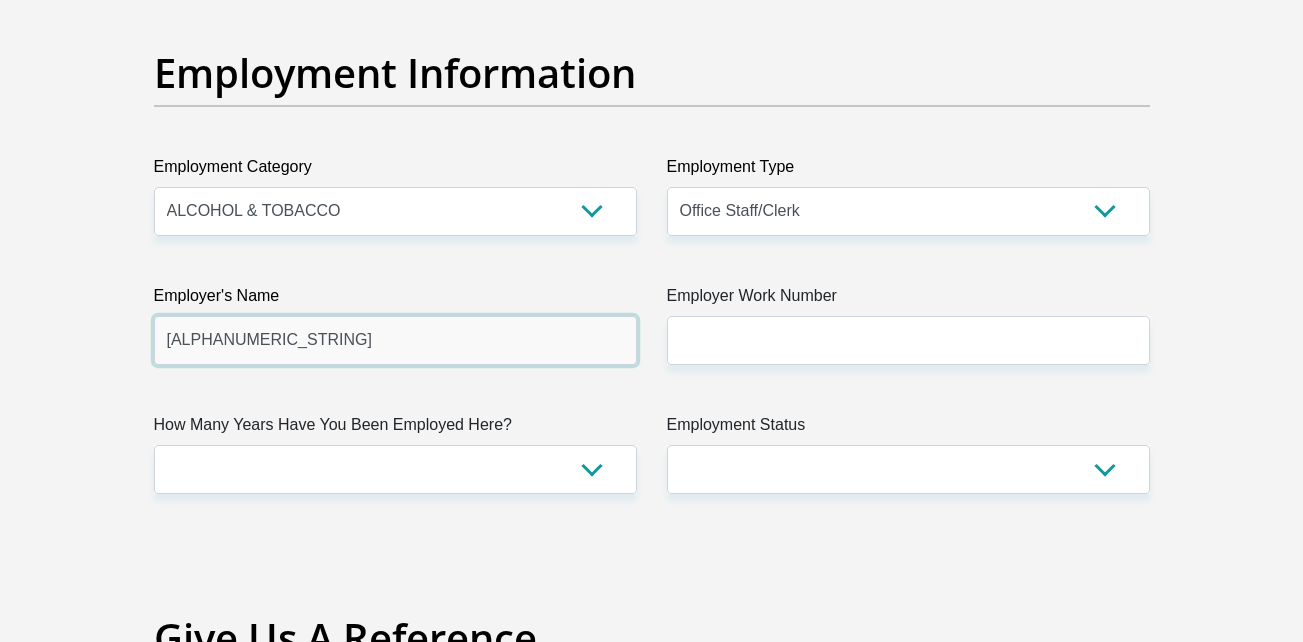type on "SVASECURITYHOLDINGS" 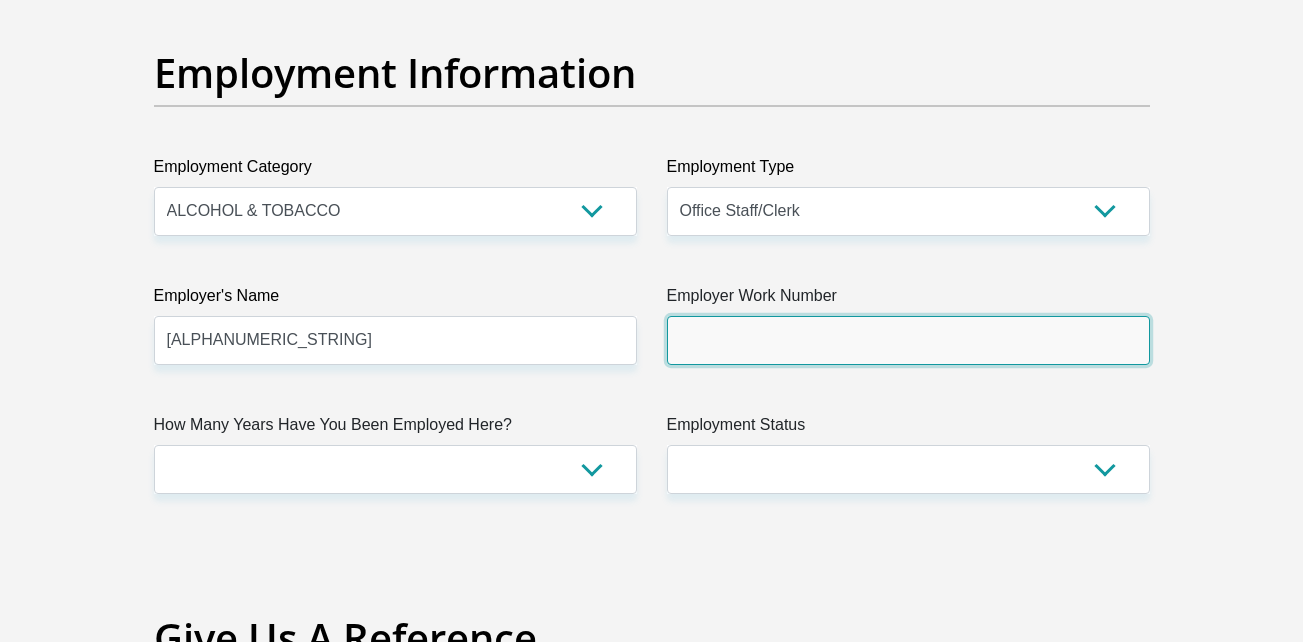 click on "Employer Work Number" at bounding box center [908, 340] 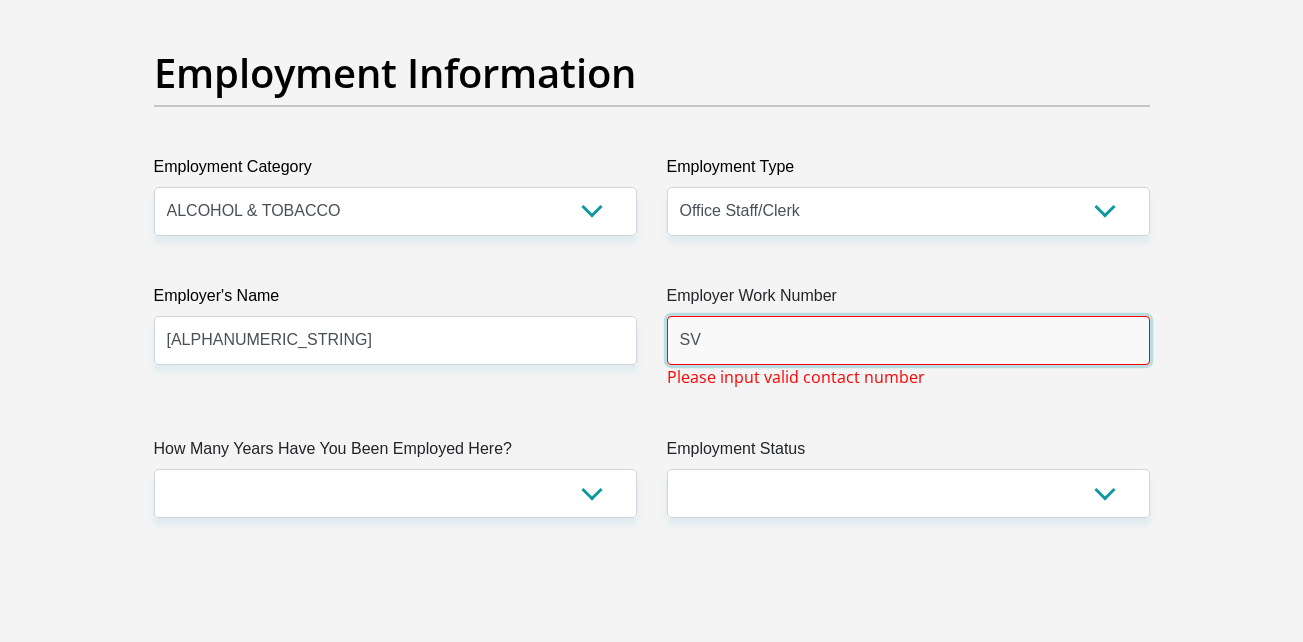 type on "S" 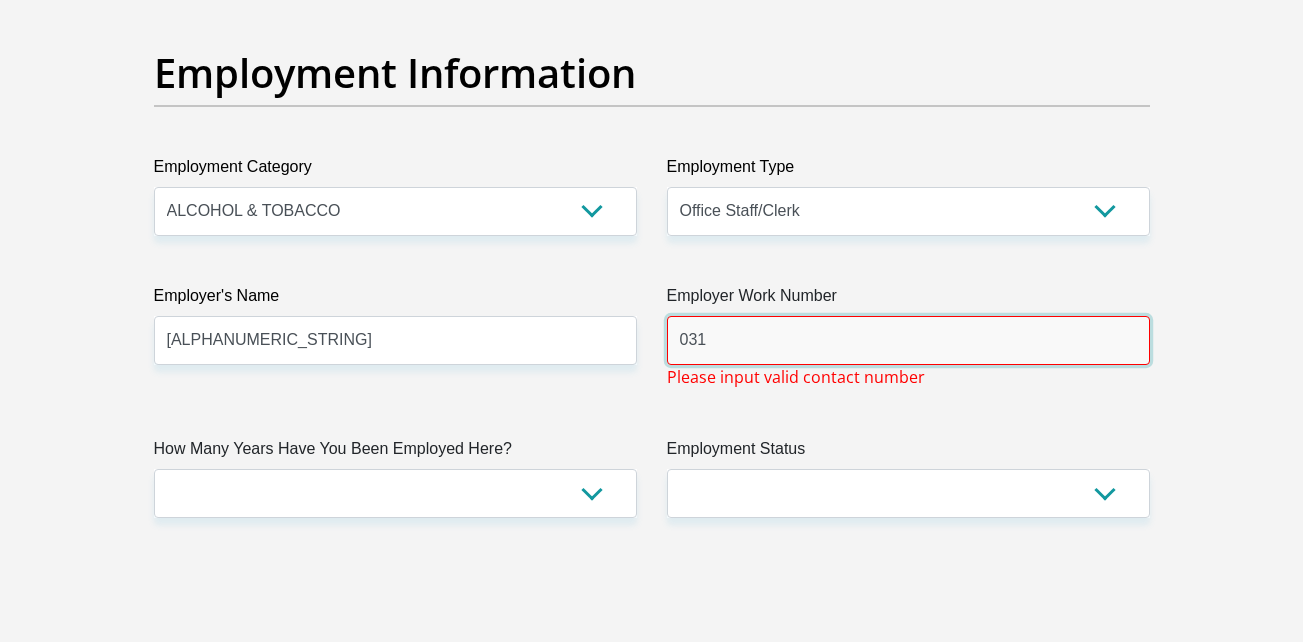 type on "0310231000" 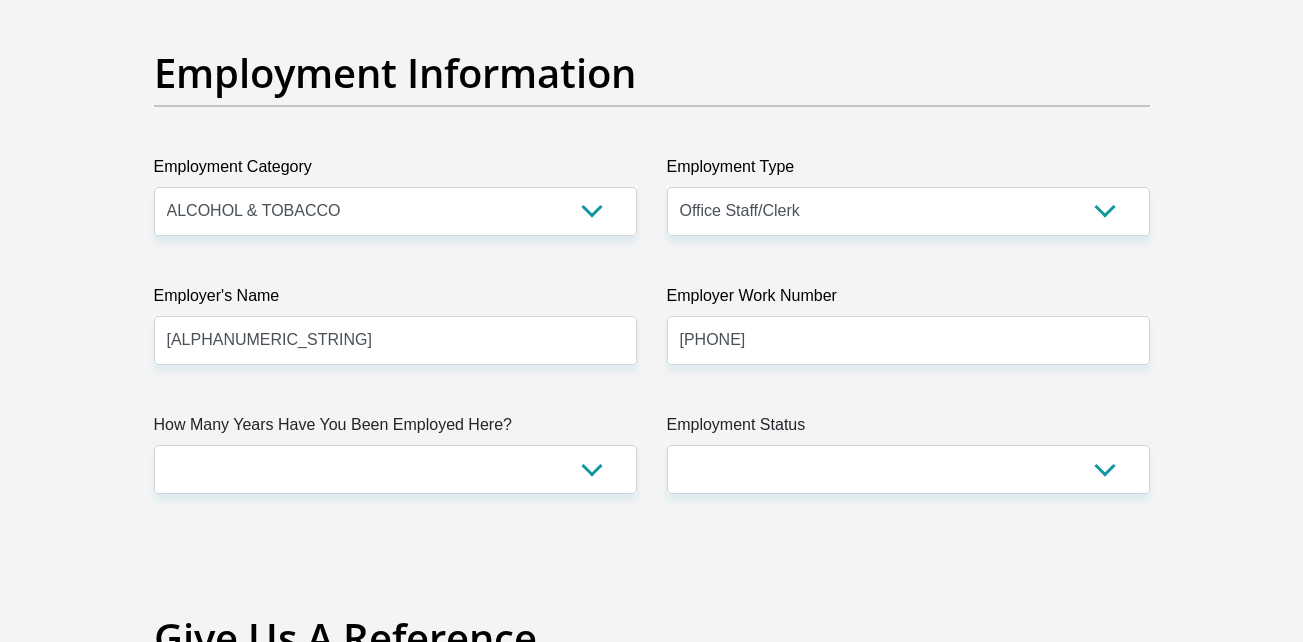 type on "C.W.H to DN. LIQUORS" 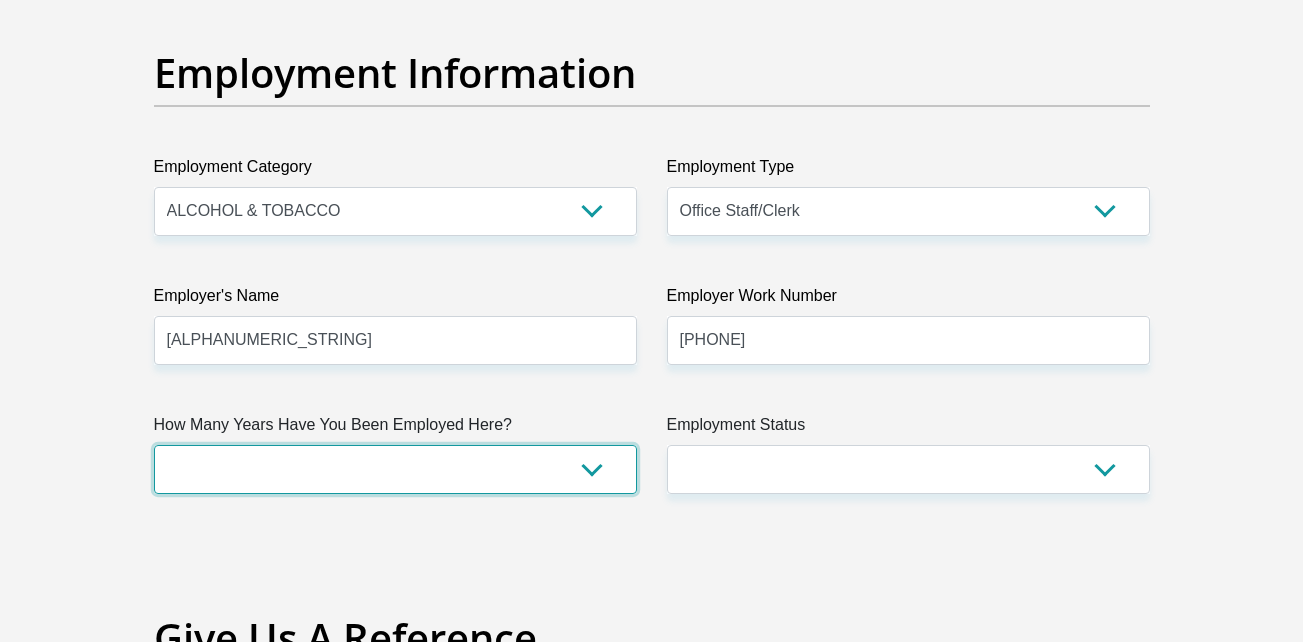 click on "less than 1 year
1-3 years
3-5 years
5+ years" at bounding box center (395, 469) 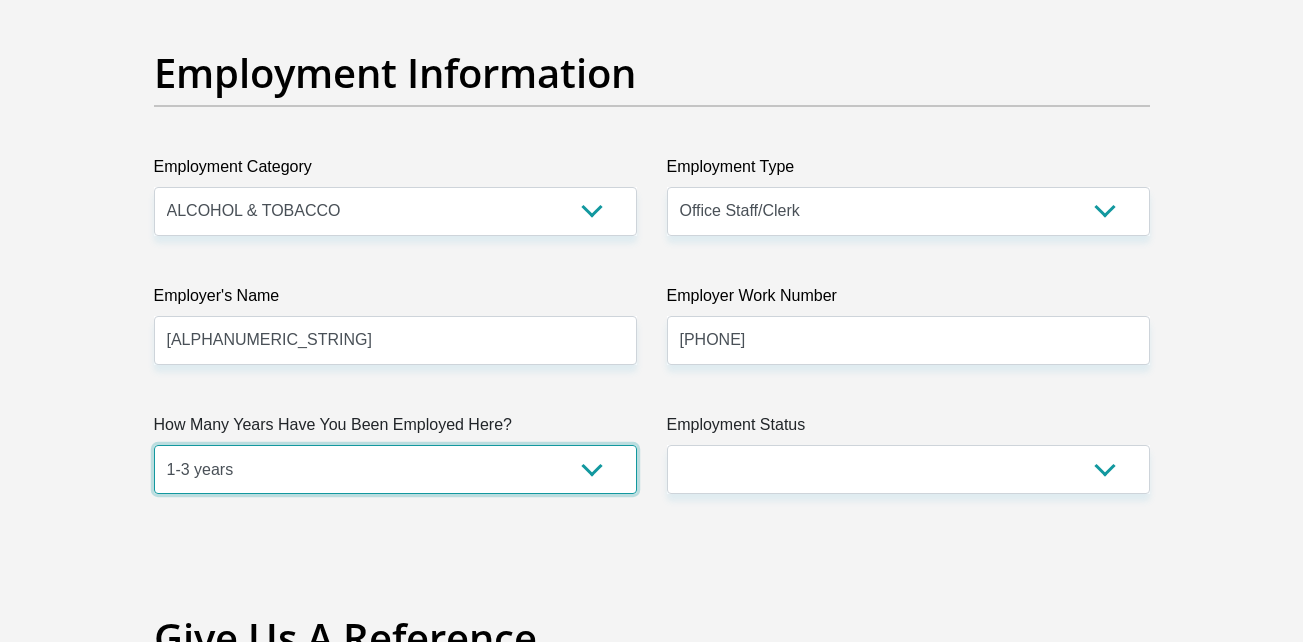click on "less than 1 year
1-3 years
3-5 years
5+ years" at bounding box center [395, 469] 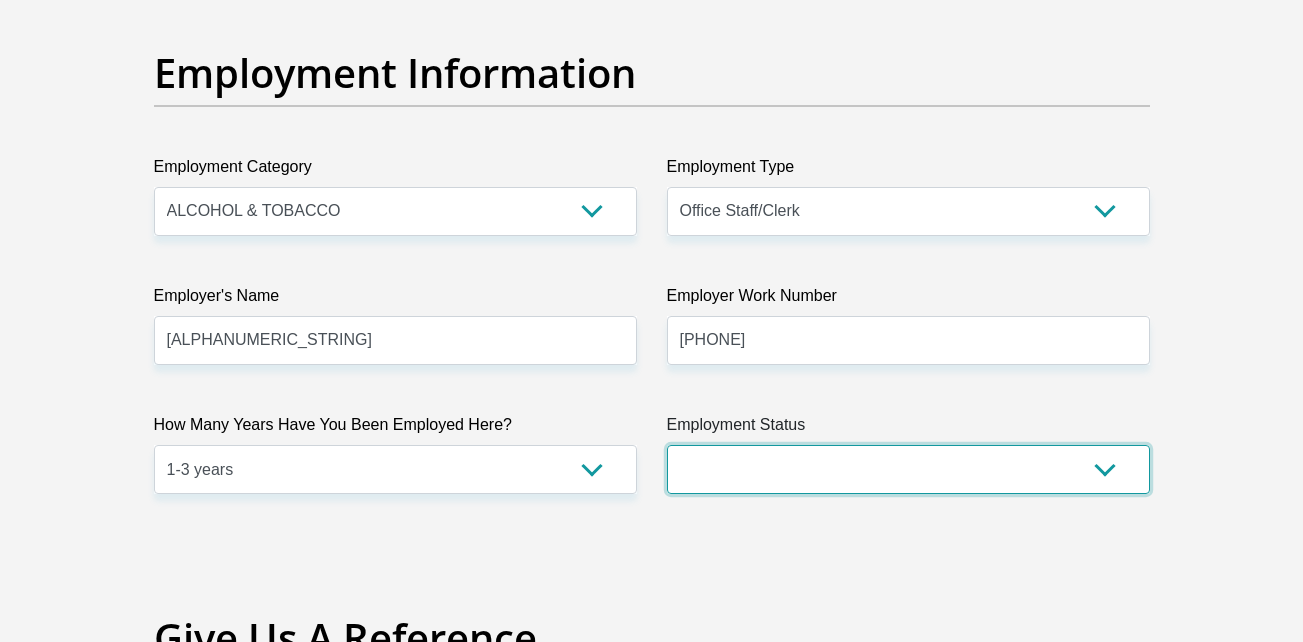 click on "Permanent/Full-time
Part-time/Casual
Contract Worker
Self-Employed
Housewife
Retired
Student
Medically Boarded
Disability
Unemployed" at bounding box center [908, 469] 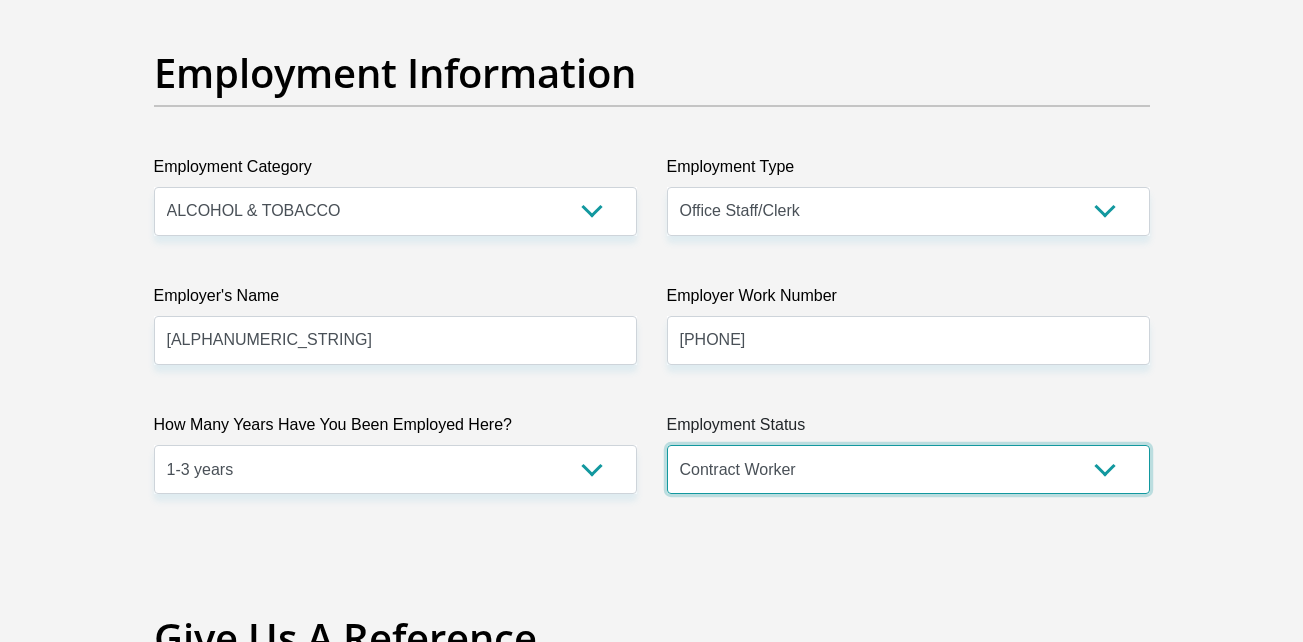 click on "Permanent/Full-time
Part-time/Casual
Contract Worker
Self-Employed
Housewife
Retired
Student
Medically Boarded
Disability
Unemployed" at bounding box center [908, 469] 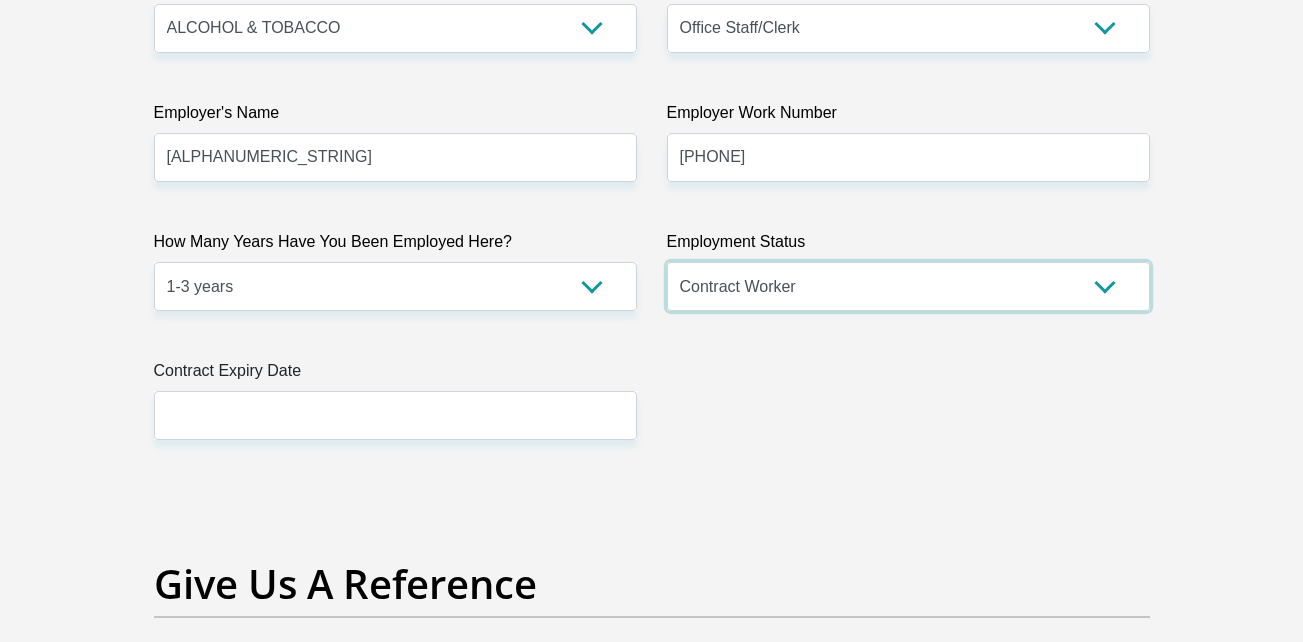 scroll, scrollTop: 3800, scrollLeft: 0, axis: vertical 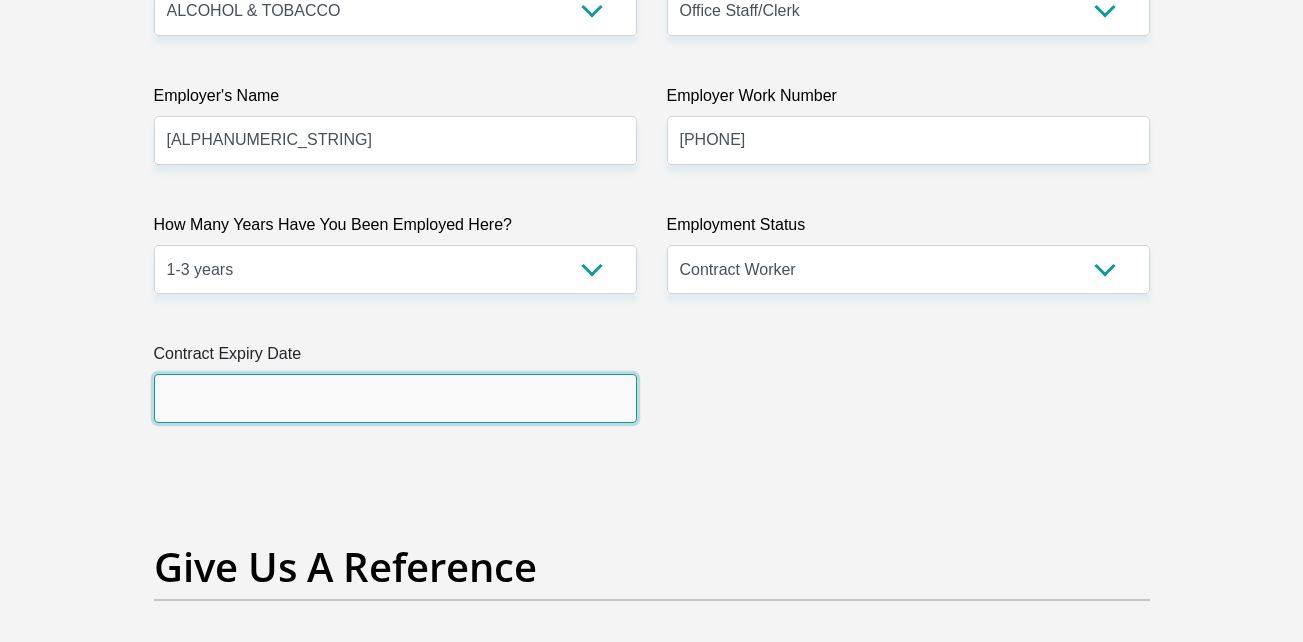 click at bounding box center [395, 398] 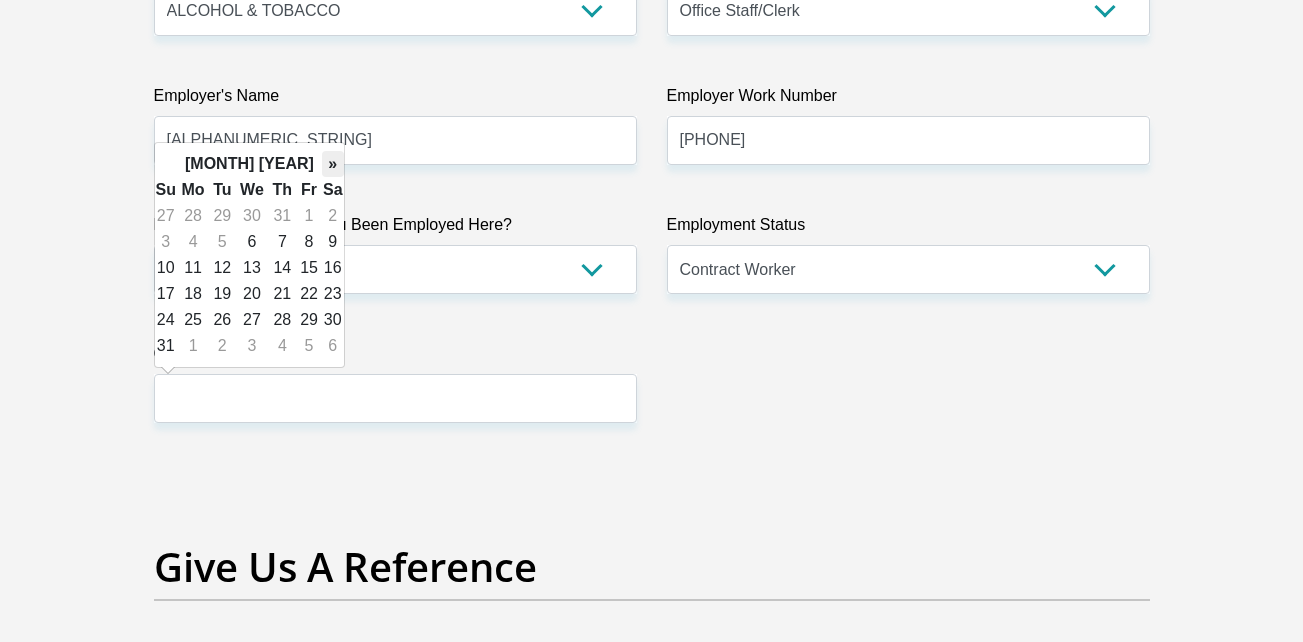 click on "»" at bounding box center (333, 164) 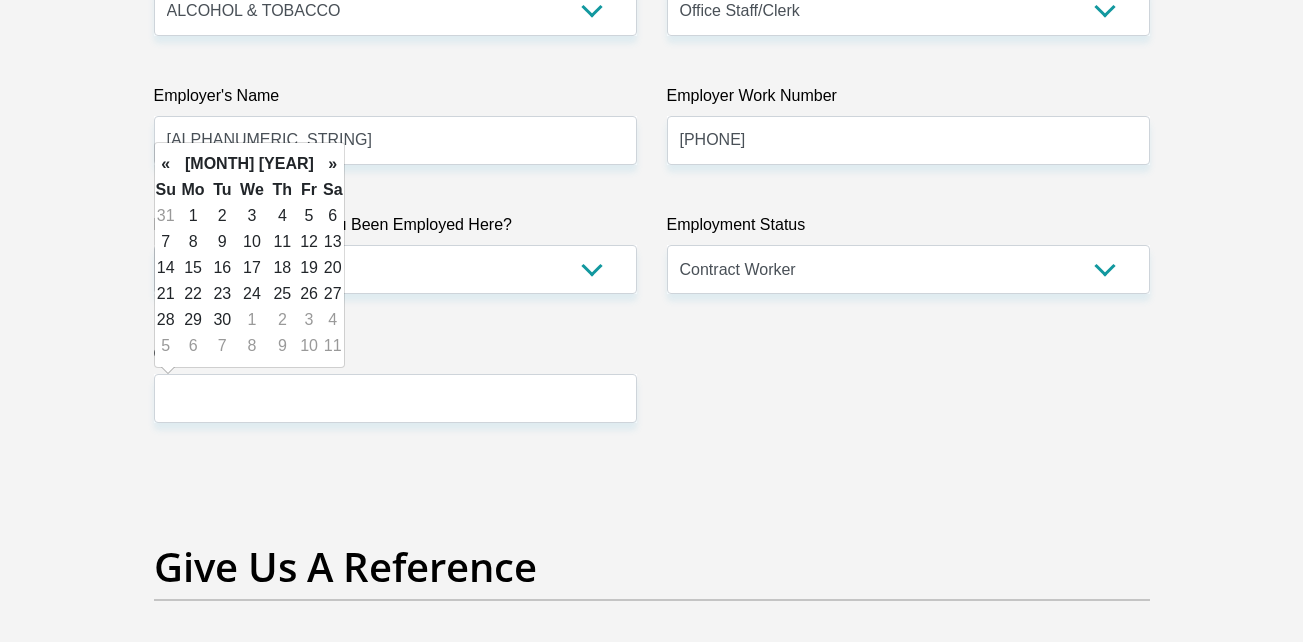 click on "»" at bounding box center (333, 164) 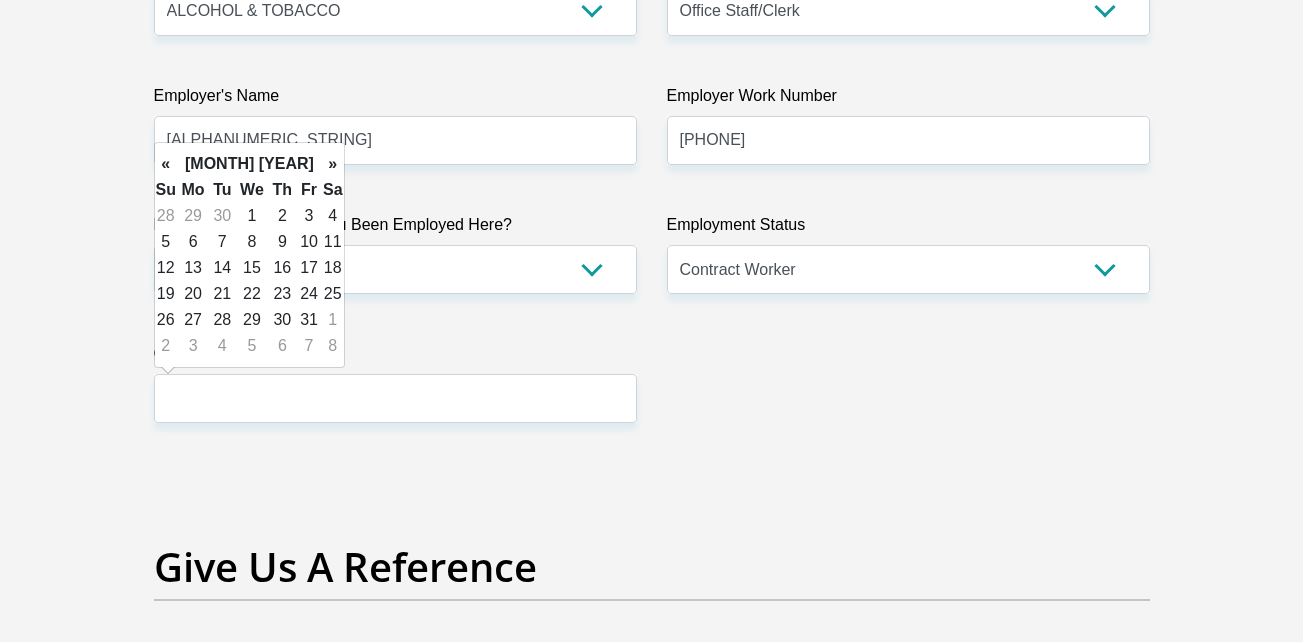 click on "»" at bounding box center [333, 164] 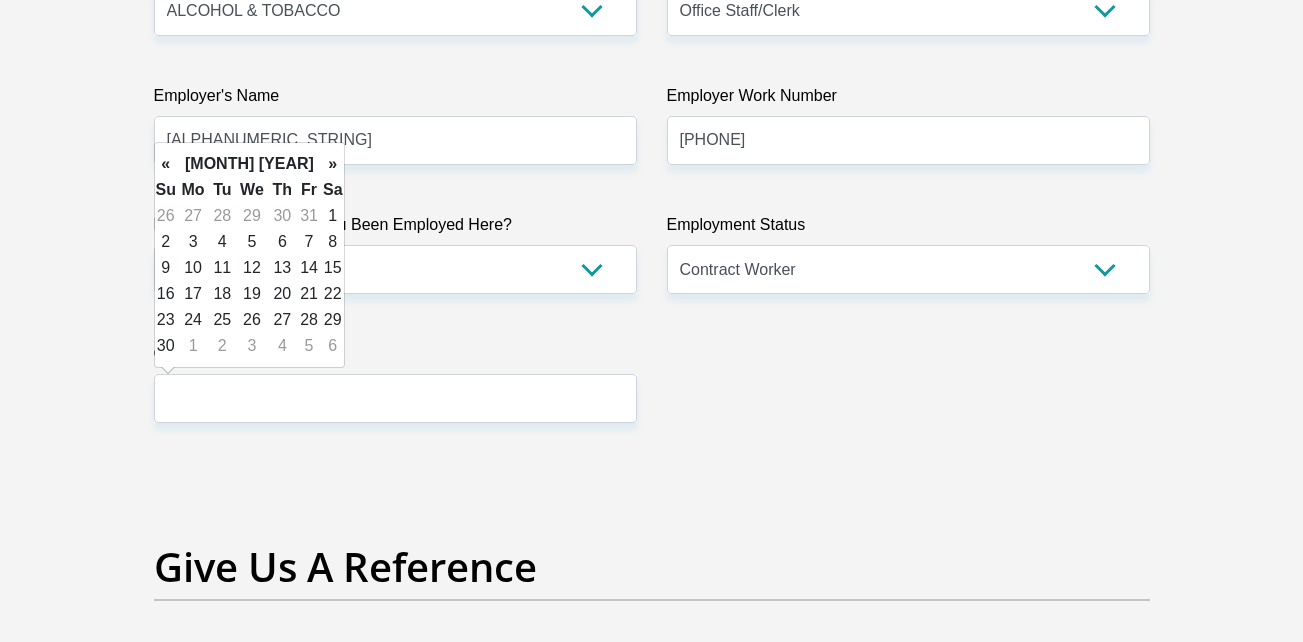 click on "»" at bounding box center (333, 164) 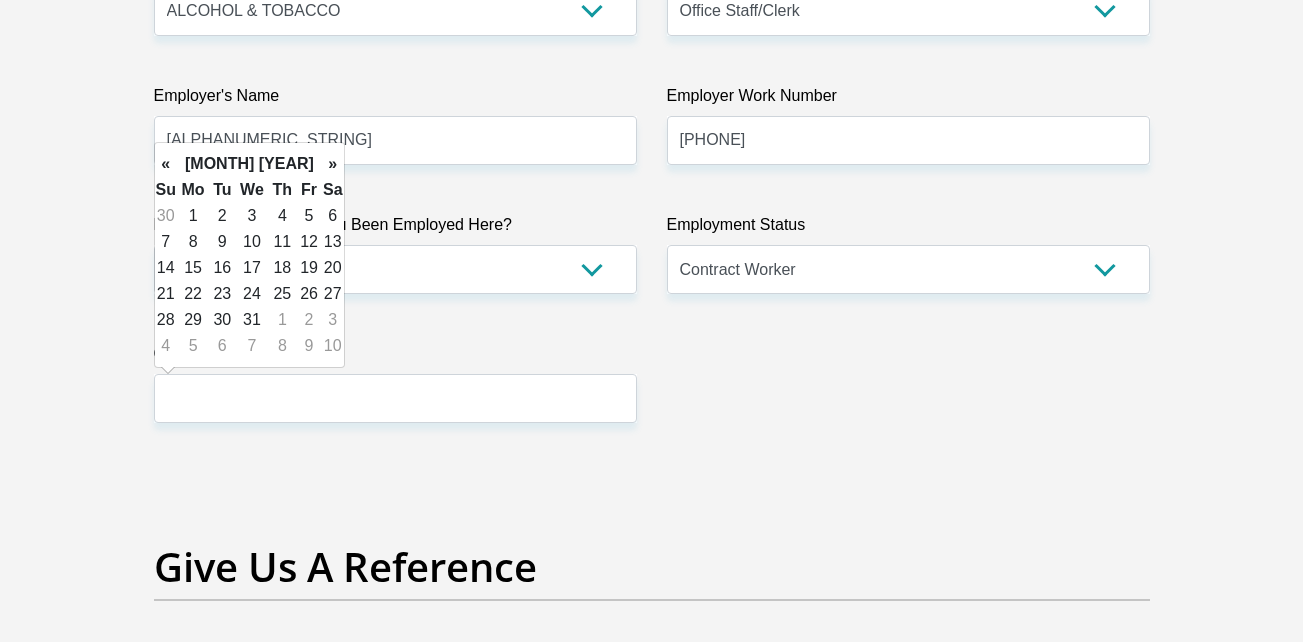 click on "»" at bounding box center (333, 164) 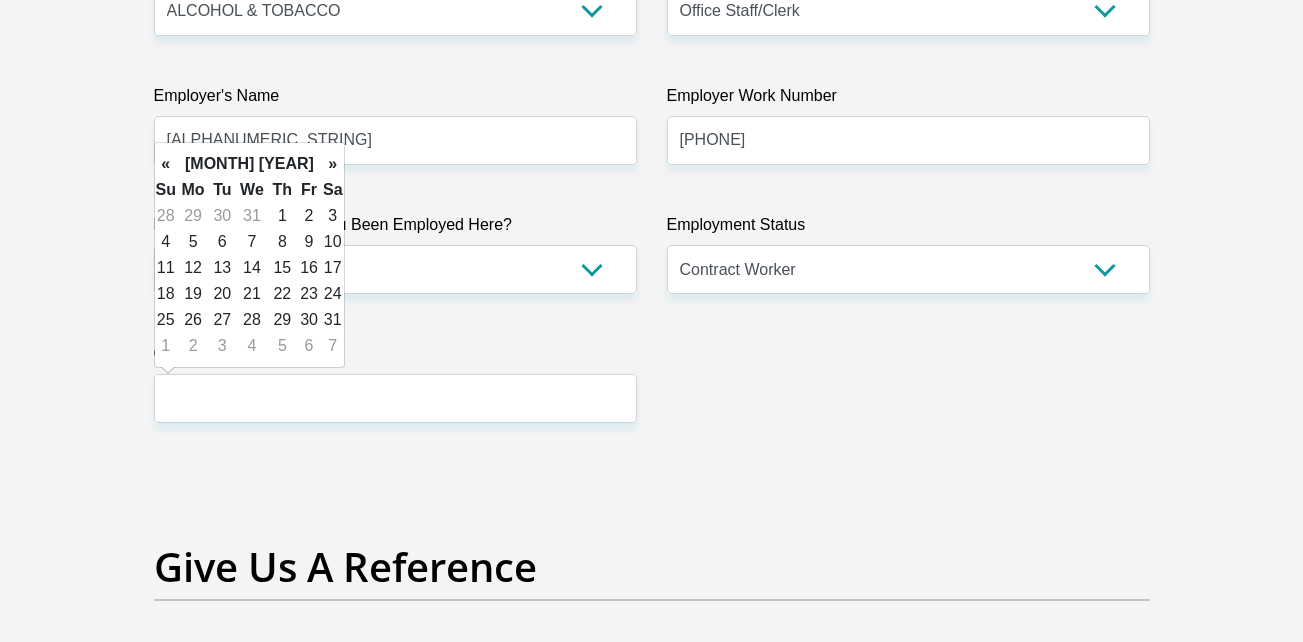 click on "»" at bounding box center [333, 164] 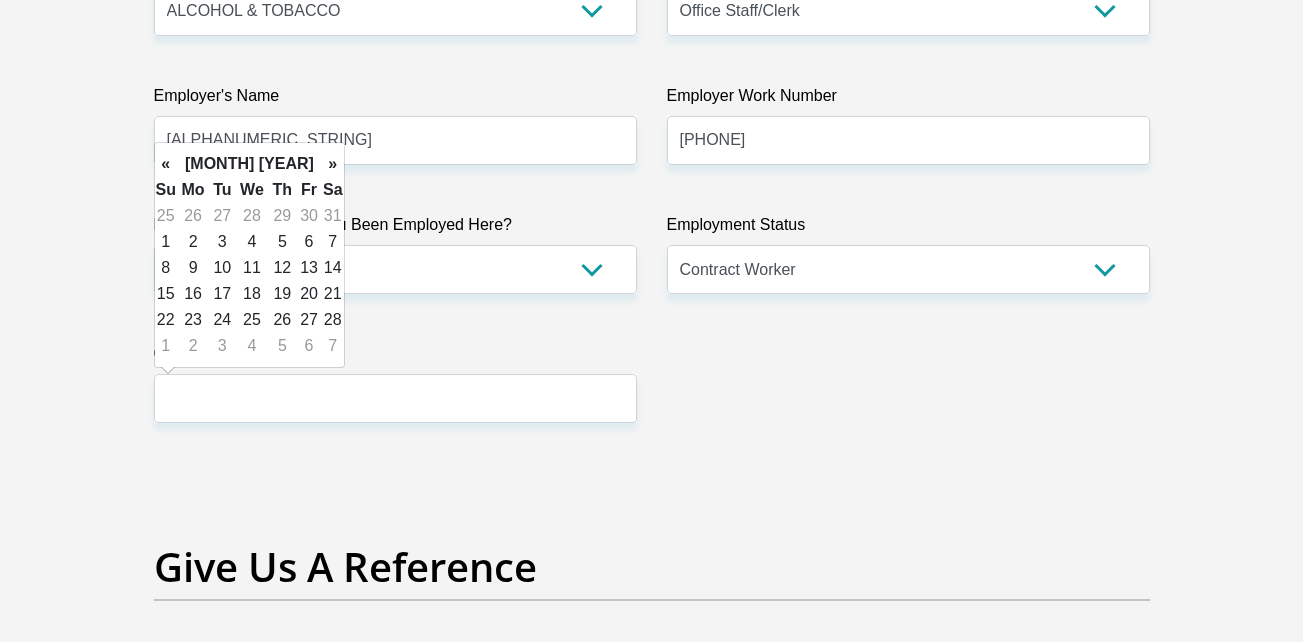 click on "»" at bounding box center (333, 164) 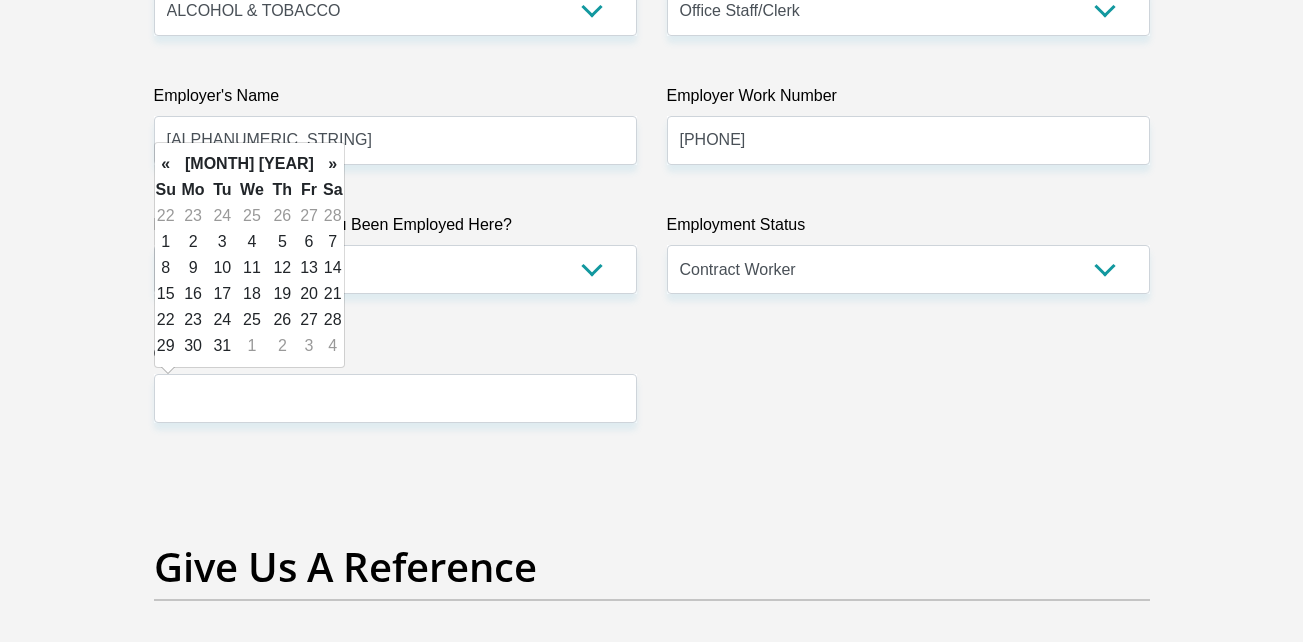 click on "»" at bounding box center [333, 164] 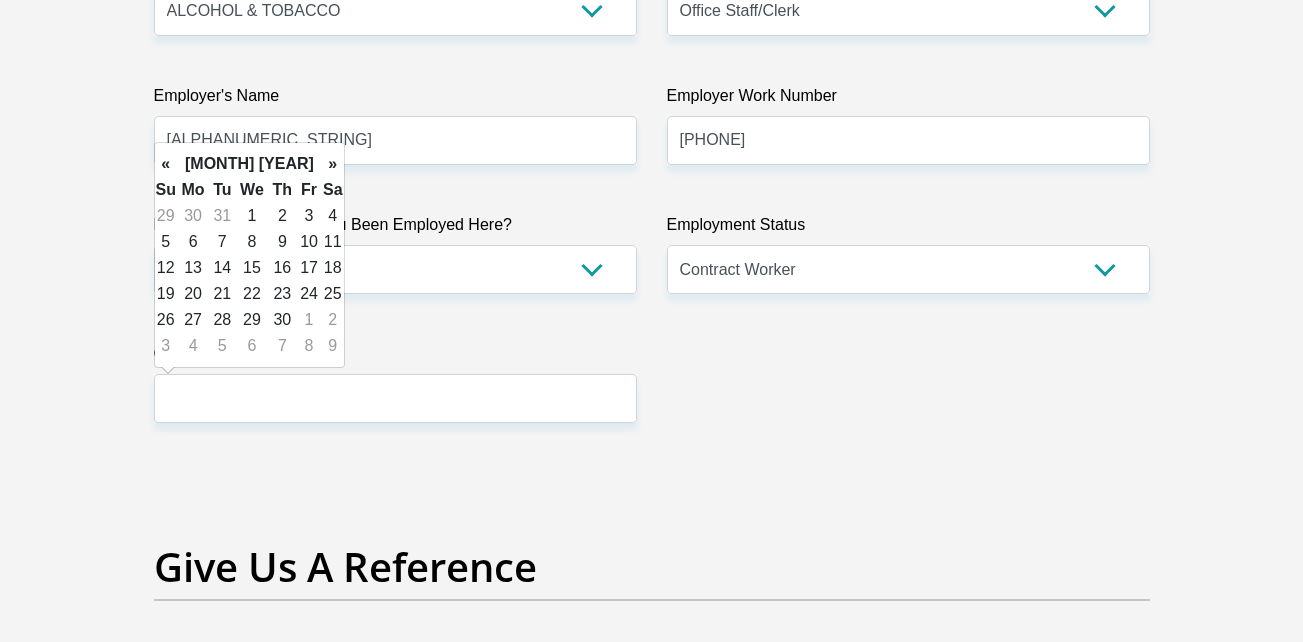 click on "»" at bounding box center (333, 164) 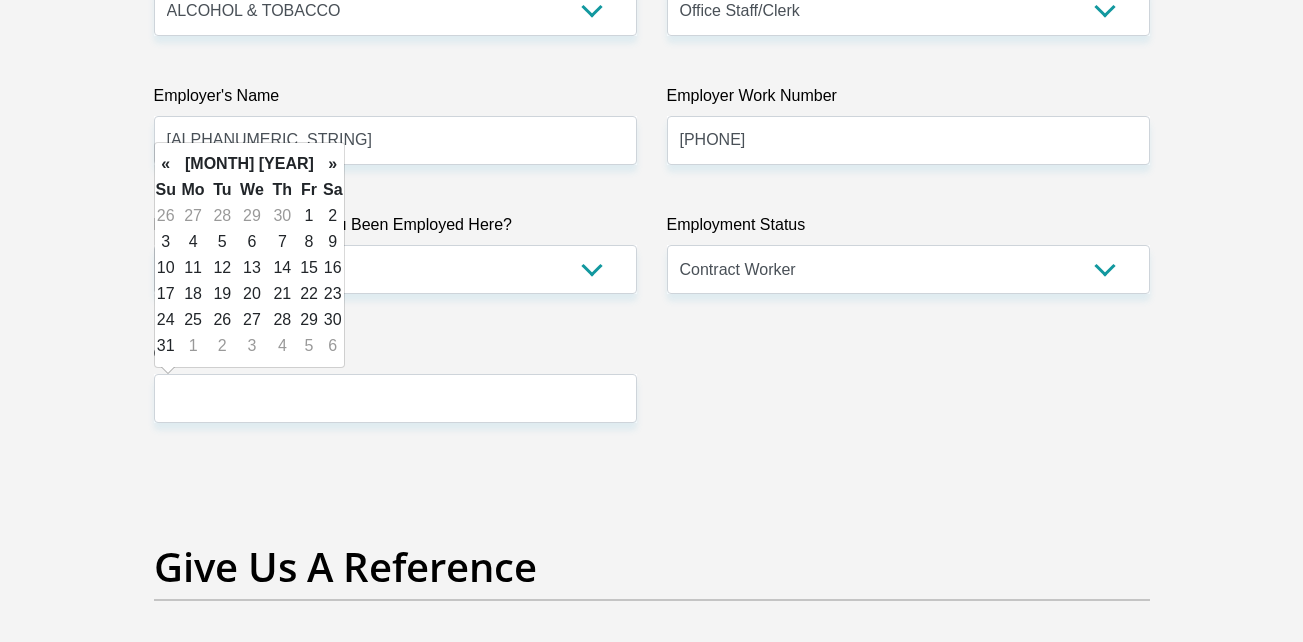 click on "»" at bounding box center [333, 164] 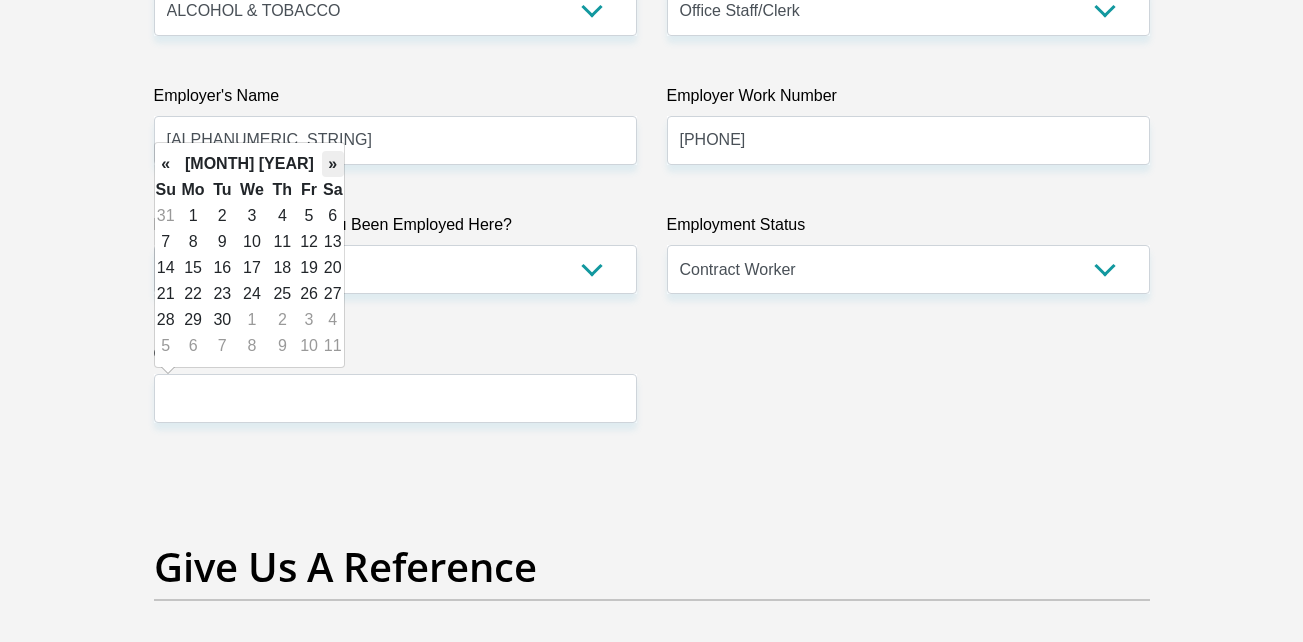 click on "»" at bounding box center (333, 164) 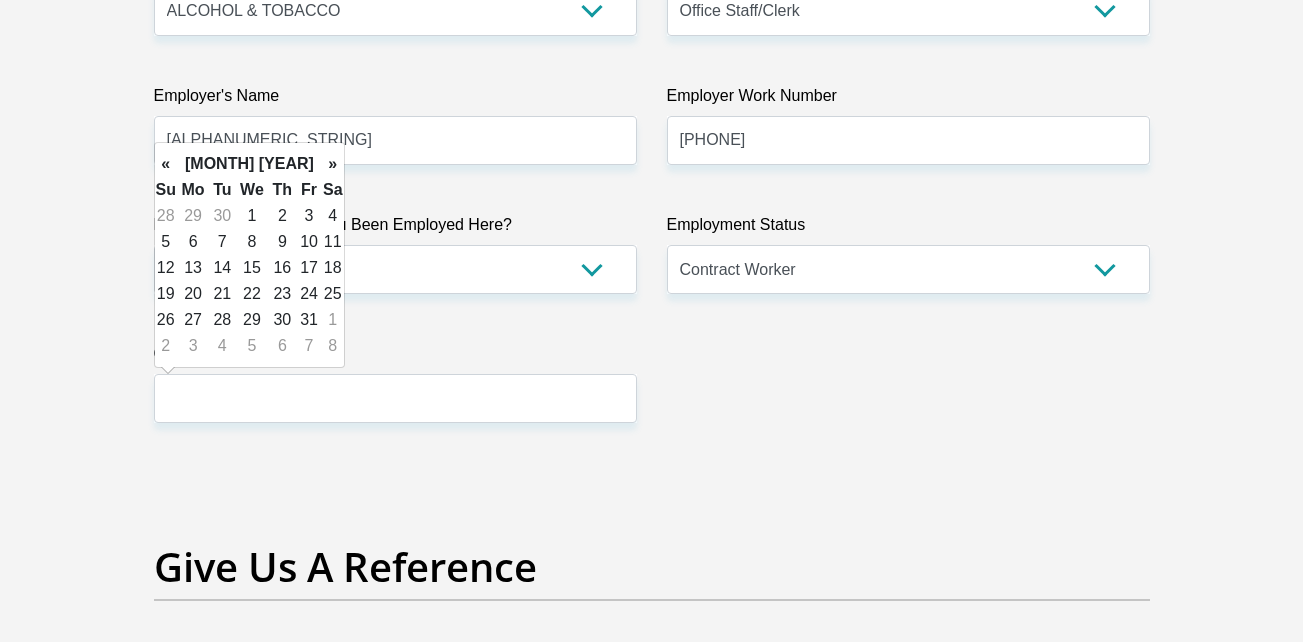 click on "»" at bounding box center [333, 164] 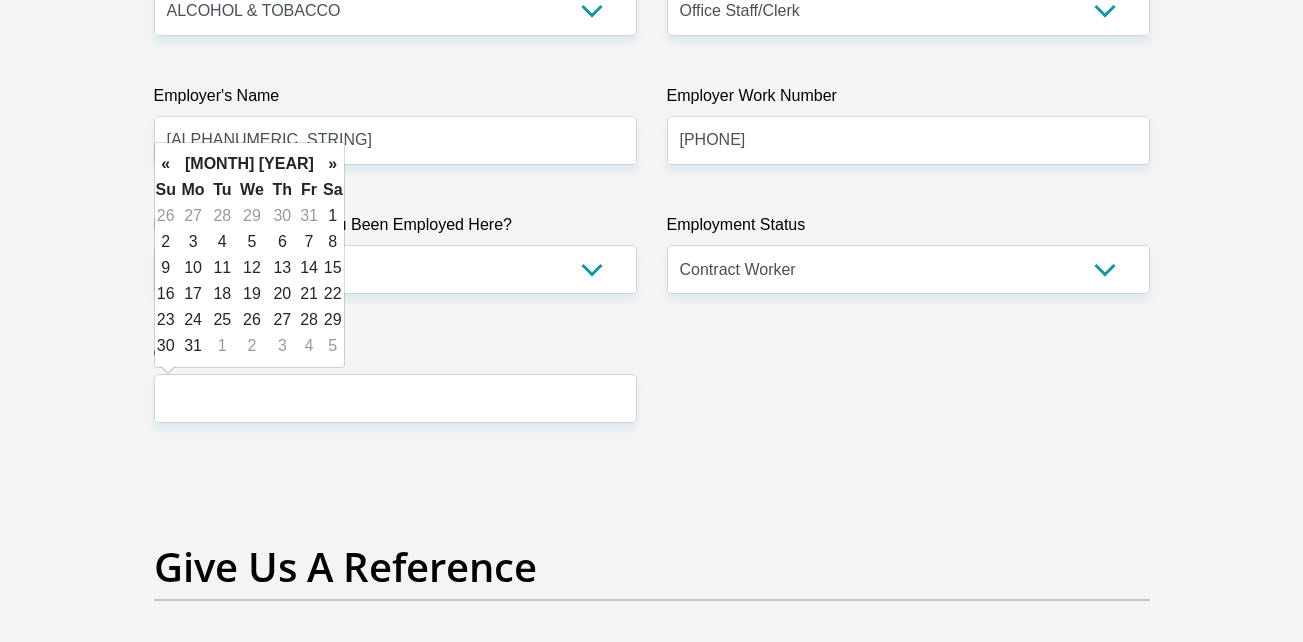 click on "»" at bounding box center [333, 164] 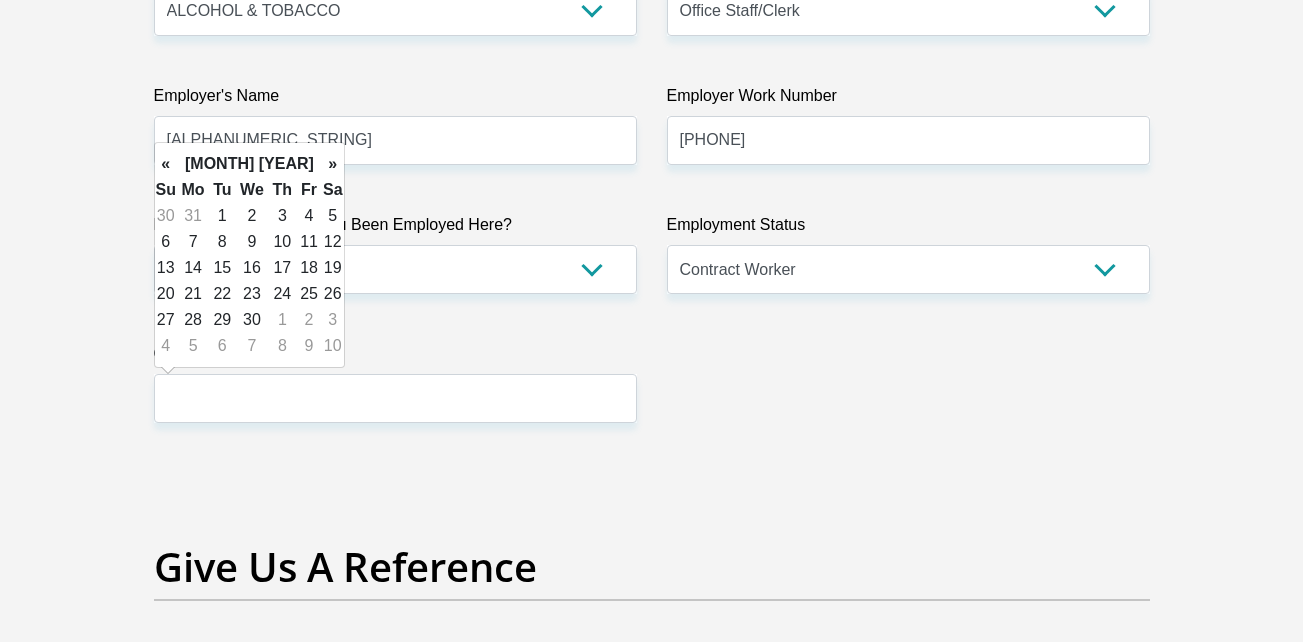 click on "»" at bounding box center [333, 164] 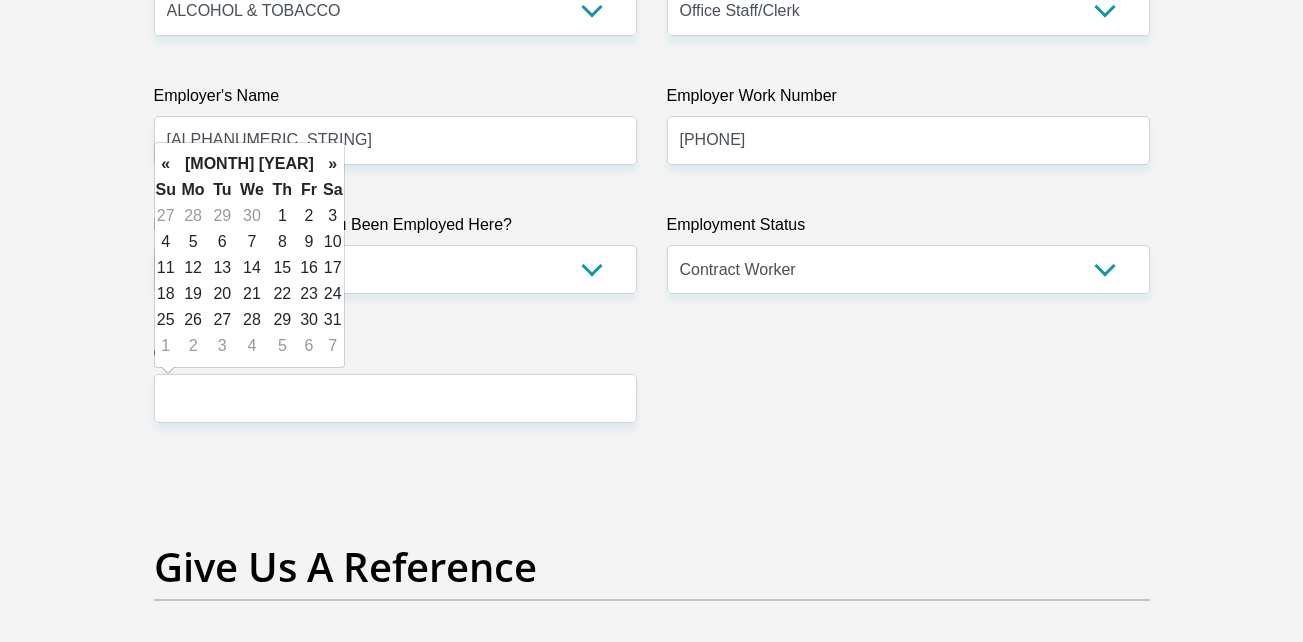 click on "»" at bounding box center (333, 164) 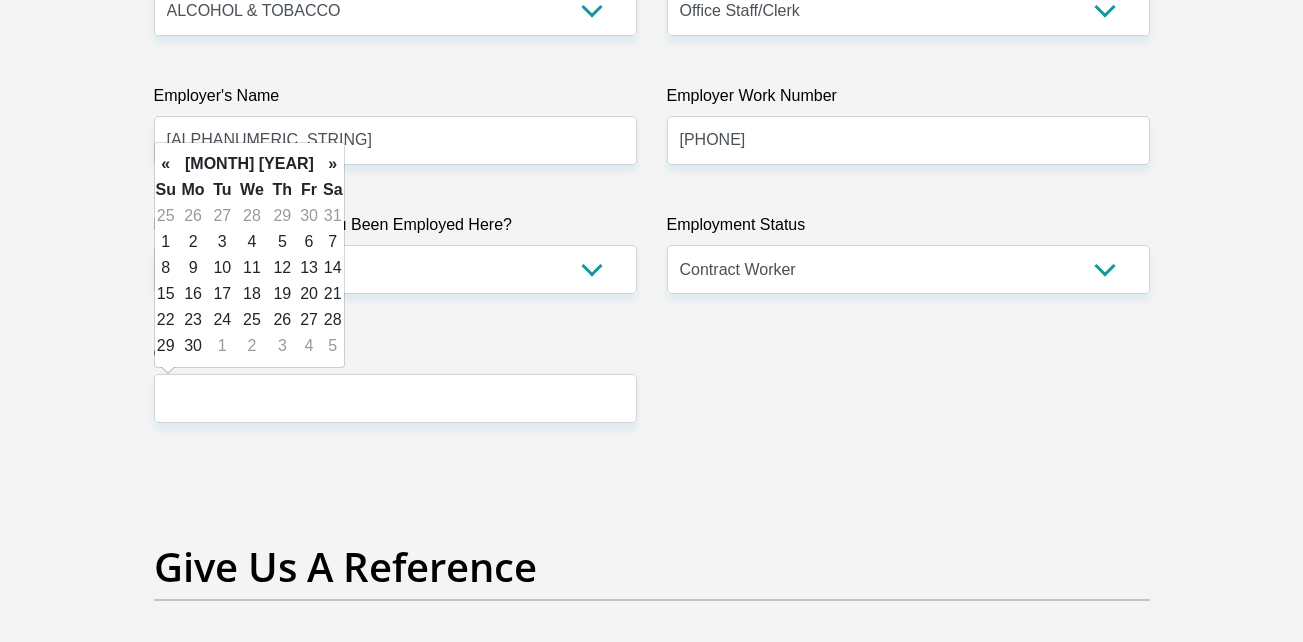 click on "»" at bounding box center [333, 164] 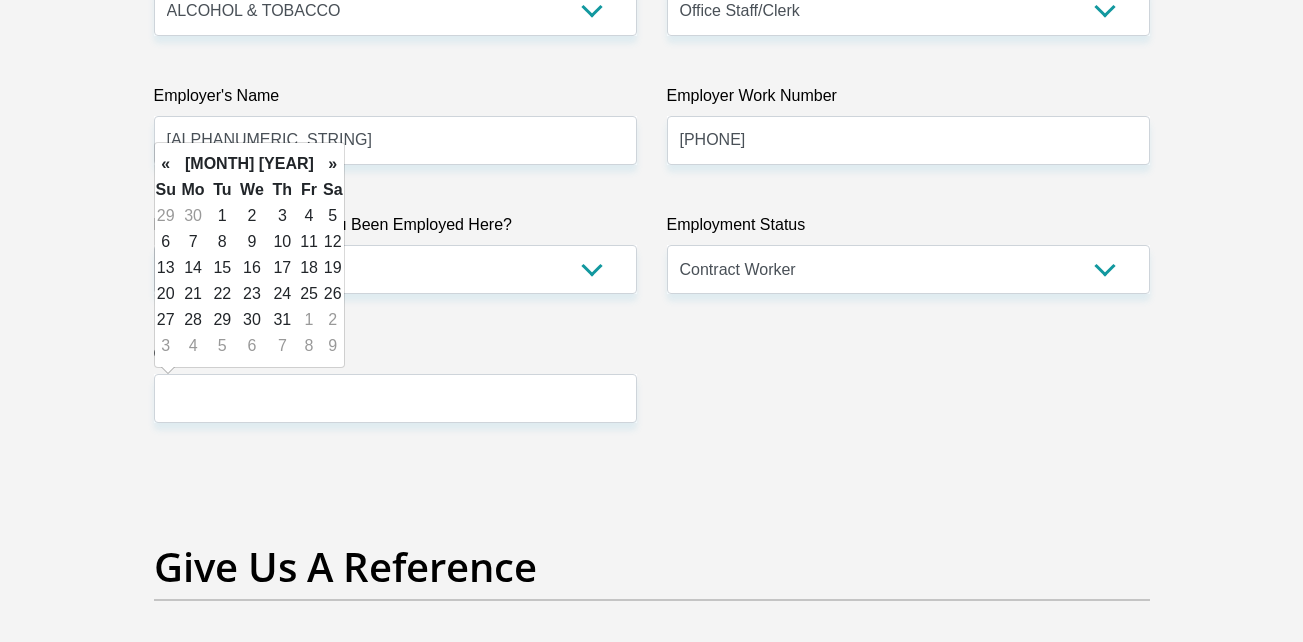 click on "»" at bounding box center (333, 164) 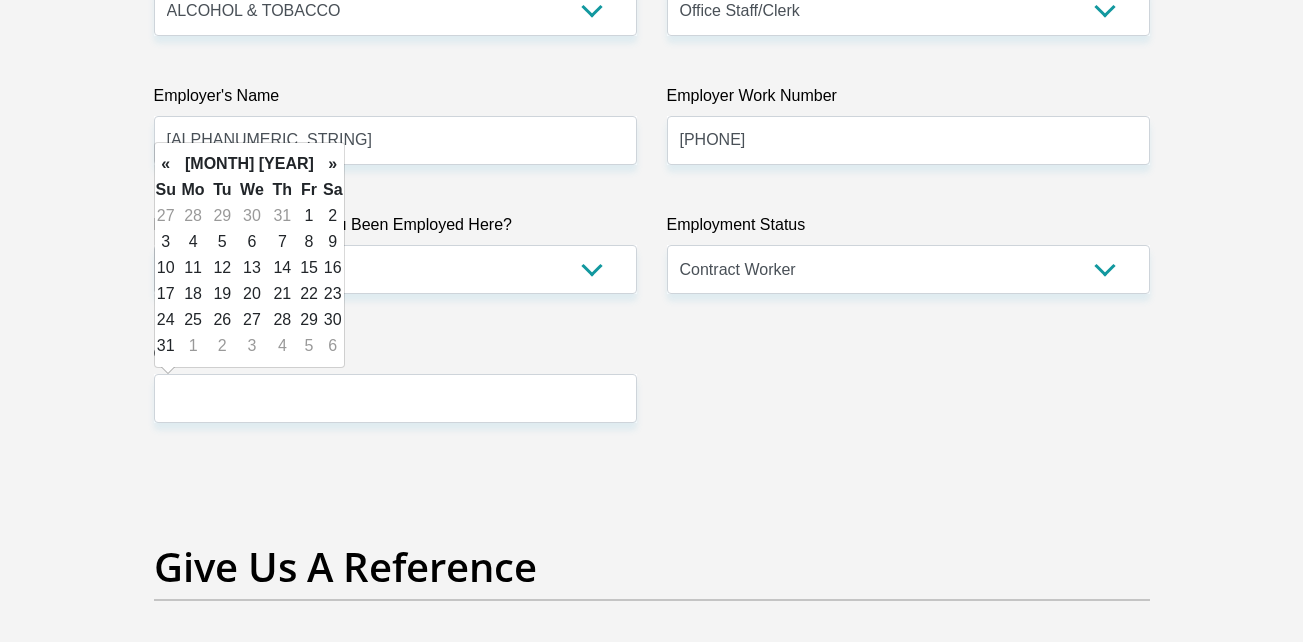 click on "»" at bounding box center (333, 164) 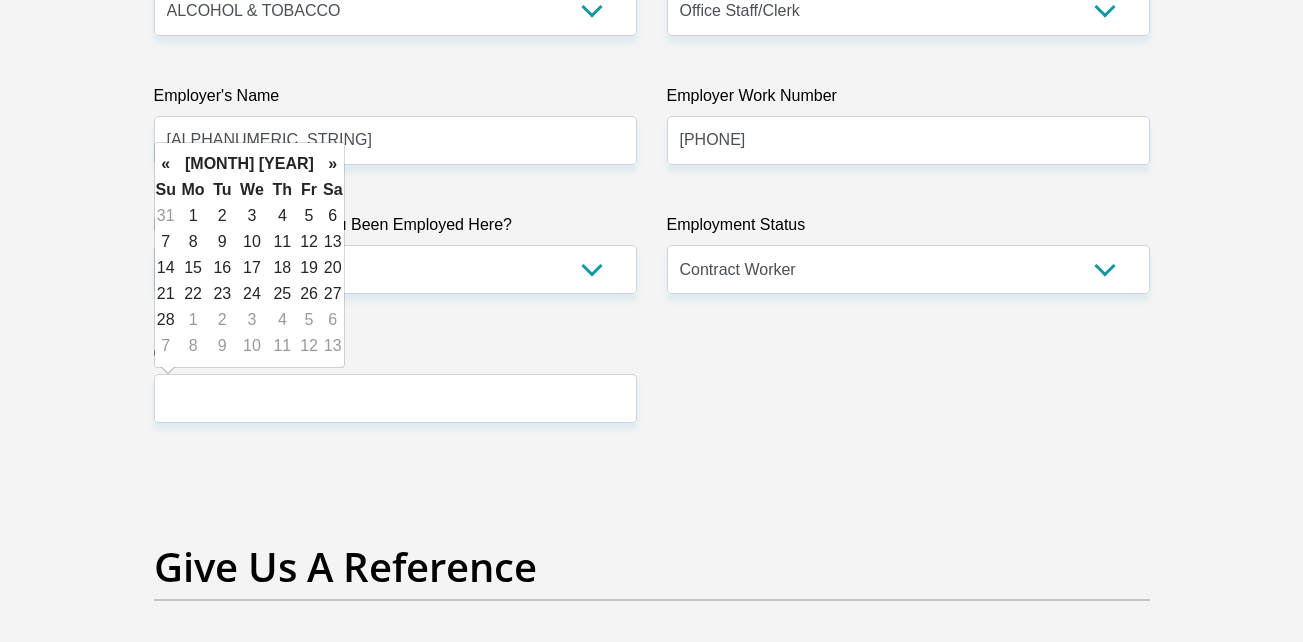 click on "»" at bounding box center (333, 164) 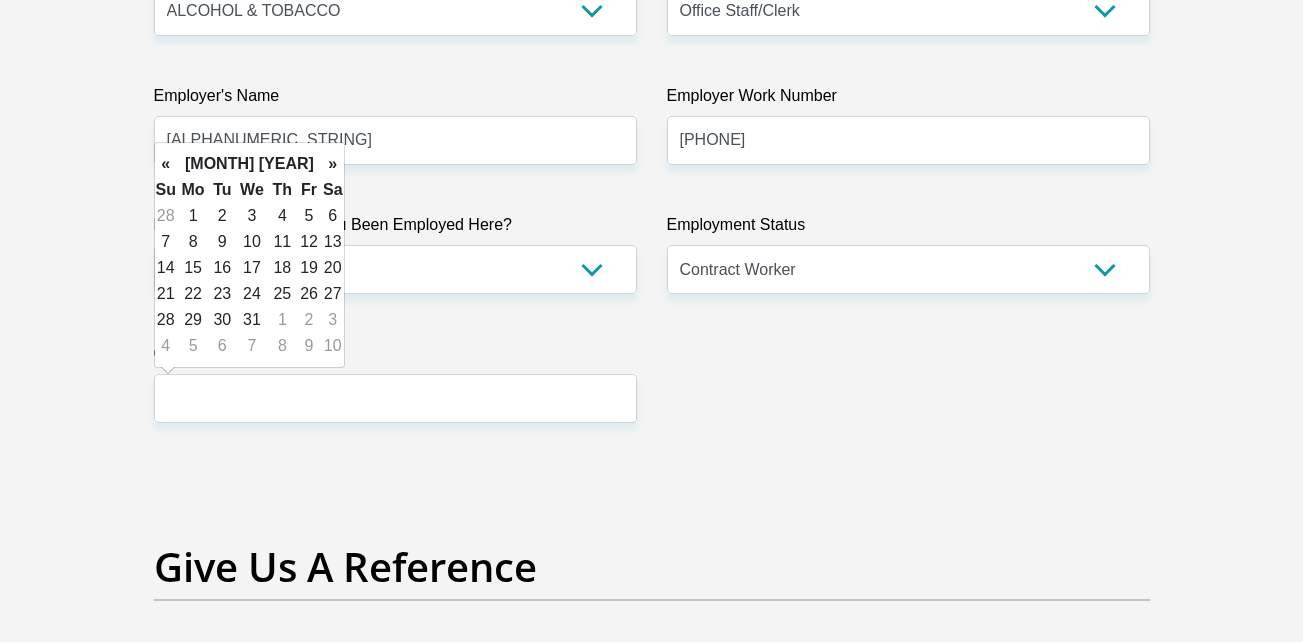 click on "»" at bounding box center (333, 164) 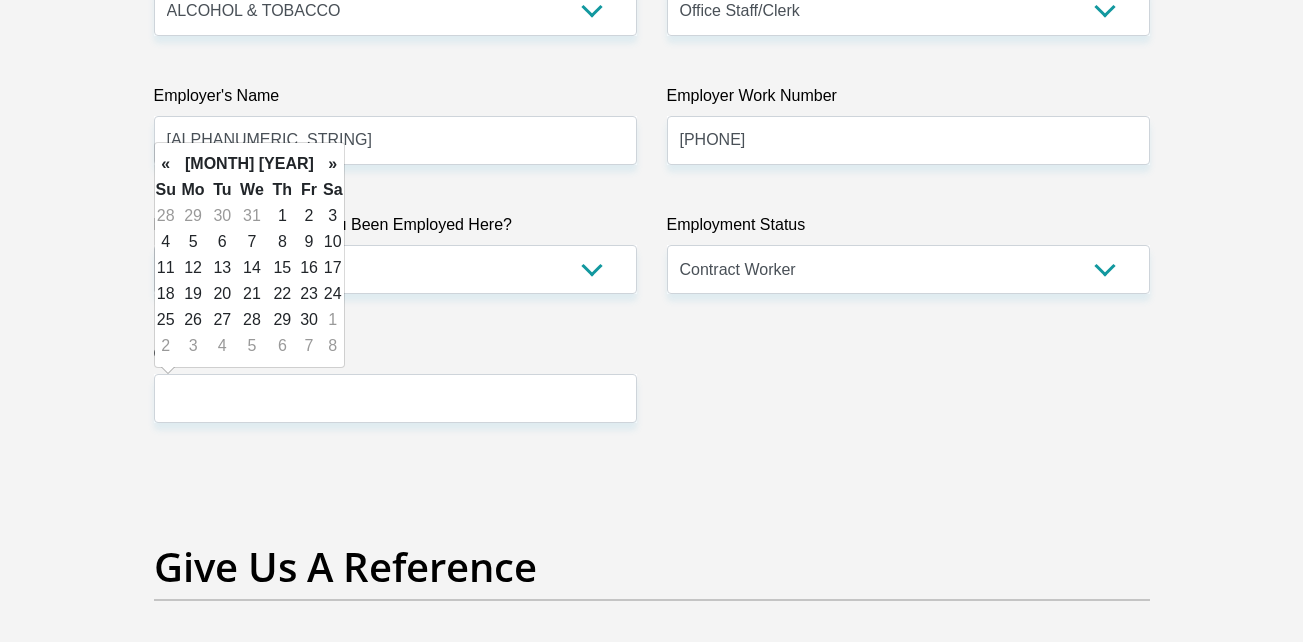 click on "»" at bounding box center [333, 164] 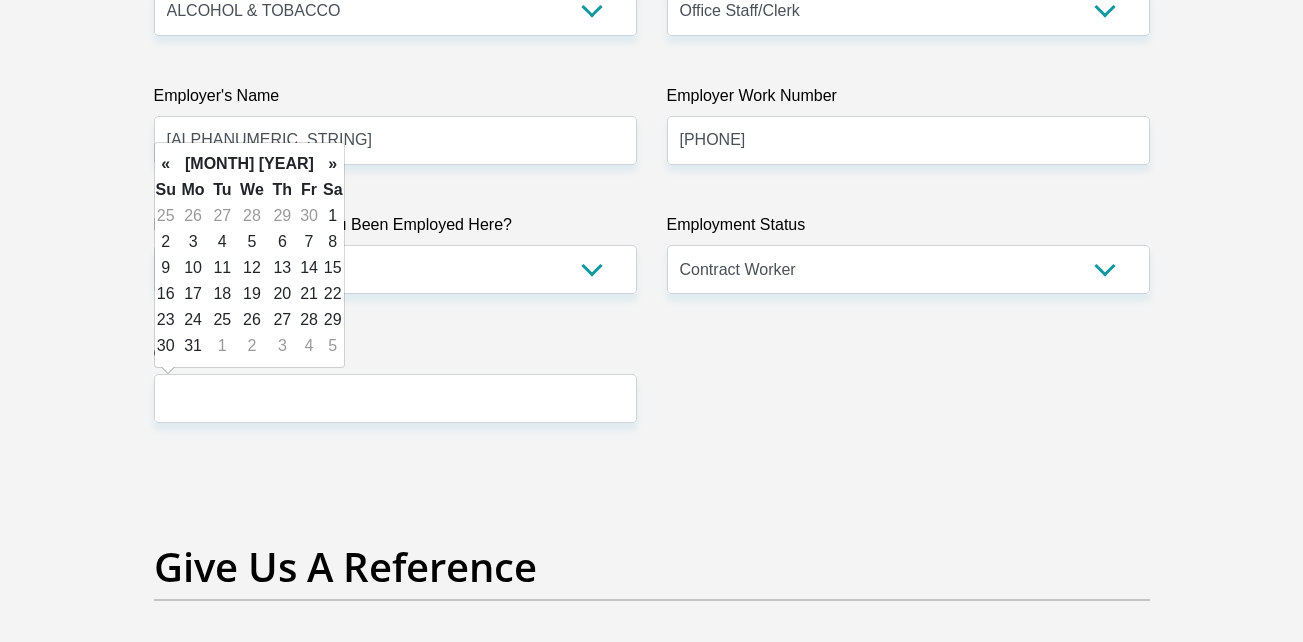click on "»" at bounding box center [333, 164] 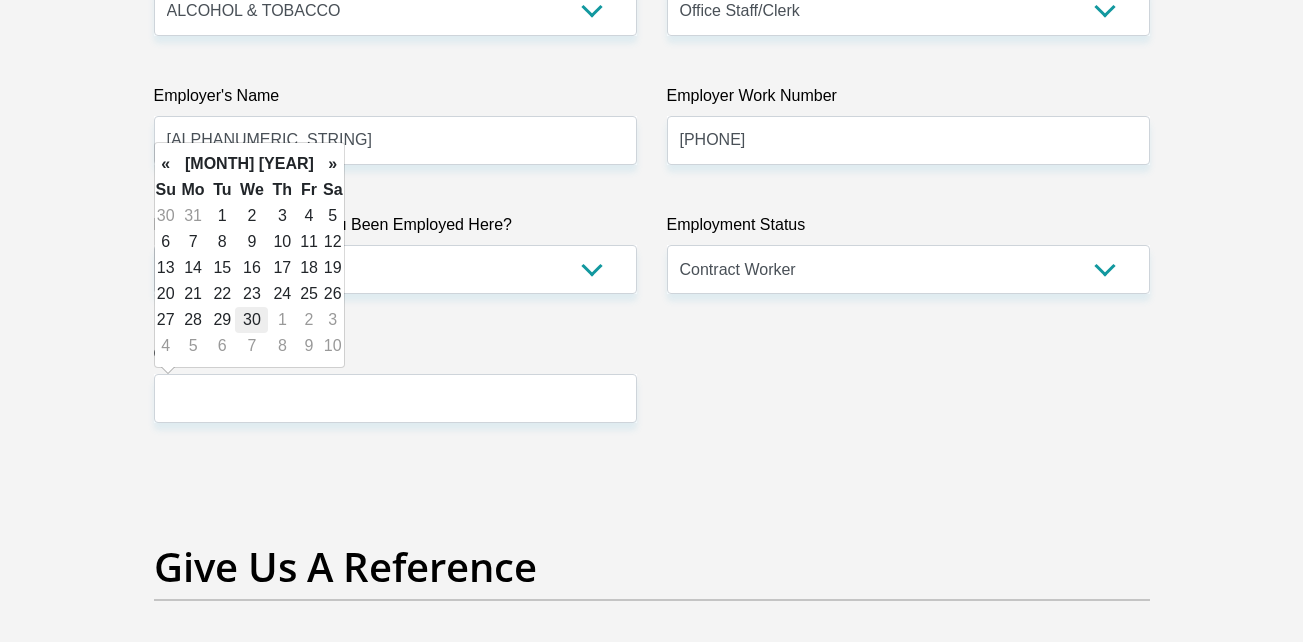 click on "30" at bounding box center [251, 320] 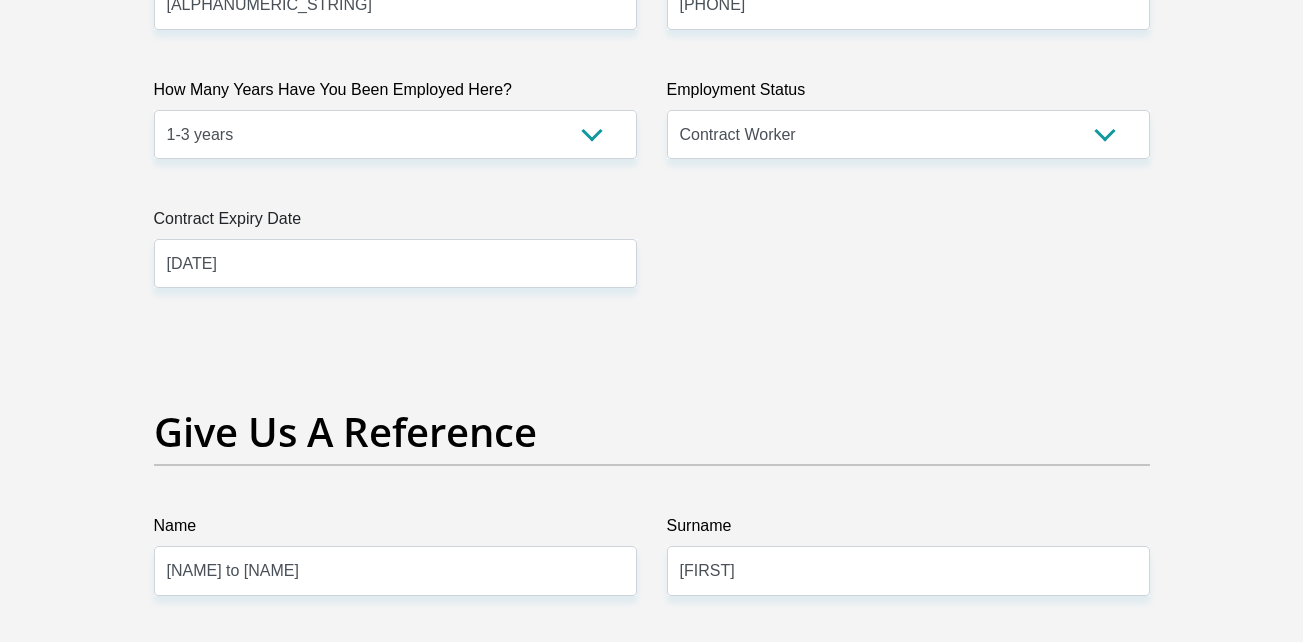 scroll, scrollTop: 4100, scrollLeft: 0, axis: vertical 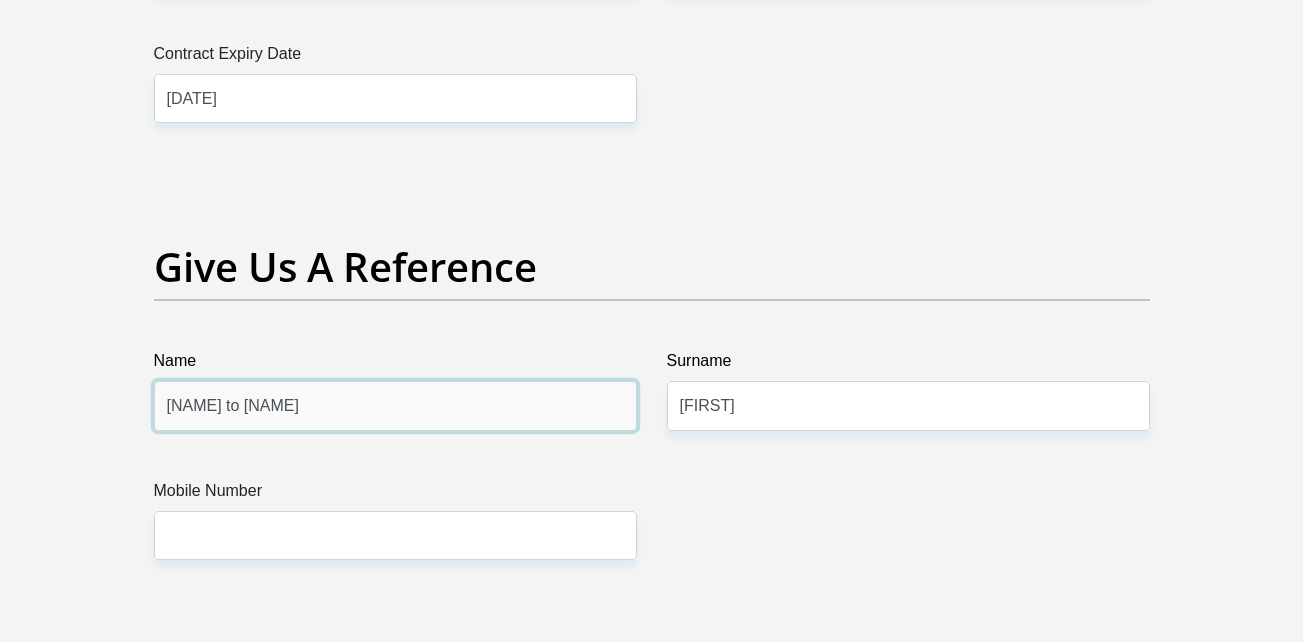 click on "C.W.H to DN. LIQUORS" at bounding box center [395, 405] 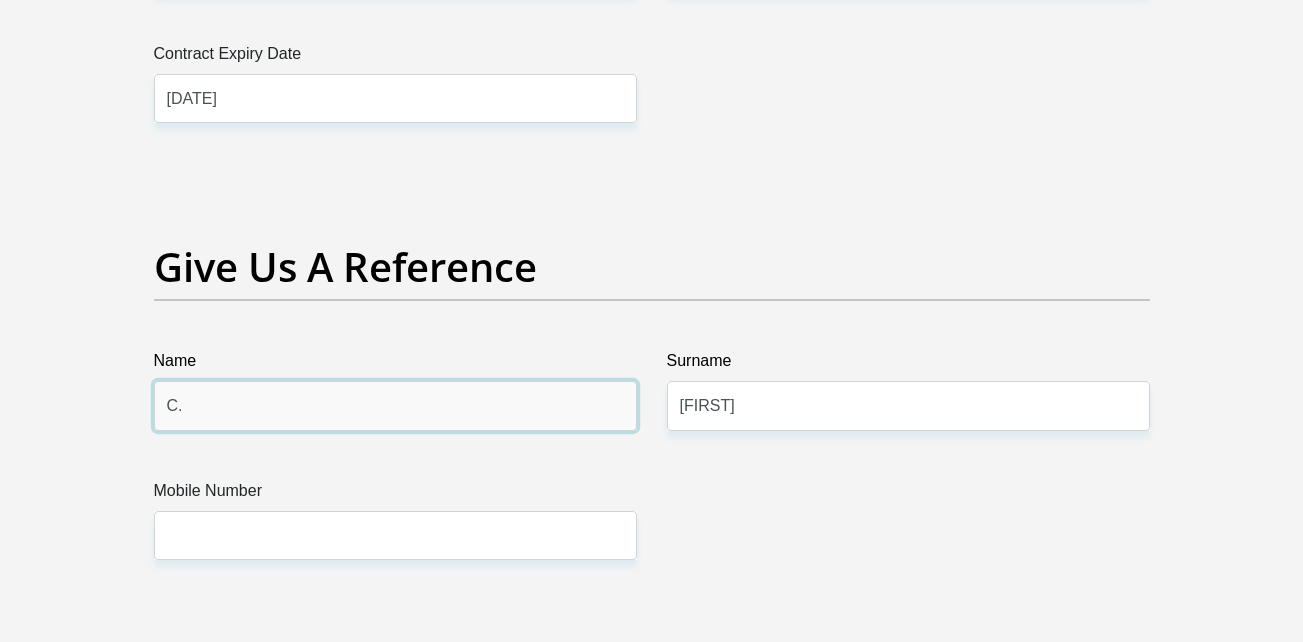 type on "C" 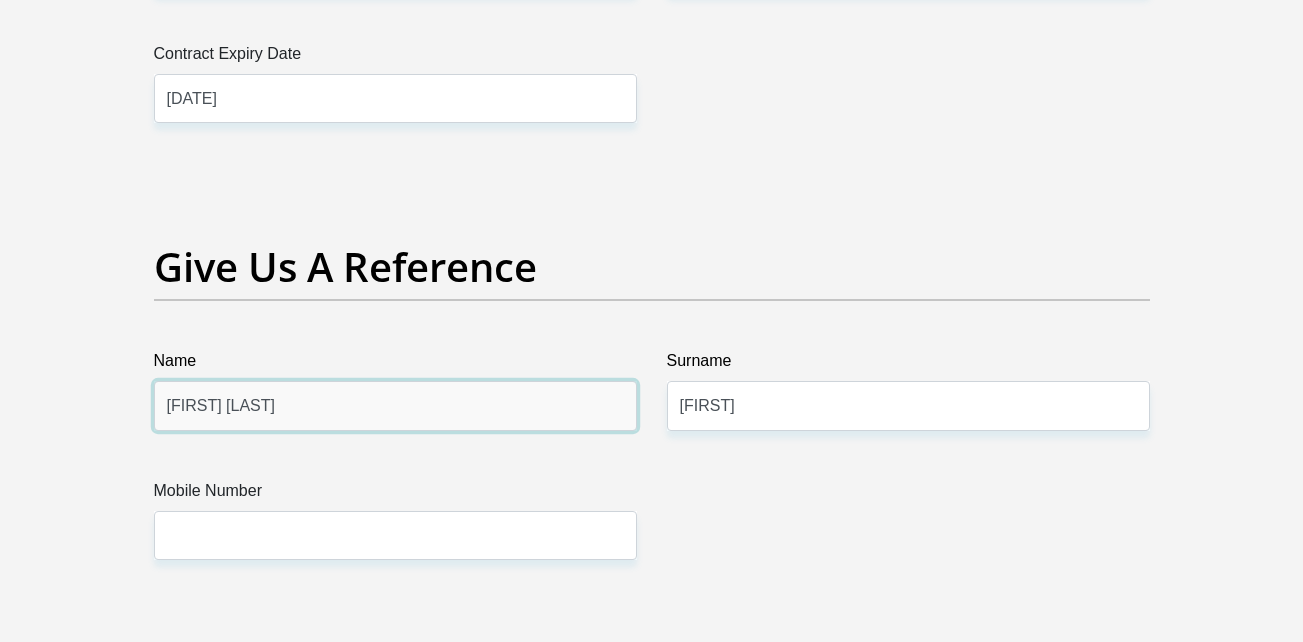click on "WILSON MOYANA" at bounding box center (395, 405) 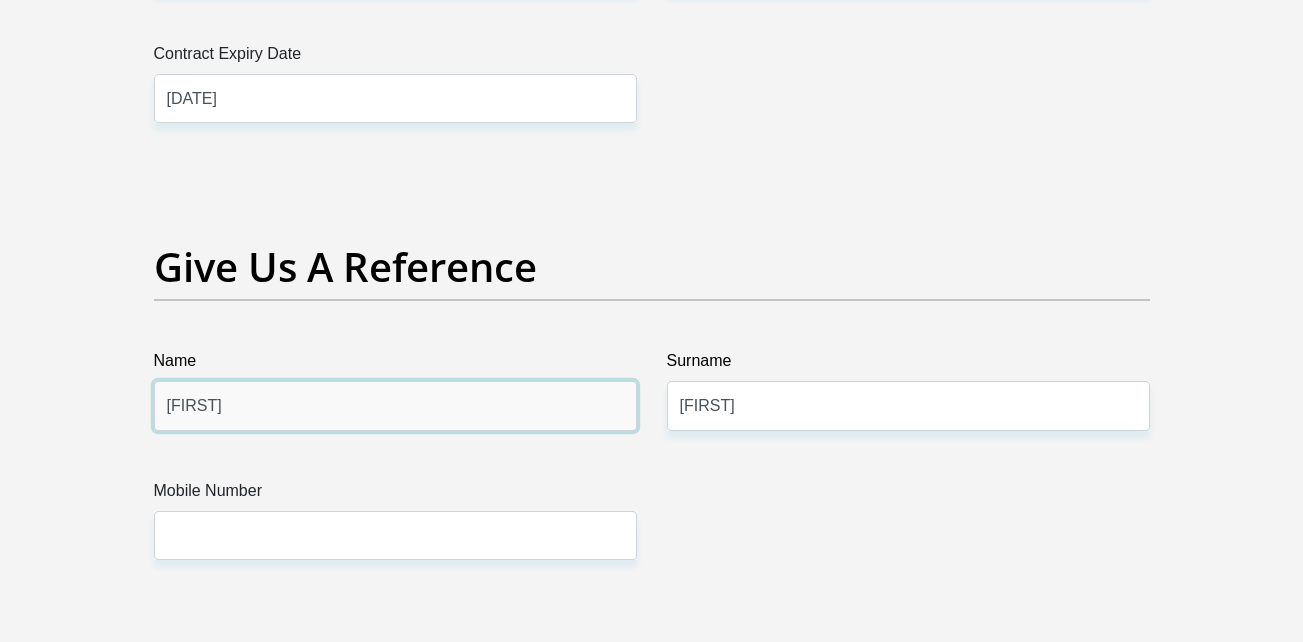 type on "WILSON" 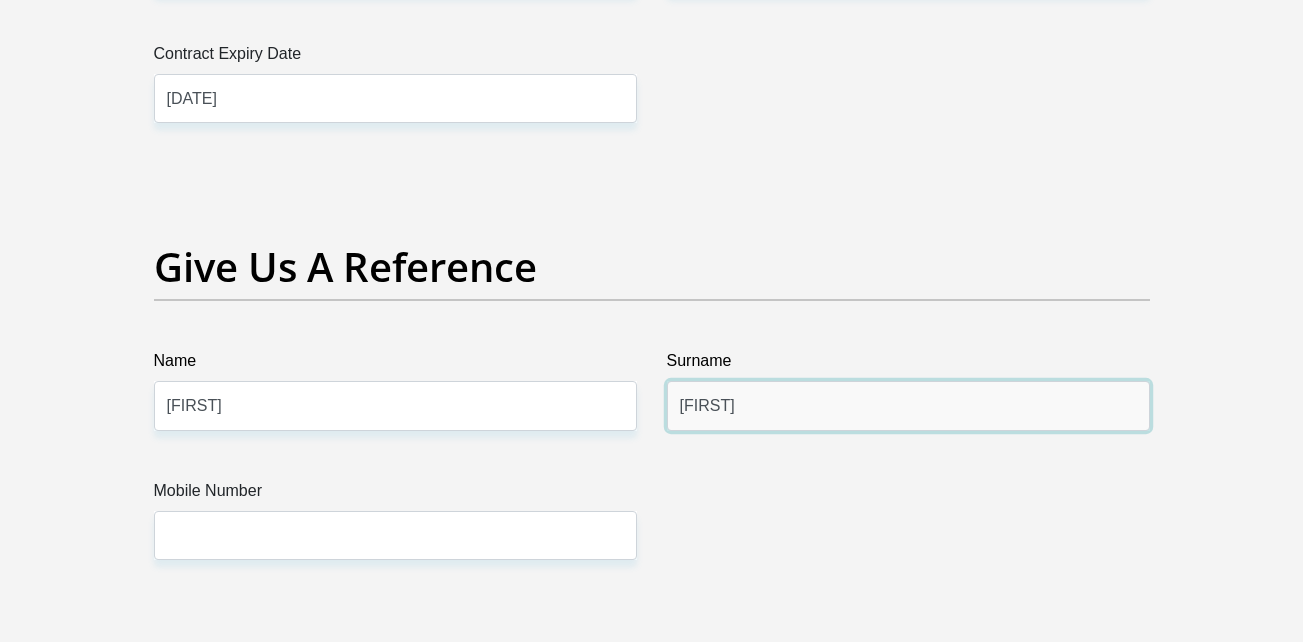 click on "PHOENIX" at bounding box center [908, 405] 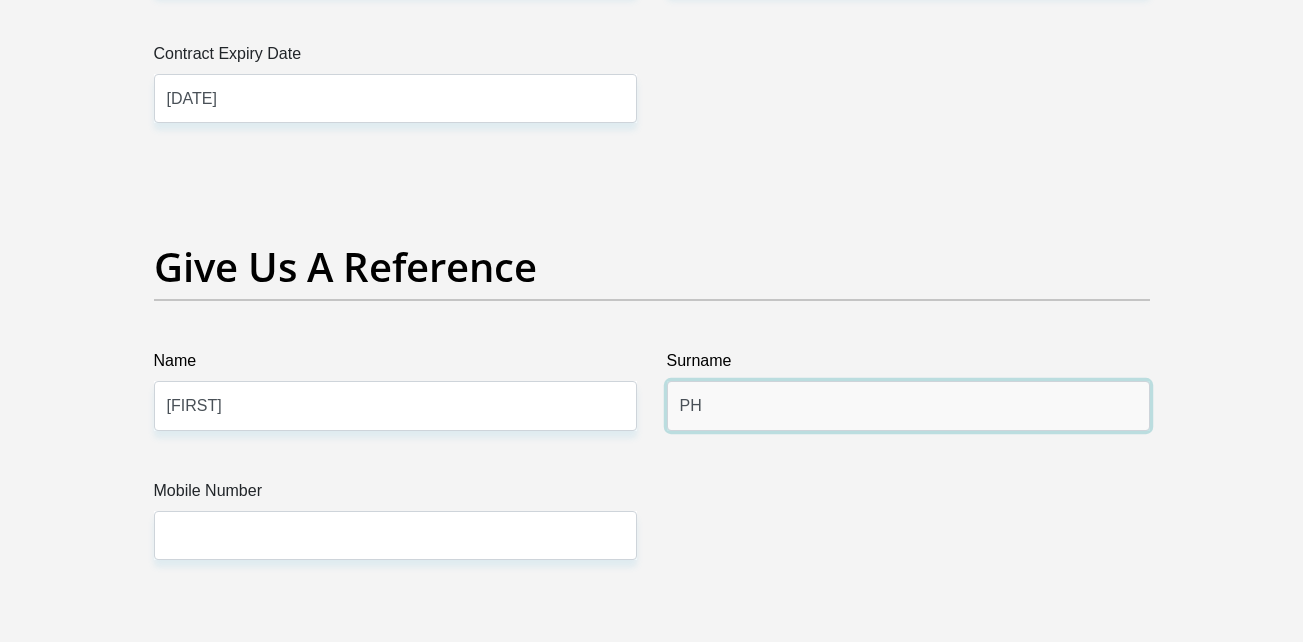 type on "P" 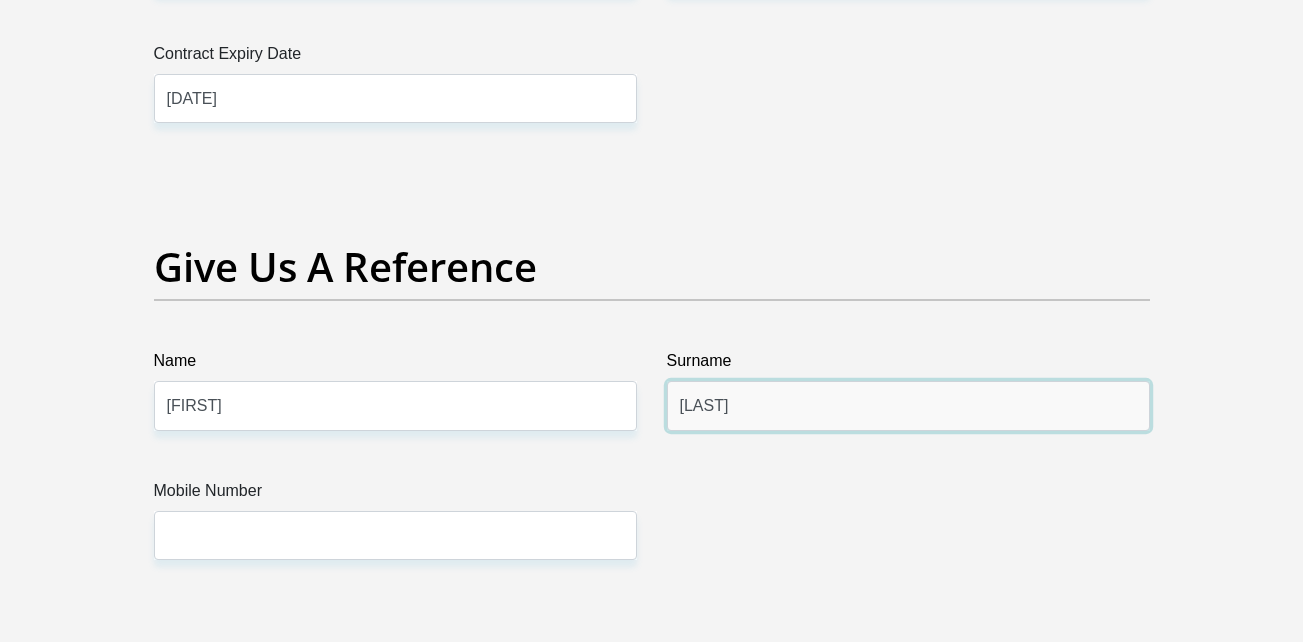 type on "MOYANA" 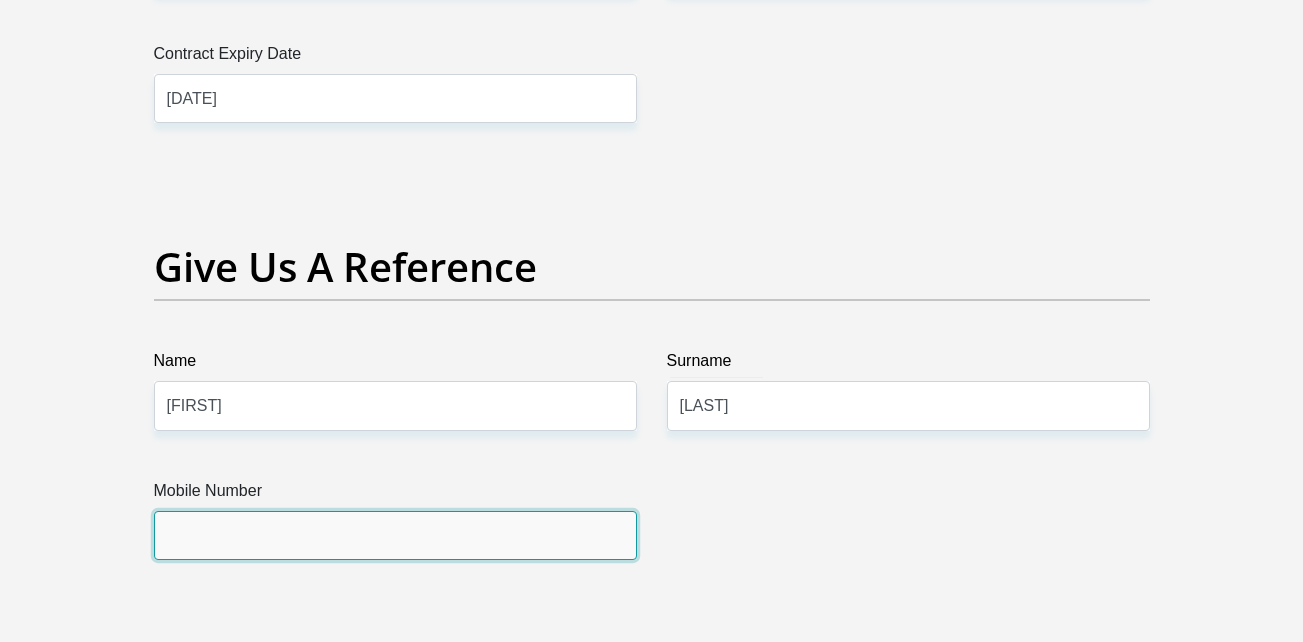 click on "Mobile Number" at bounding box center [395, 535] 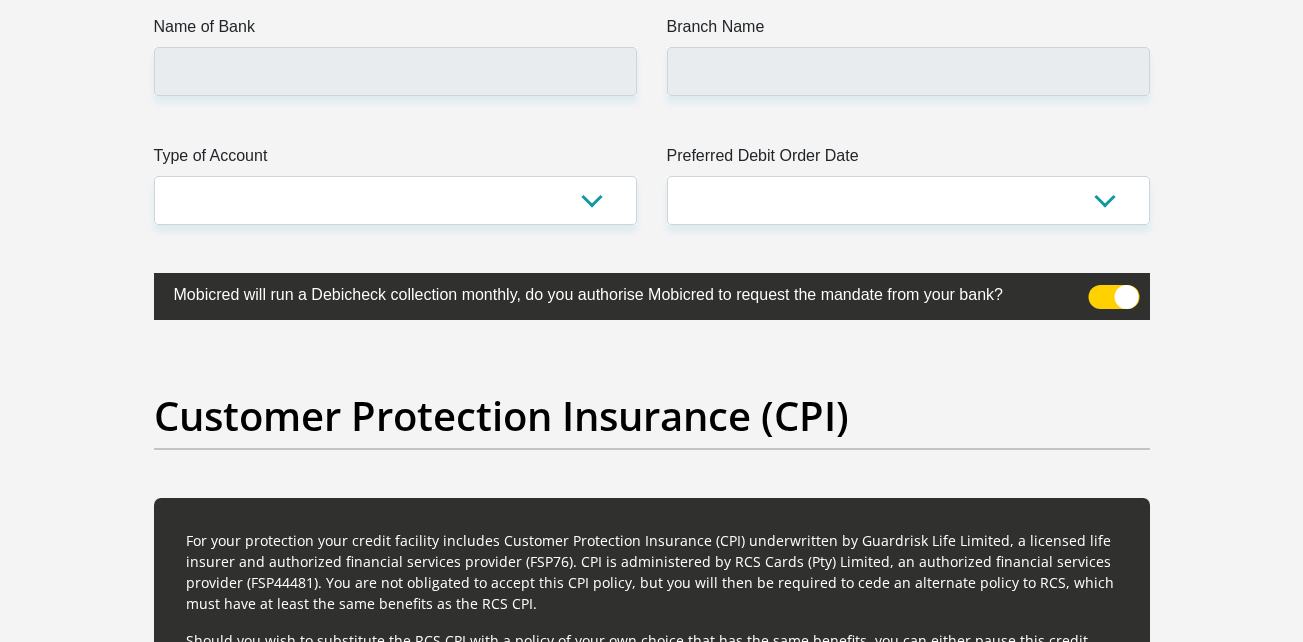 scroll, scrollTop: 4900, scrollLeft: 0, axis: vertical 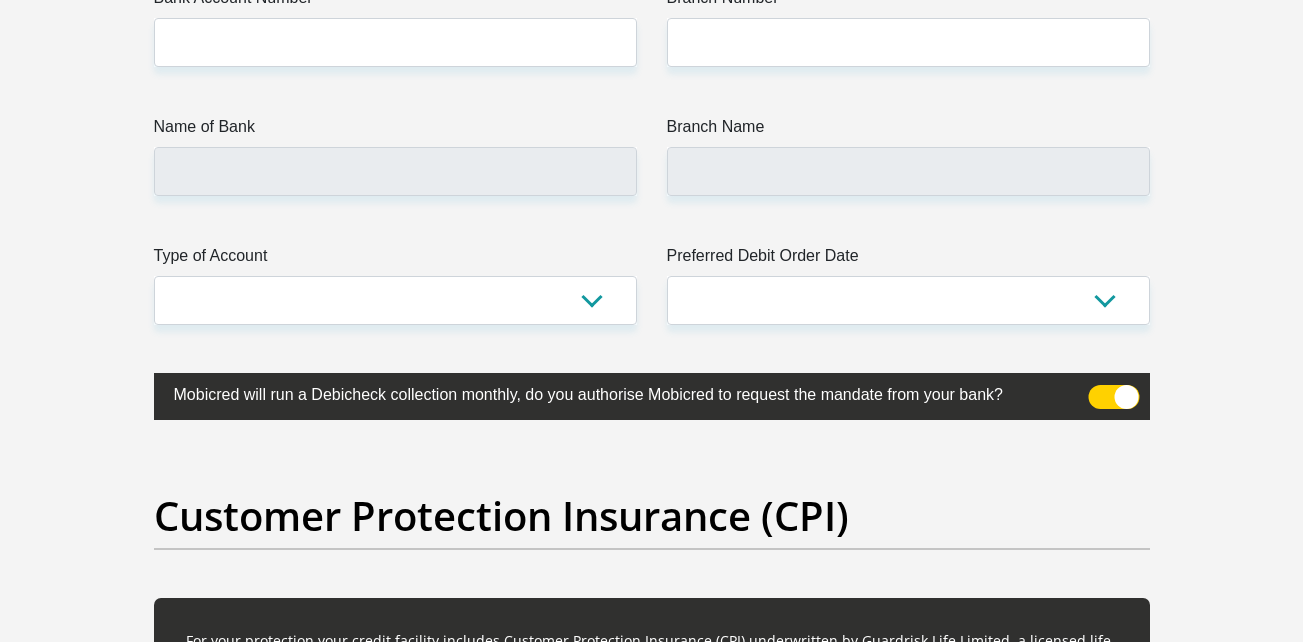 type on "0732614613" 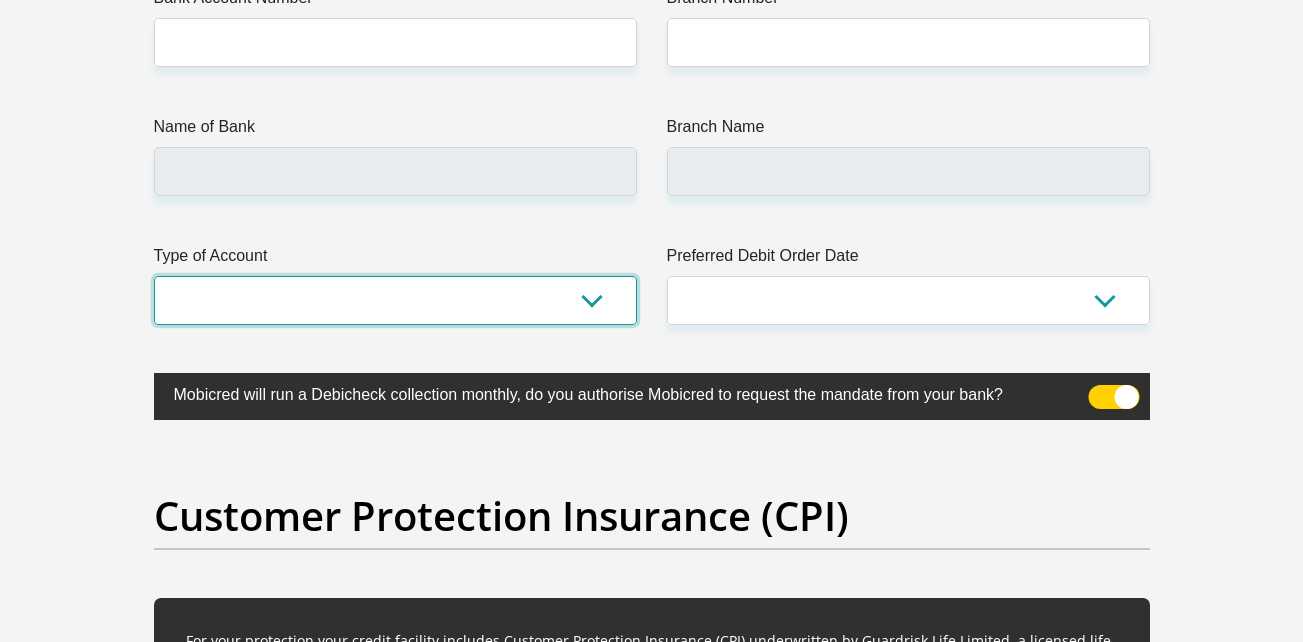click on "Cheque
Savings" at bounding box center [395, 300] 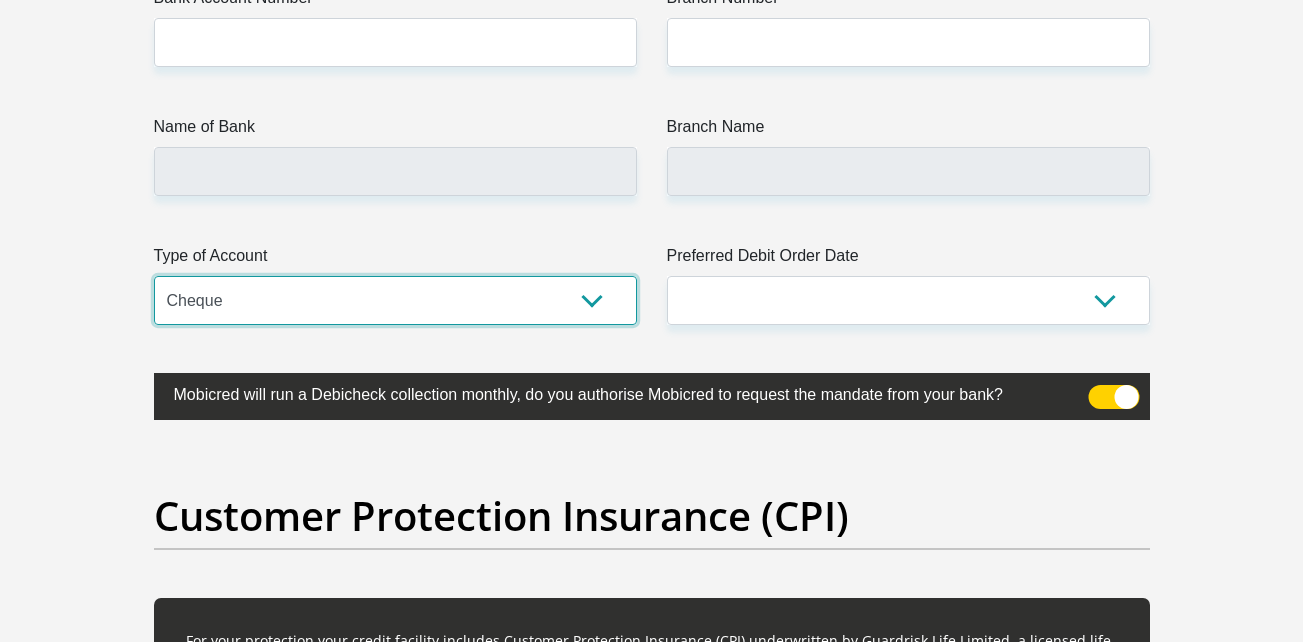 click on "Cheque
Savings" at bounding box center (395, 300) 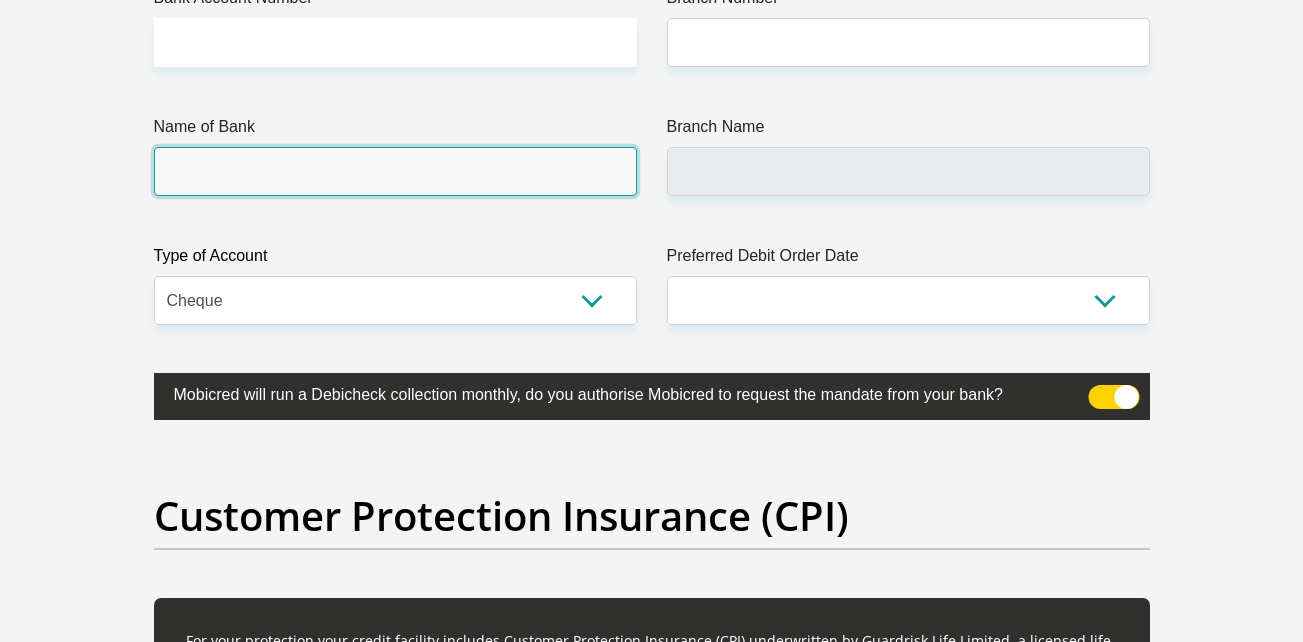 click on "Name of Bank" at bounding box center [395, 171] 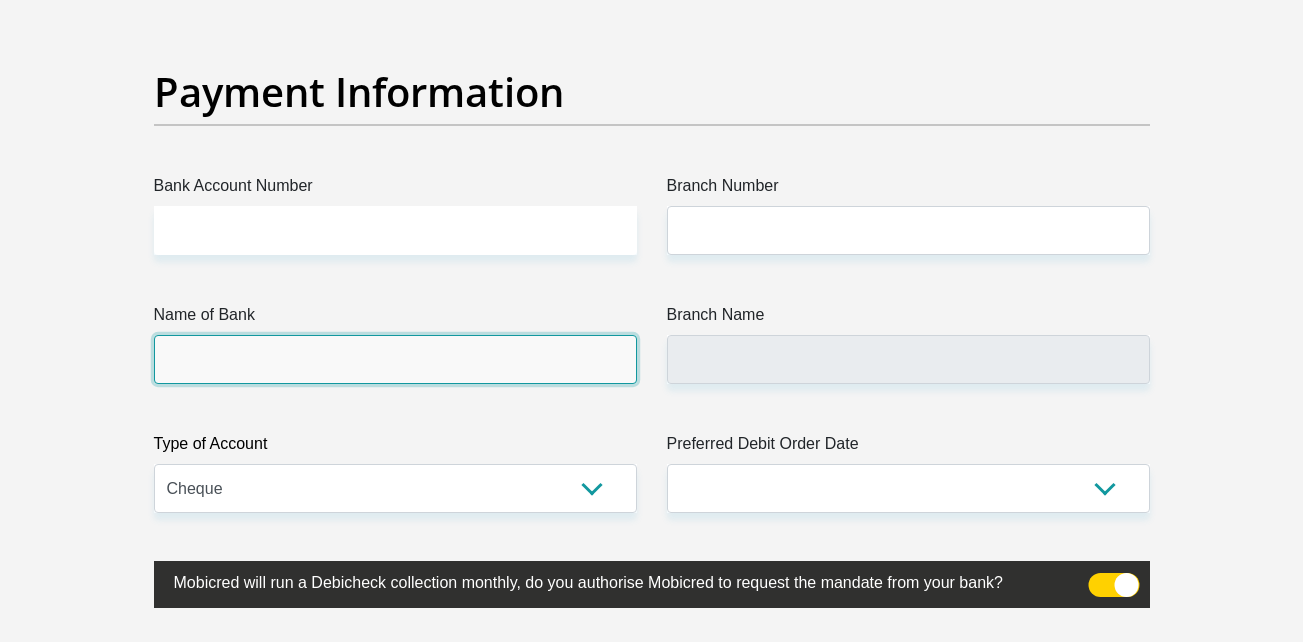 scroll, scrollTop: 4700, scrollLeft: 0, axis: vertical 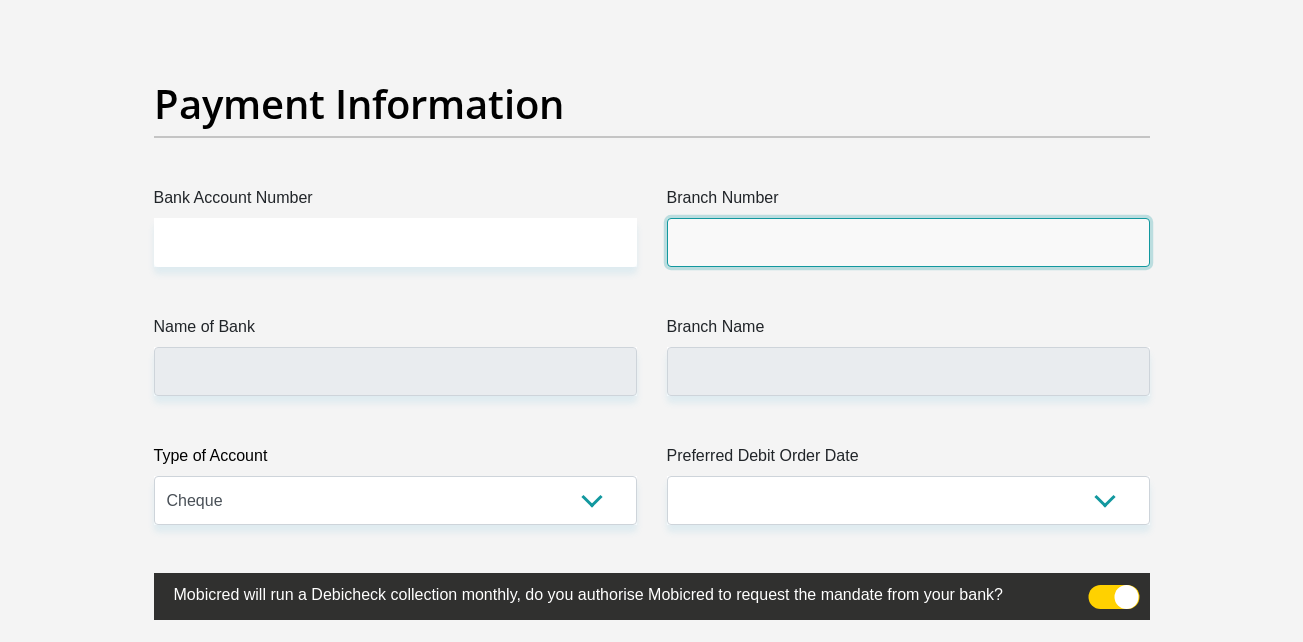 click on "Branch Number" at bounding box center (908, 242) 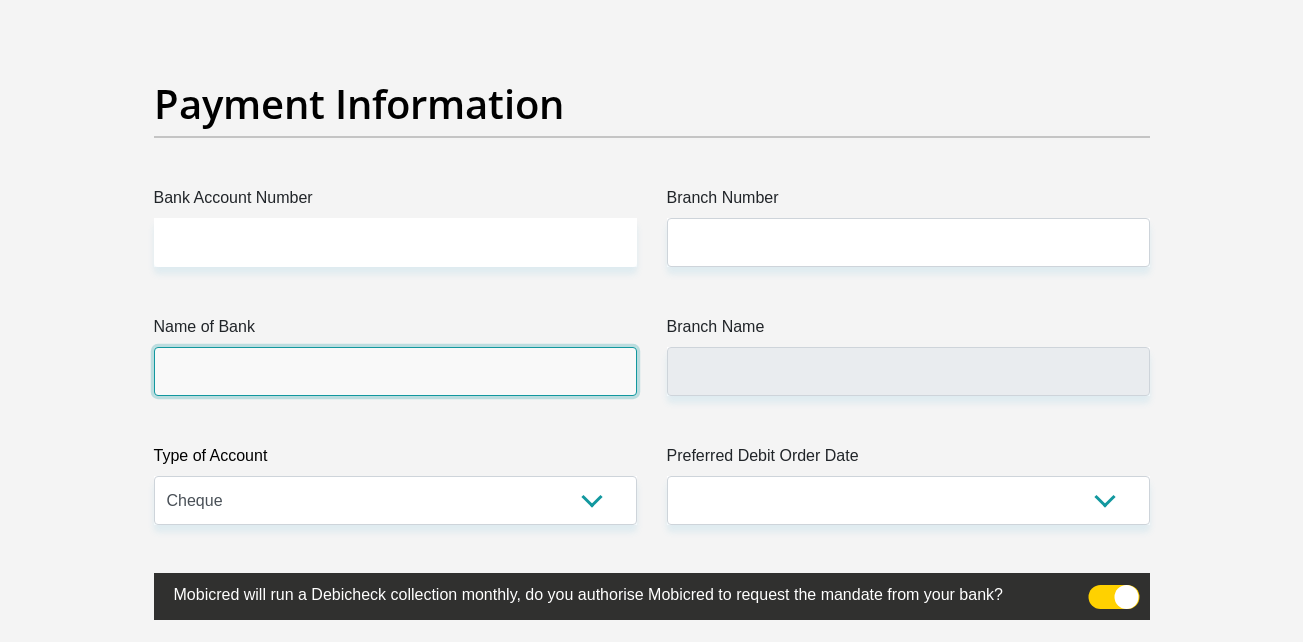 click on "Name of Bank" at bounding box center [395, 371] 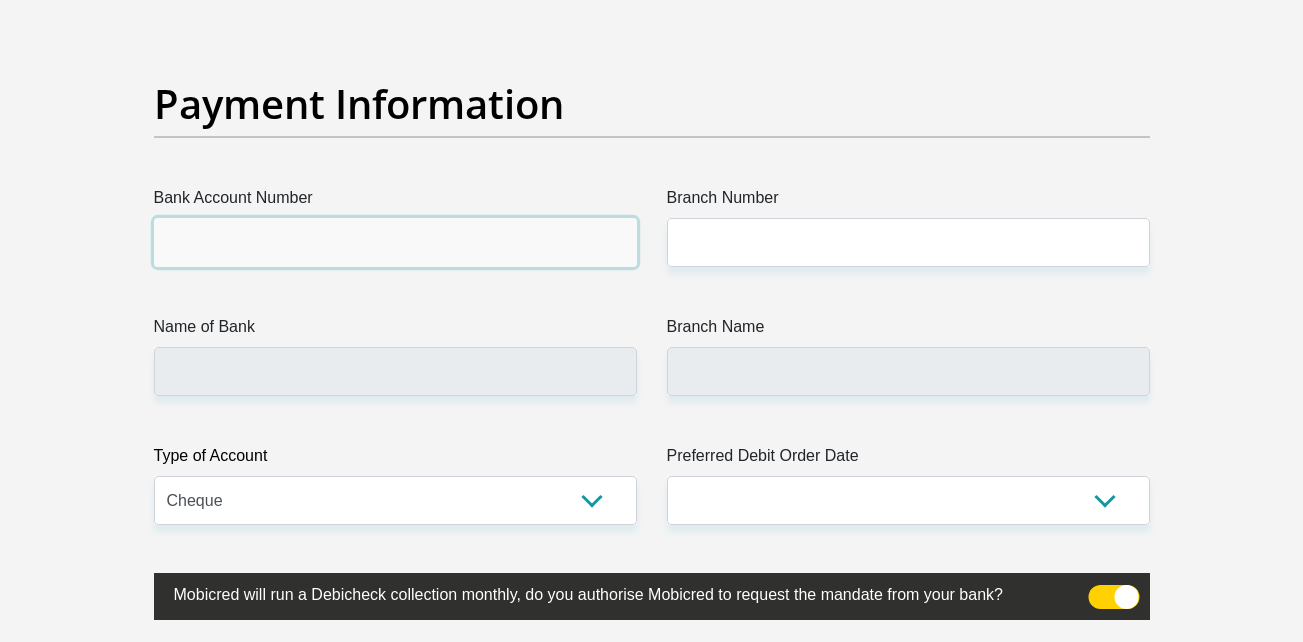 click on "Bank Account Number" at bounding box center (395, 242) 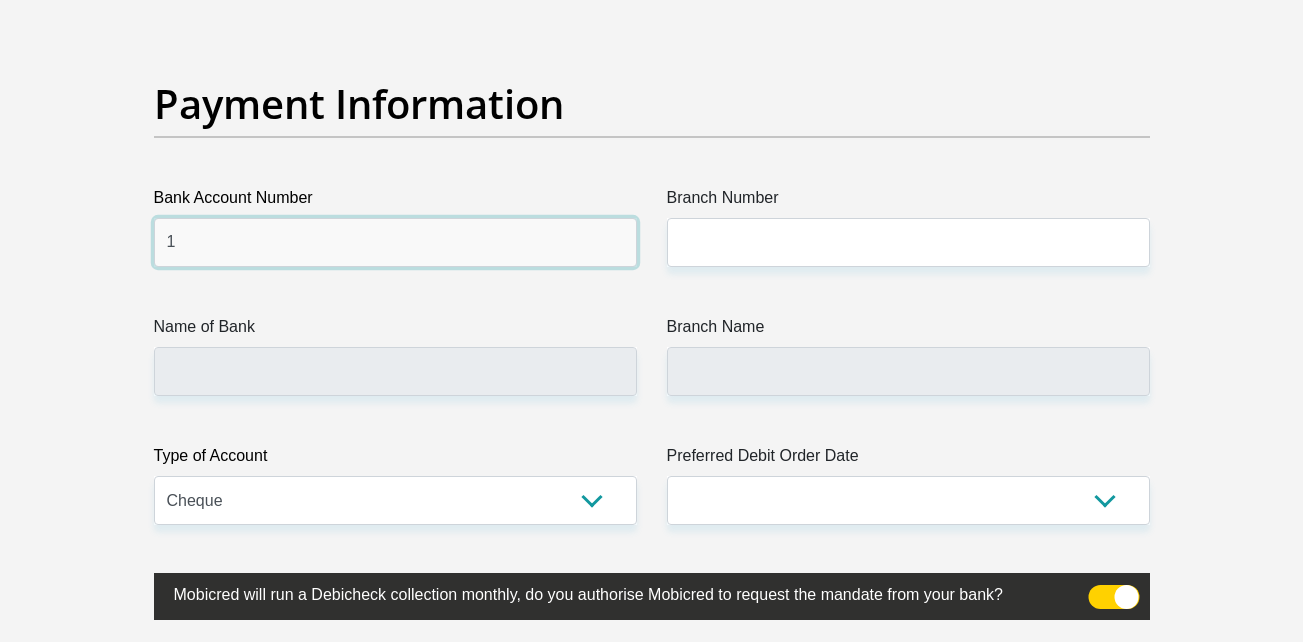 type on "1" 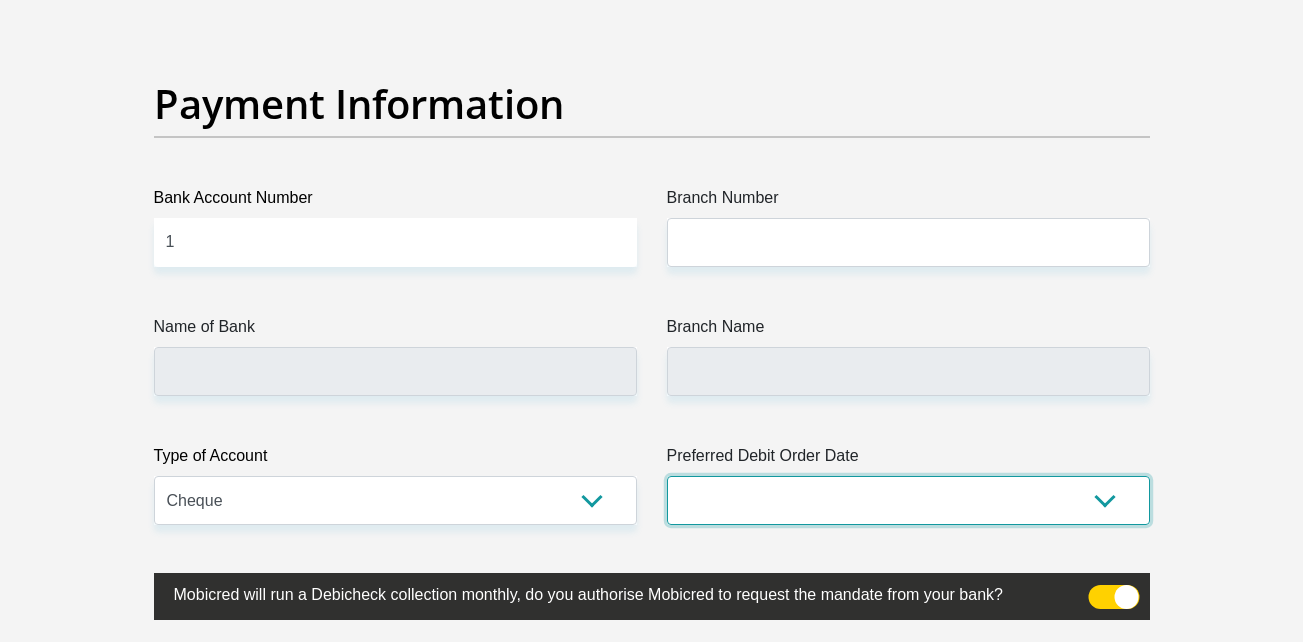 click on "1st
2nd
3rd
4th
5th
7th
18th
19th
20th
21st
22nd
23rd
24th
25th
26th
27th
28th
29th
30th" at bounding box center [908, 500] 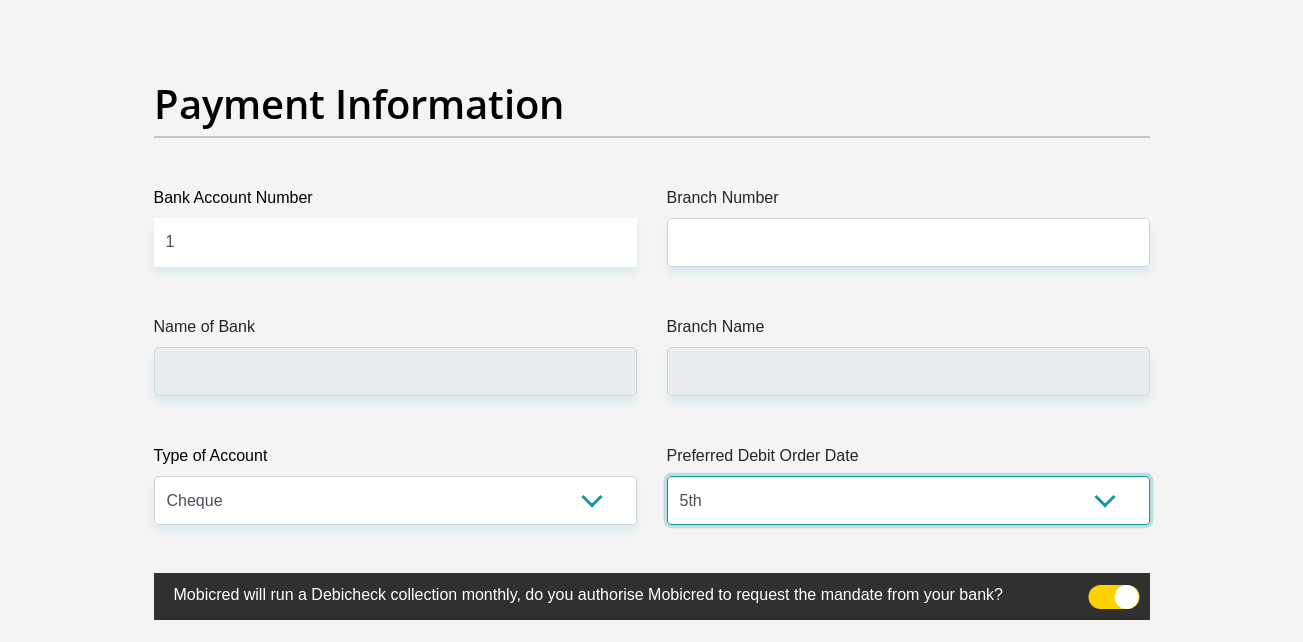 click on "1st
2nd
3rd
4th
5th
7th
18th
19th
20th
21st
22nd
23rd
24th
25th
26th
27th
28th
29th
30th" at bounding box center [908, 500] 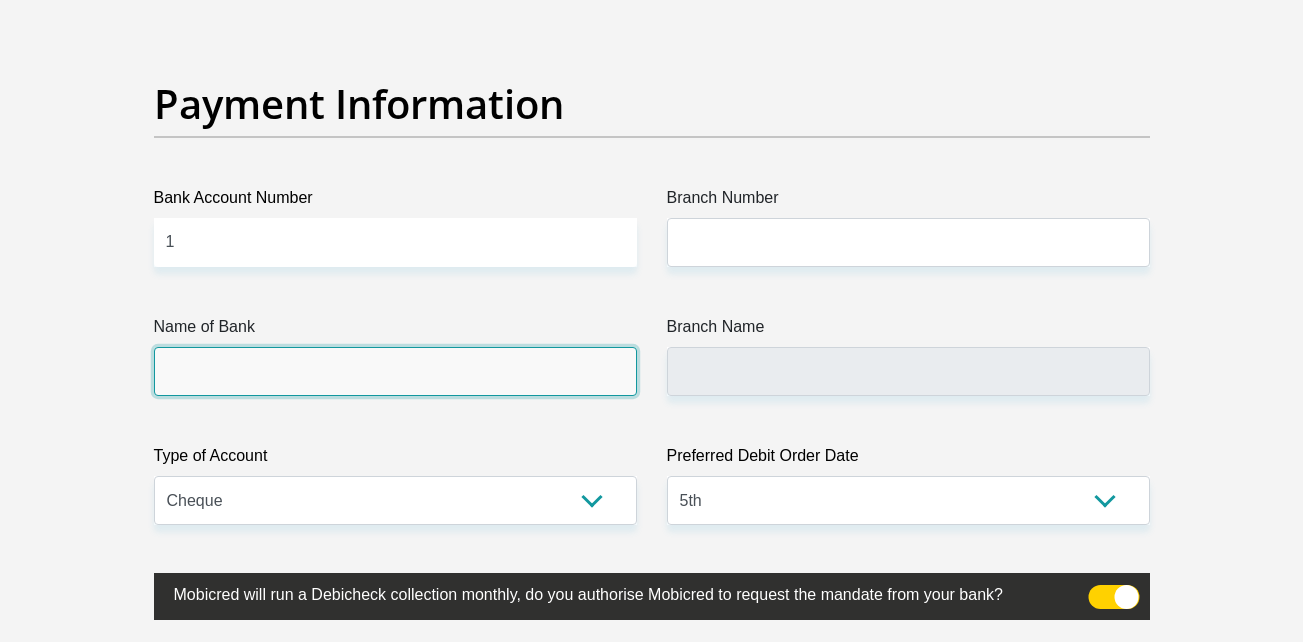 click on "Name of Bank" at bounding box center [395, 371] 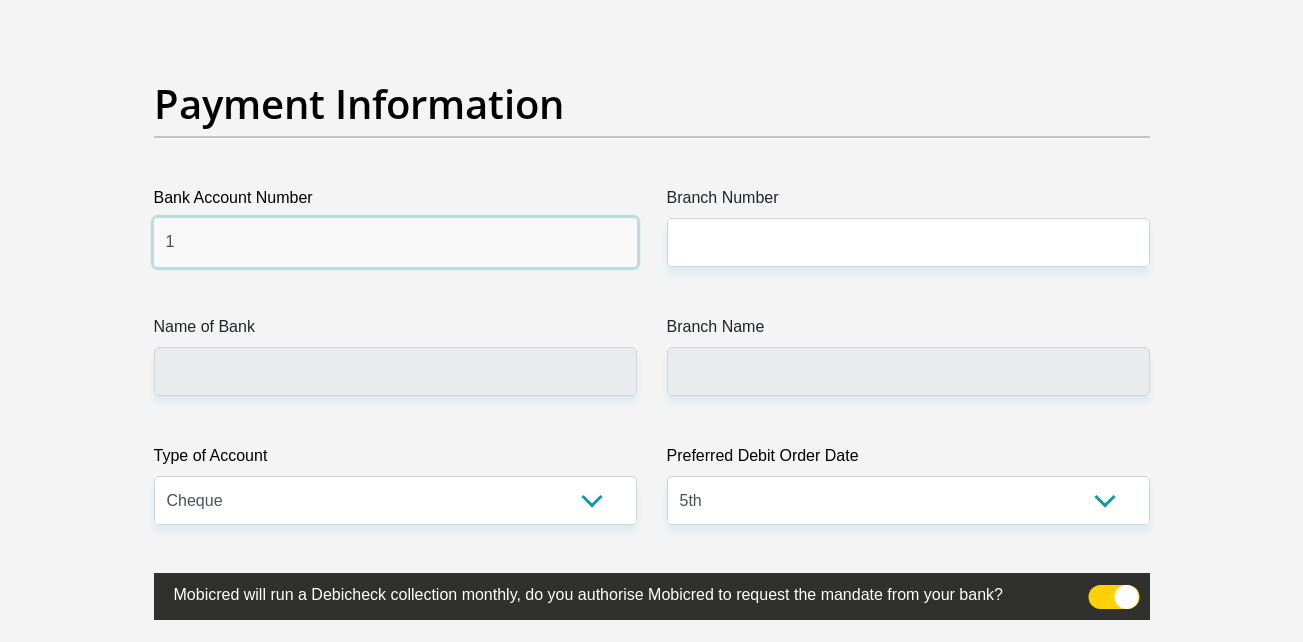 click on "1" at bounding box center [395, 242] 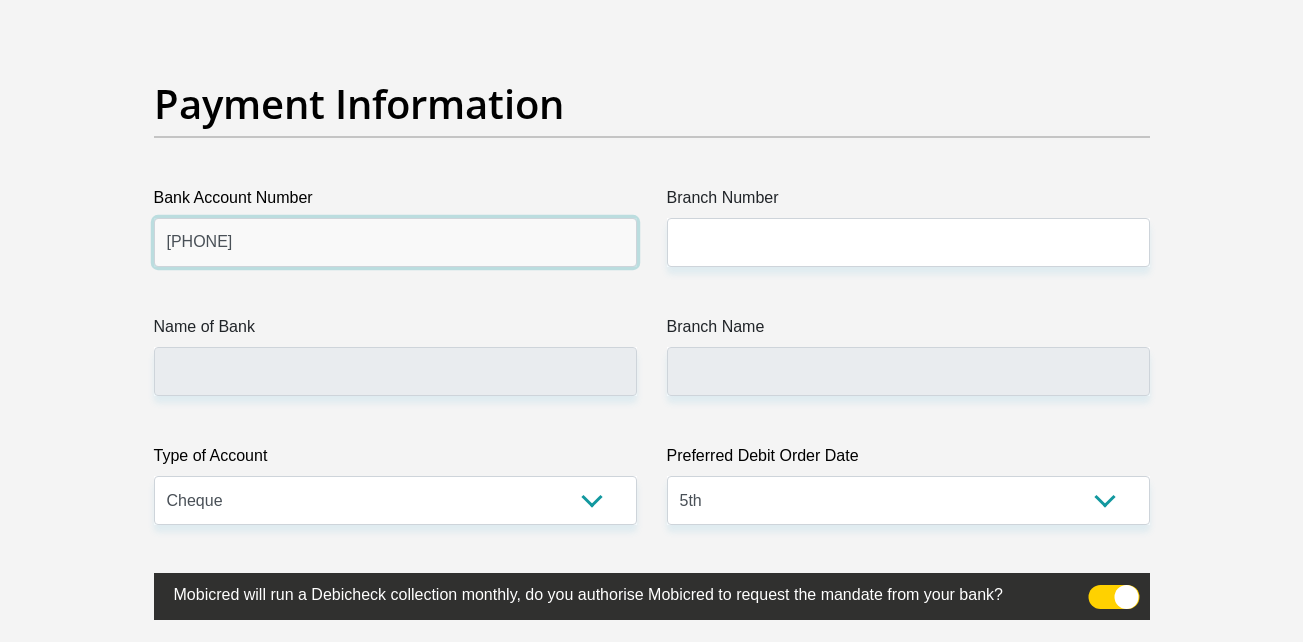 type on "1229972447" 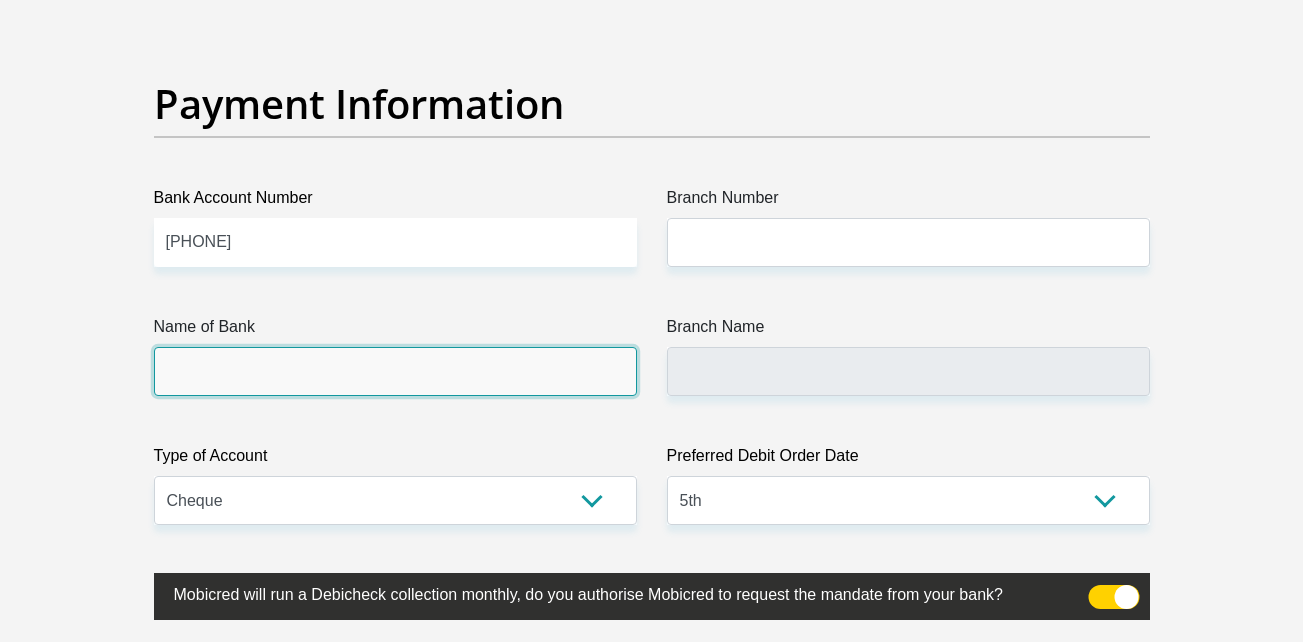 click on "Name of Bank" at bounding box center (395, 371) 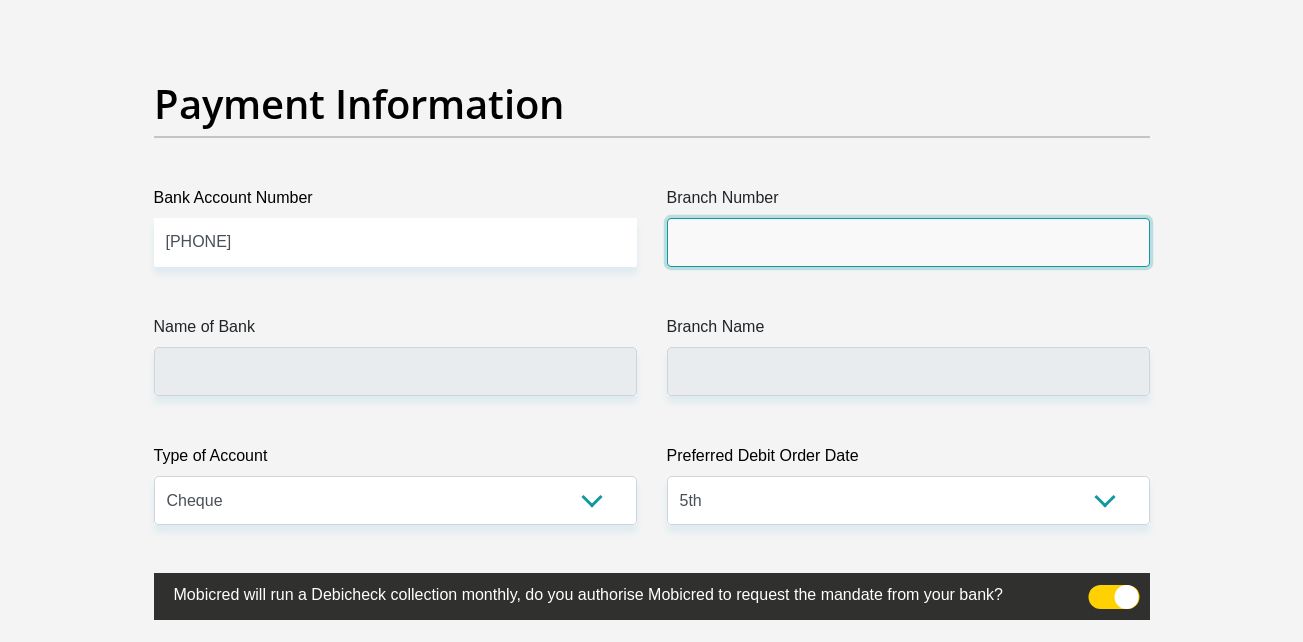 click on "Branch Number" at bounding box center [908, 242] 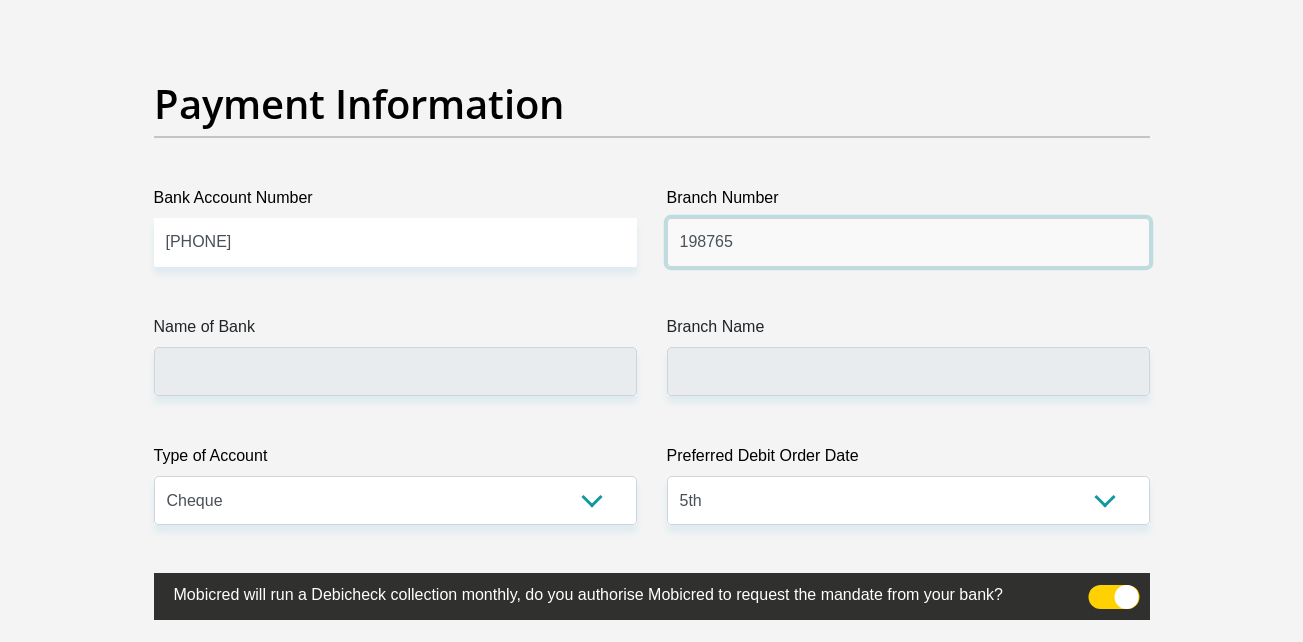 type on "198765" 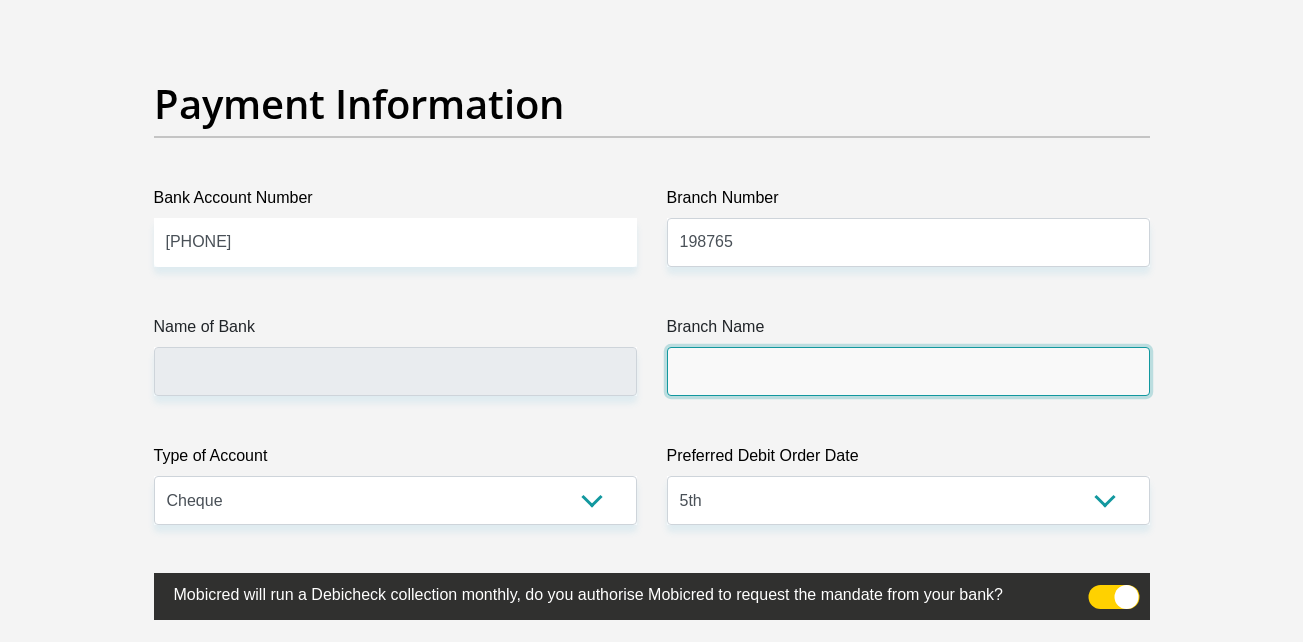 click on "Branch Name" at bounding box center [908, 371] 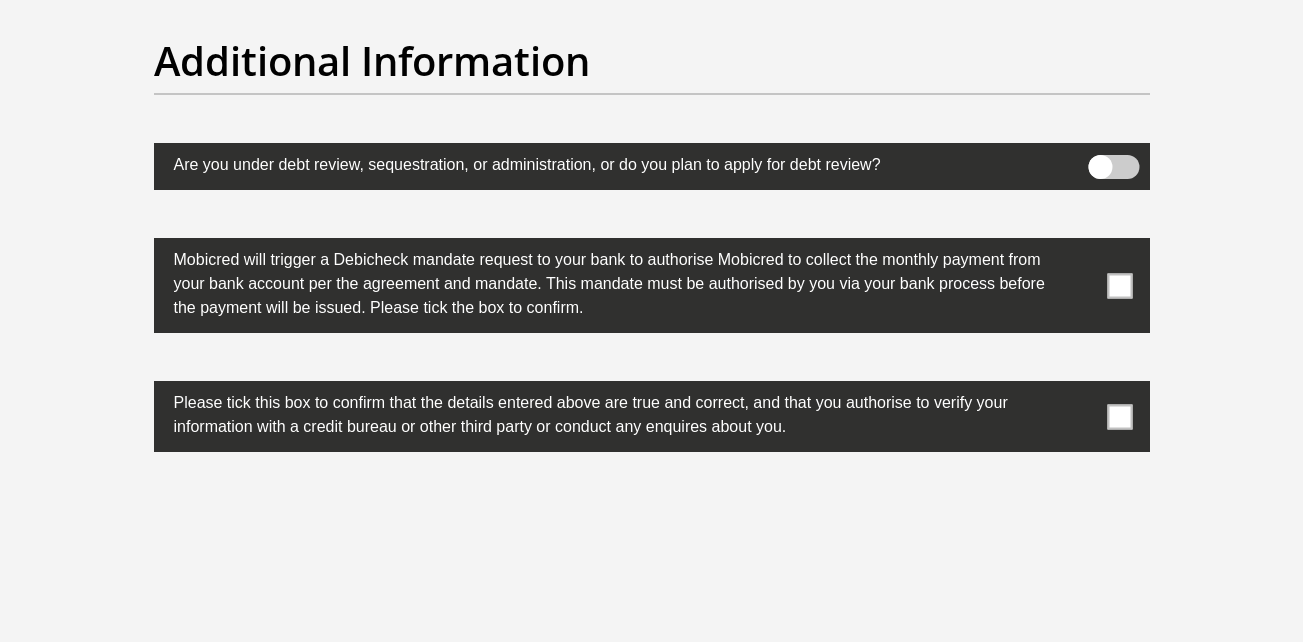 scroll, scrollTop: 6400, scrollLeft: 0, axis: vertical 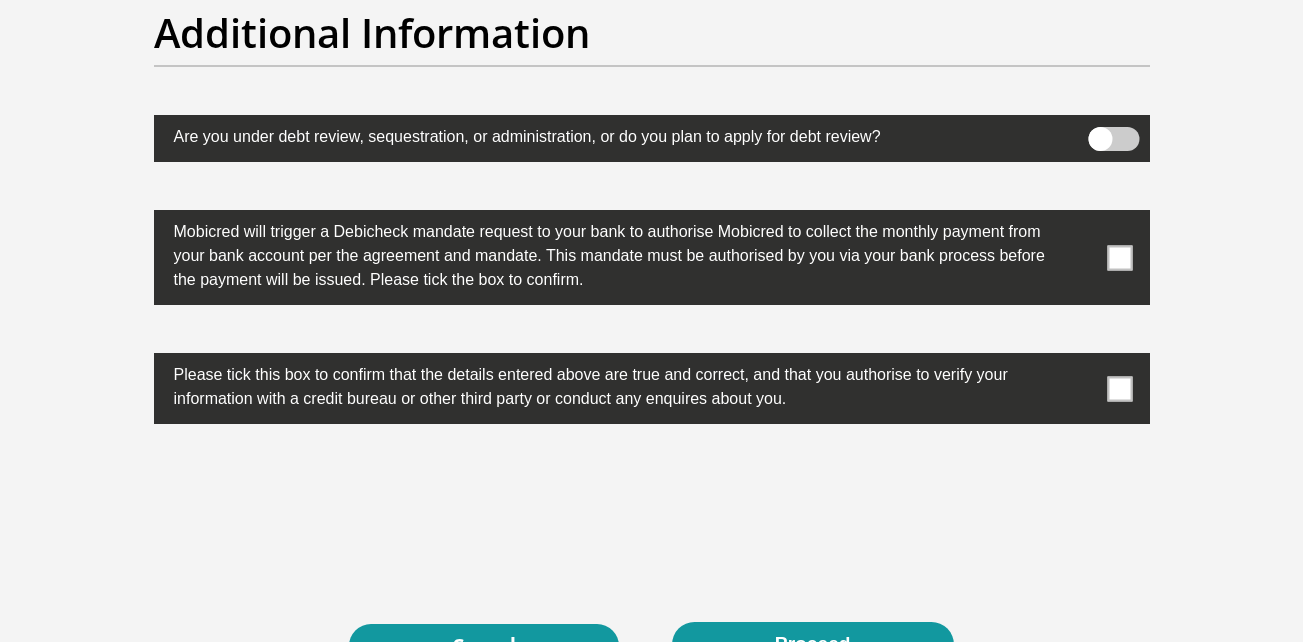 click at bounding box center [1119, 257] 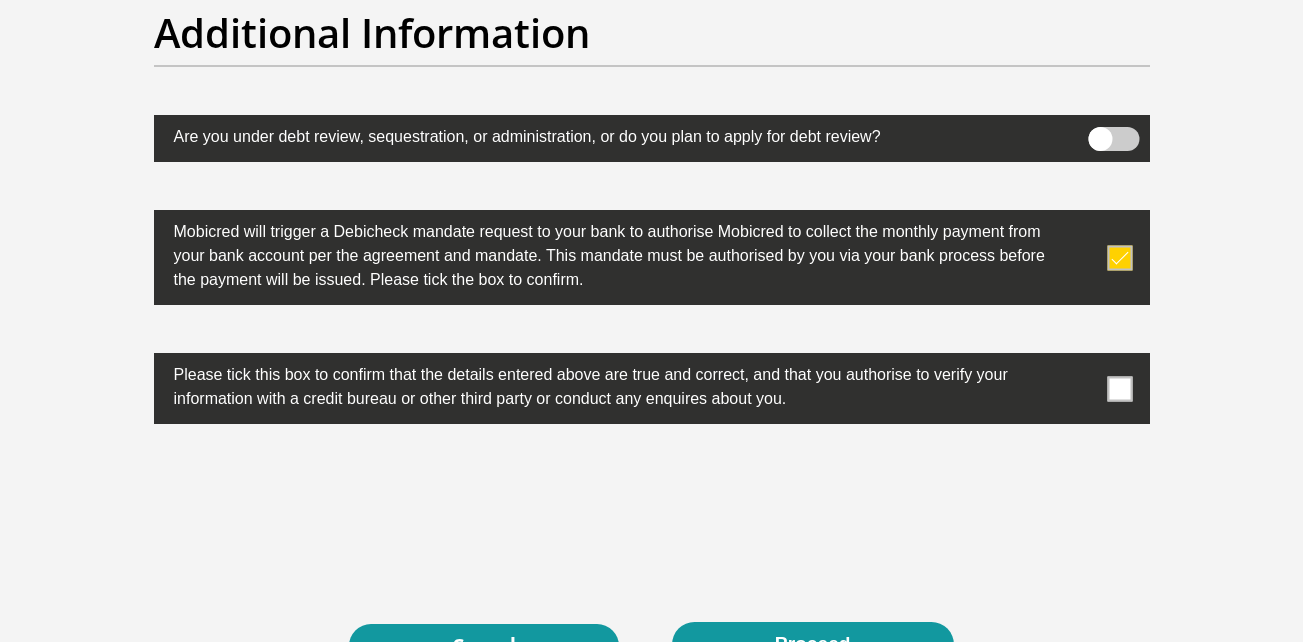 click at bounding box center [1119, 388] 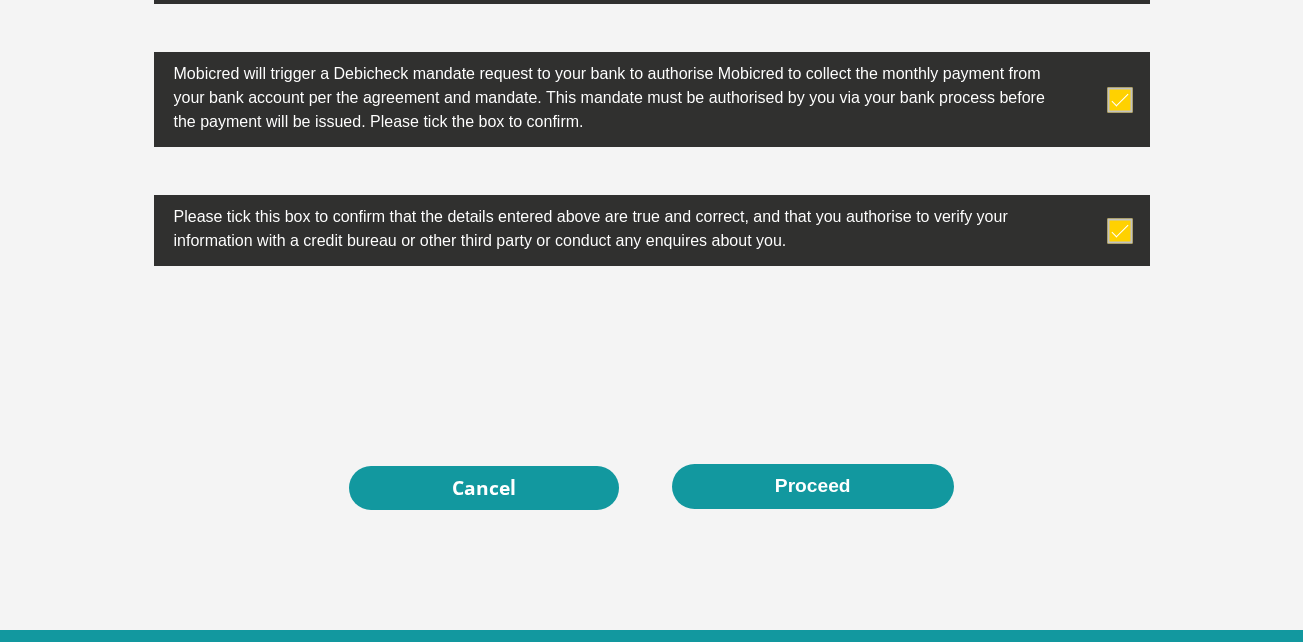 scroll, scrollTop: 6600, scrollLeft: 0, axis: vertical 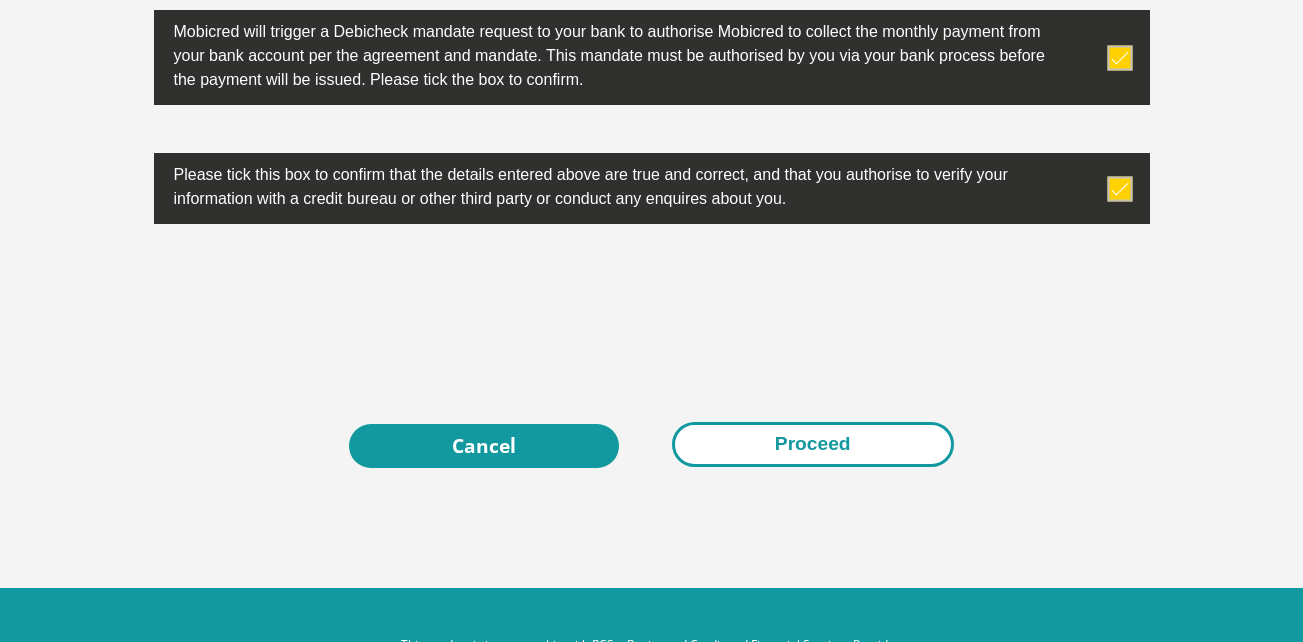 click on "Proceed" at bounding box center (813, 444) 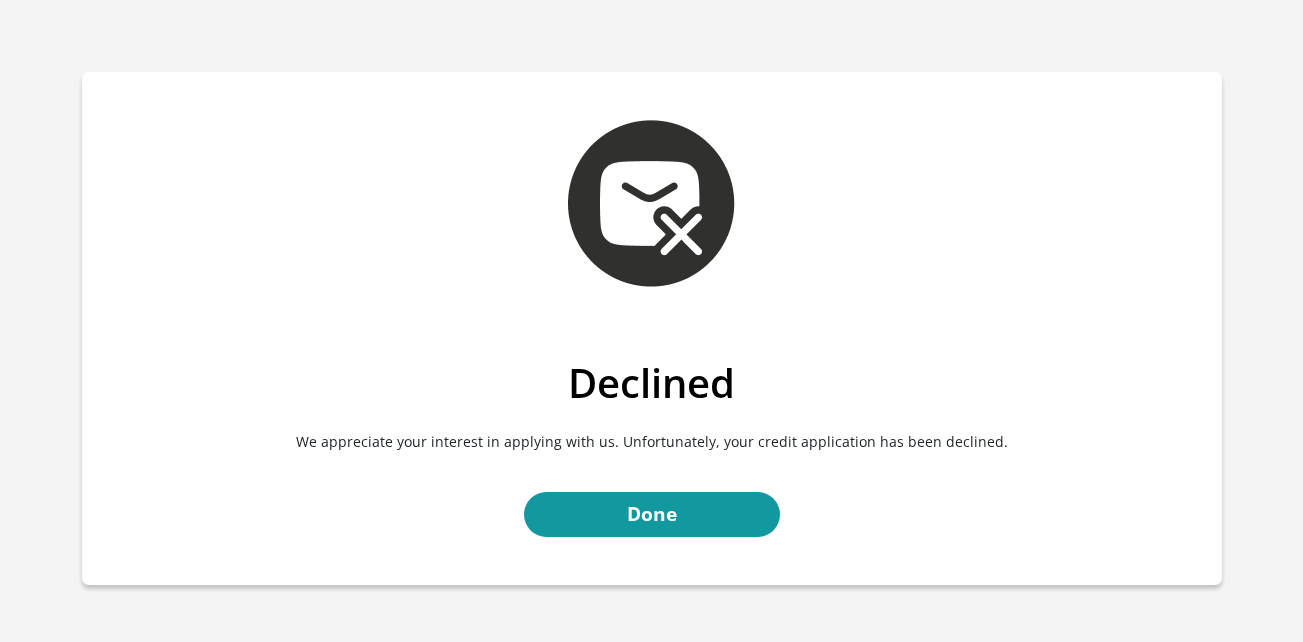 scroll, scrollTop: 0, scrollLeft: 0, axis: both 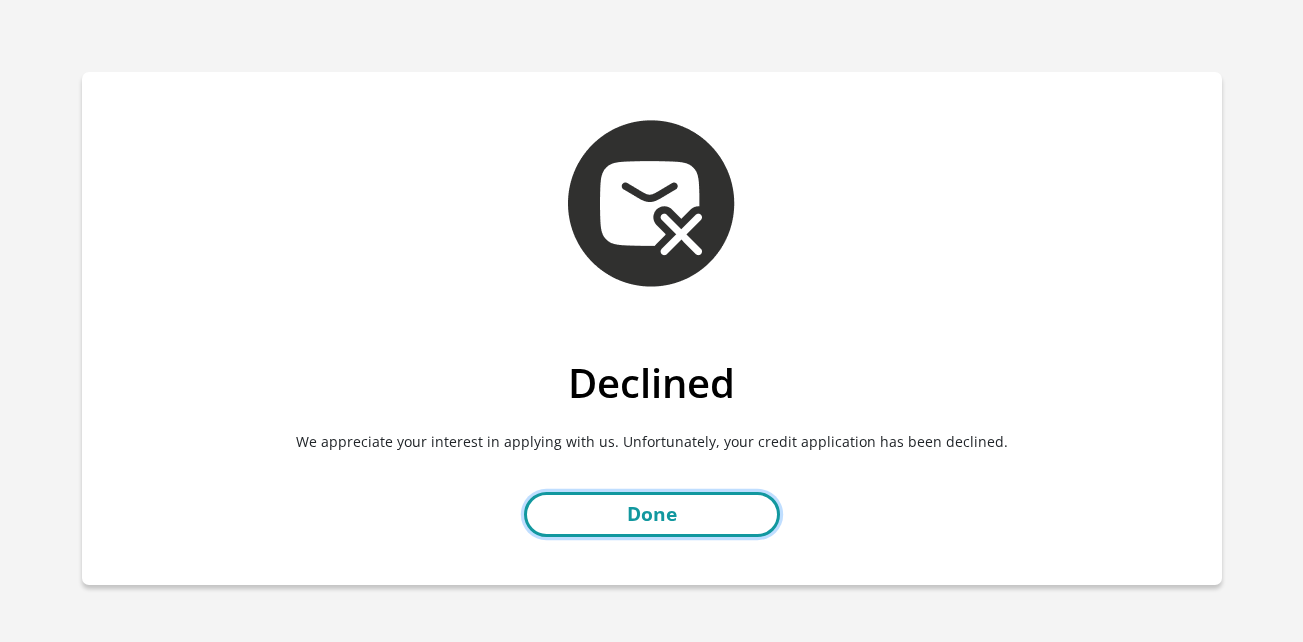 click on "Done" at bounding box center [652, 514] 